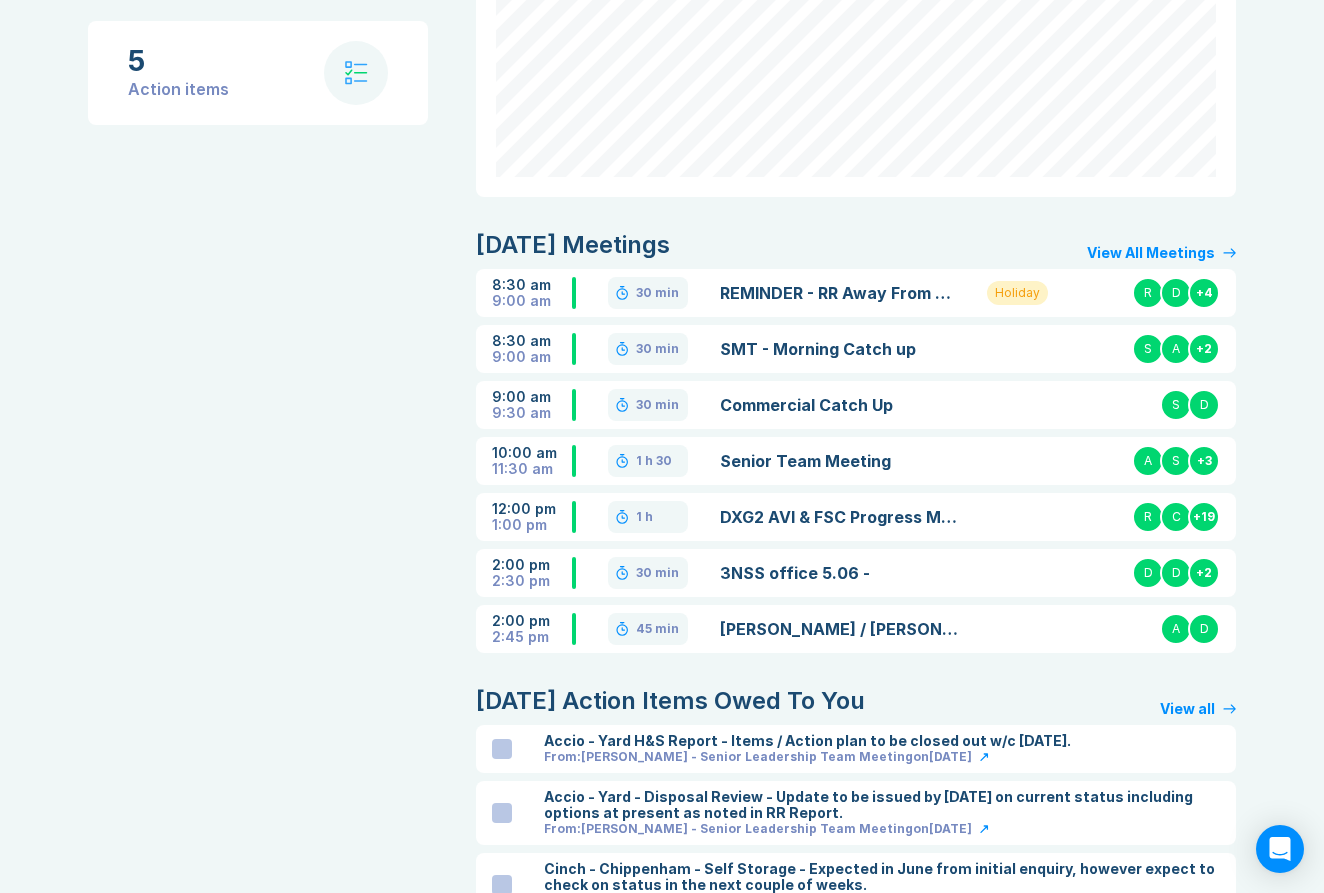 scroll, scrollTop: 252, scrollLeft: 0, axis: vertical 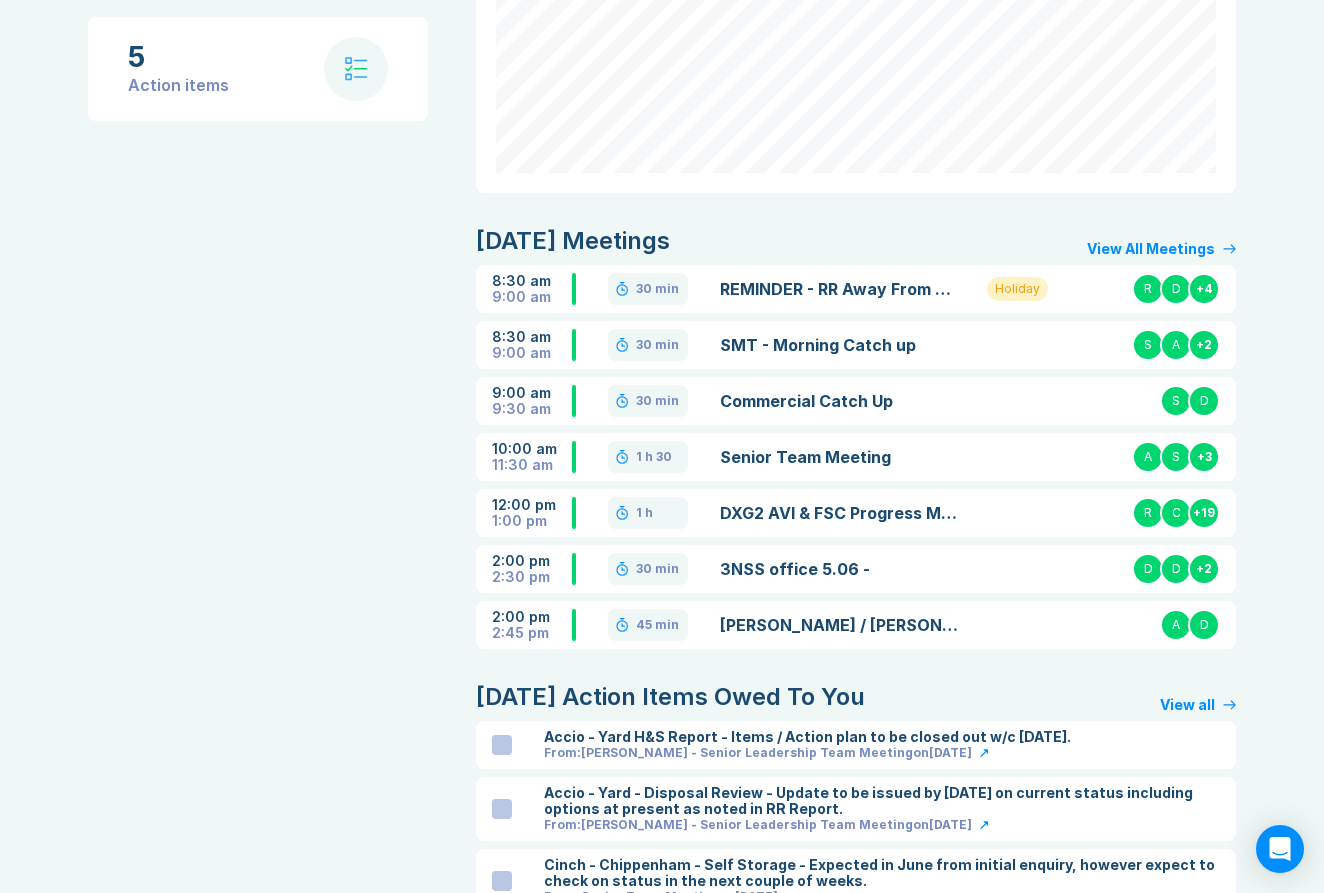 click on "Senior Team Meeting" at bounding box center (841, 457) 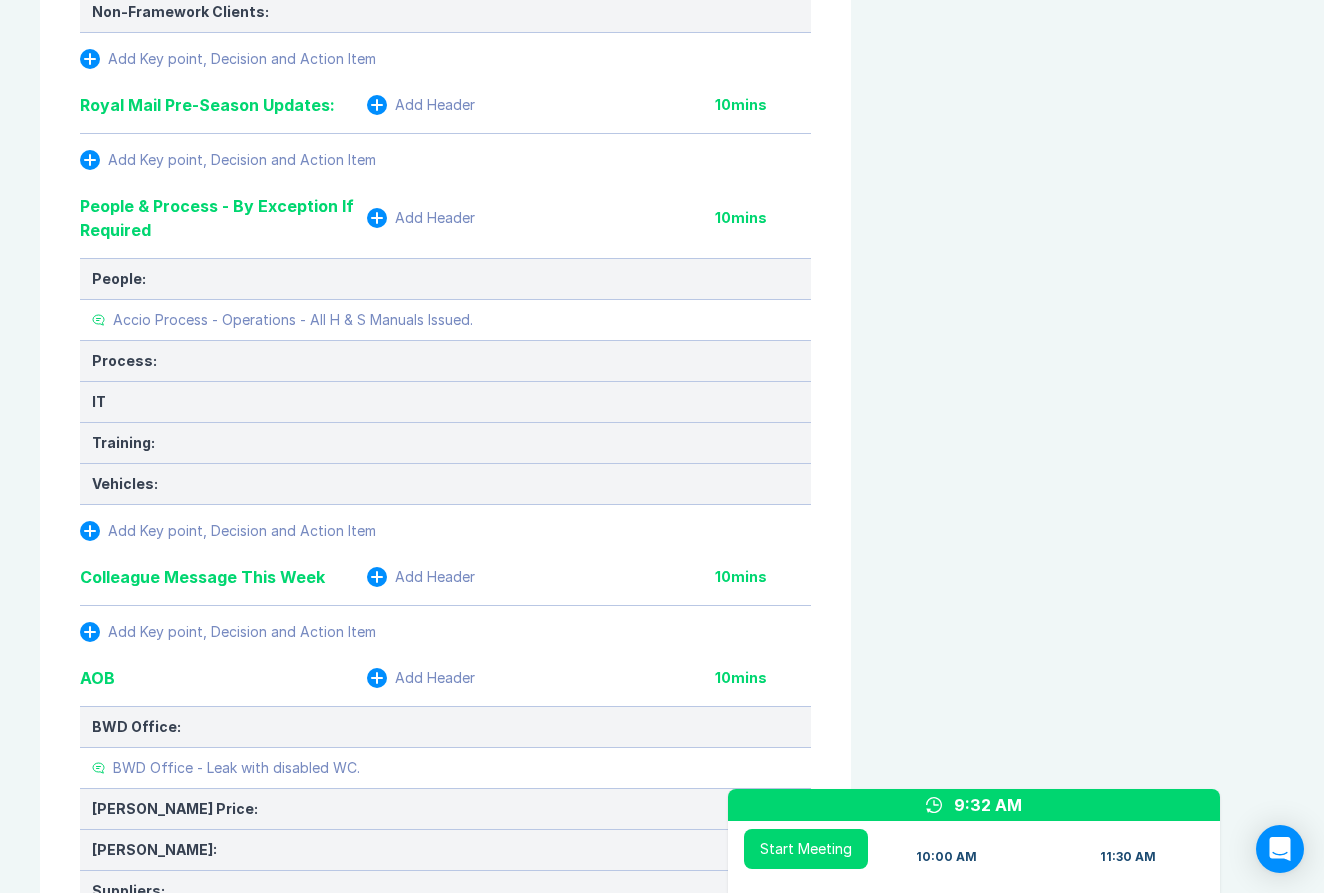 scroll, scrollTop: 2051, scrollLeft: 0, axis: vertical 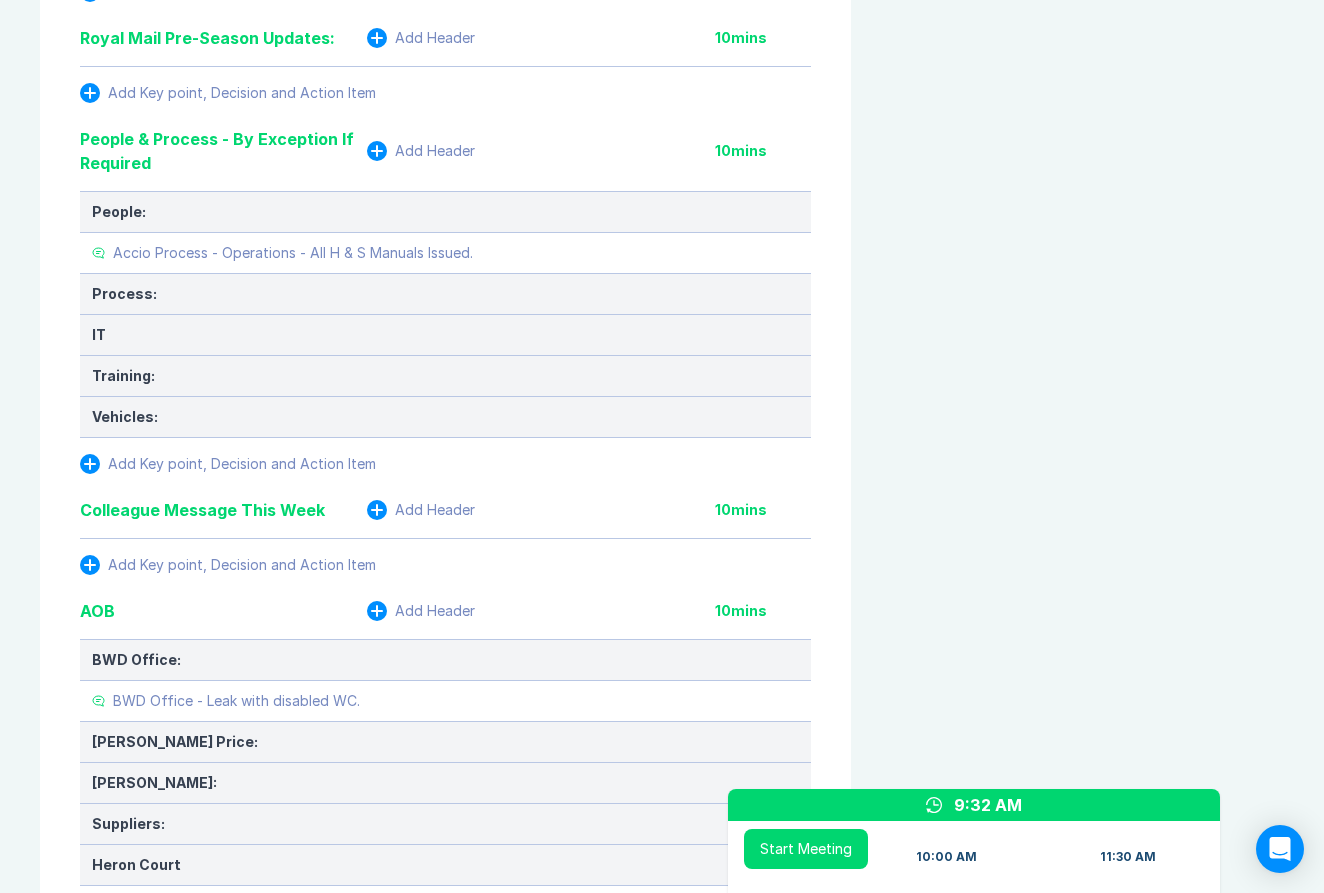 click on "Meeting Notes Edit Agenda Duplicate Notes Review Last Meeting Next Steps Add Header 10  mins Add Key point, Decision and Action Item Marketing & Key Client Management Add Header 10  mins Marketing: Key Client Management: Add Key point, Decision and Action Item Delivery Programme - As Pipeline, key items only: Add Header 10  mins HSS: Royal Mail: Royal Mail - Cardiff - Awaiting confirmation of access route to basement to enable moving of doors to Amazon: Asda: Fisco / CHEP: Landsec: Landsec - NSS - Day 2 Works - TIKTOK to confirm when data tablets to be removed from walls, HV chasing. Liberty Global: Tesco: Virgin Media: VMO2 - Cambridge Compartmentation - Variation instructed for encapsulation of Asbestos, provisionally planned for 21/07/25 VMO2 - Sunderland - Airco attended 11/07/25 - Air test failed due to volume/size of room re attendance required with 2 Nr Fans. CES (ABird / Apex): SWCLT Delivery AOB Add Key point, Decision and Action Item Add Header 10  mins Add Key point, Decision and Action Item 10 HSS" at bounding box center [662, 46852] 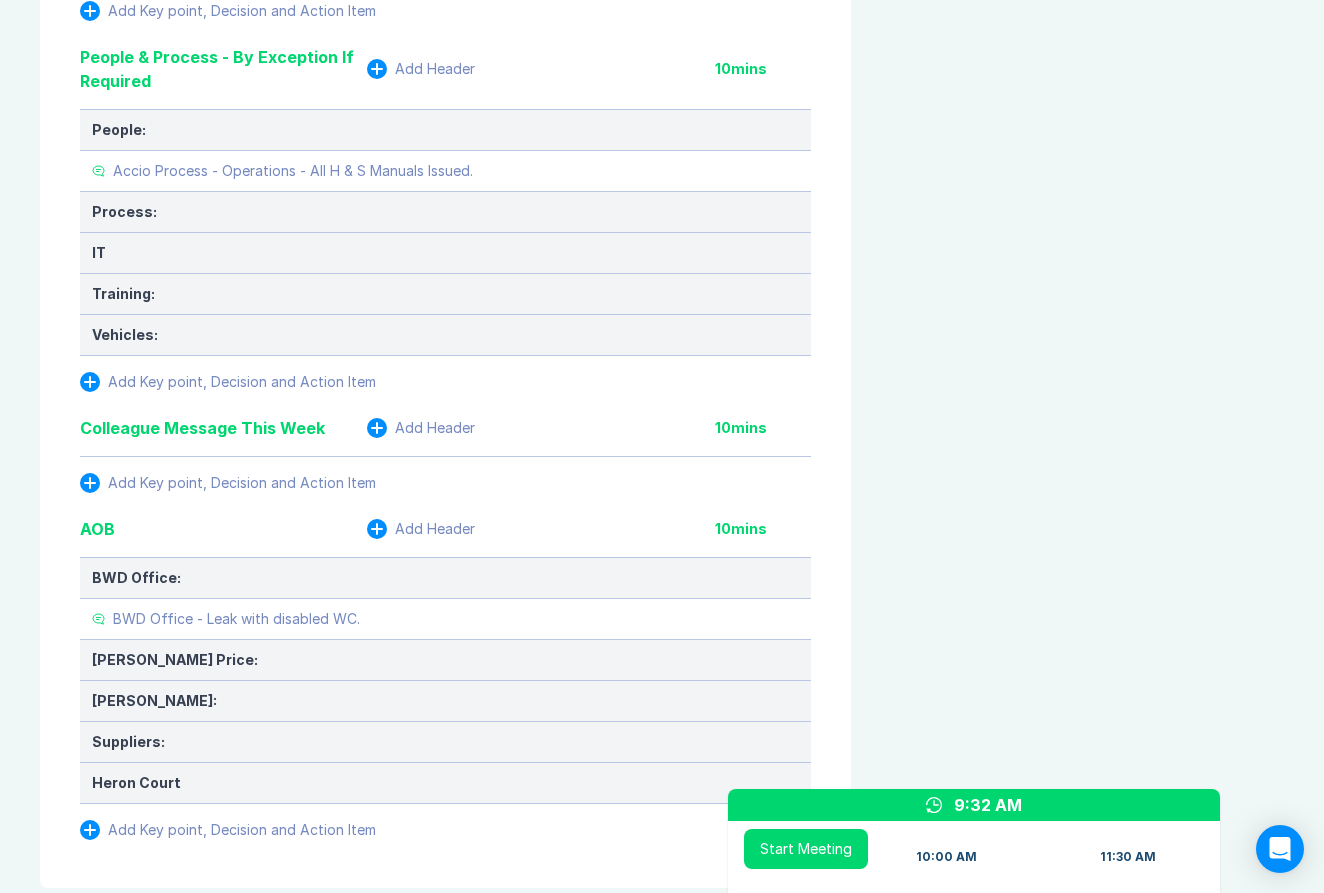 click on "Review Last Meeting Next Steps Add Header 10  mins Add Key point, Decision and Action Item Marketing & Key Client Management Add Header 10  mins Marketing: Key Client Management: Add Key point, Decision and Action Item Delivery Programme - As Pipeline, key items only: Add Header 10  mins HSS: Royal Mail: Royal Mail - Cardiff - Awaiting confirmation of access route to basement to enable moving of doors to Amazon: Asda: Fisco / CHEP: Landsec: Landsec - NSS - Day 2 Works - TIKTOK to confirm when data tablets to be removed from walls, HV chasing. Liberty Global: Tesco: Virgin Media: VMO2 - Cambridge Compartmentation - Variation instructed for encapsulation of Asbestos, provisionally planned for 21/07/25 VMO2 - Sunderland - Airco attended 11/07/25 - Air test failed due to volume/size of room re attendance required with 2 Nr Fans. CES (ABird / Apex): SWCLT Delivery AOB Add Key point, Decision and Action Item Temp Structures - This Weeks Recovery / Delivery Programme / 2 week Oven Ready Status Add Header 10  mins 10" at bounding box center [445, -494] 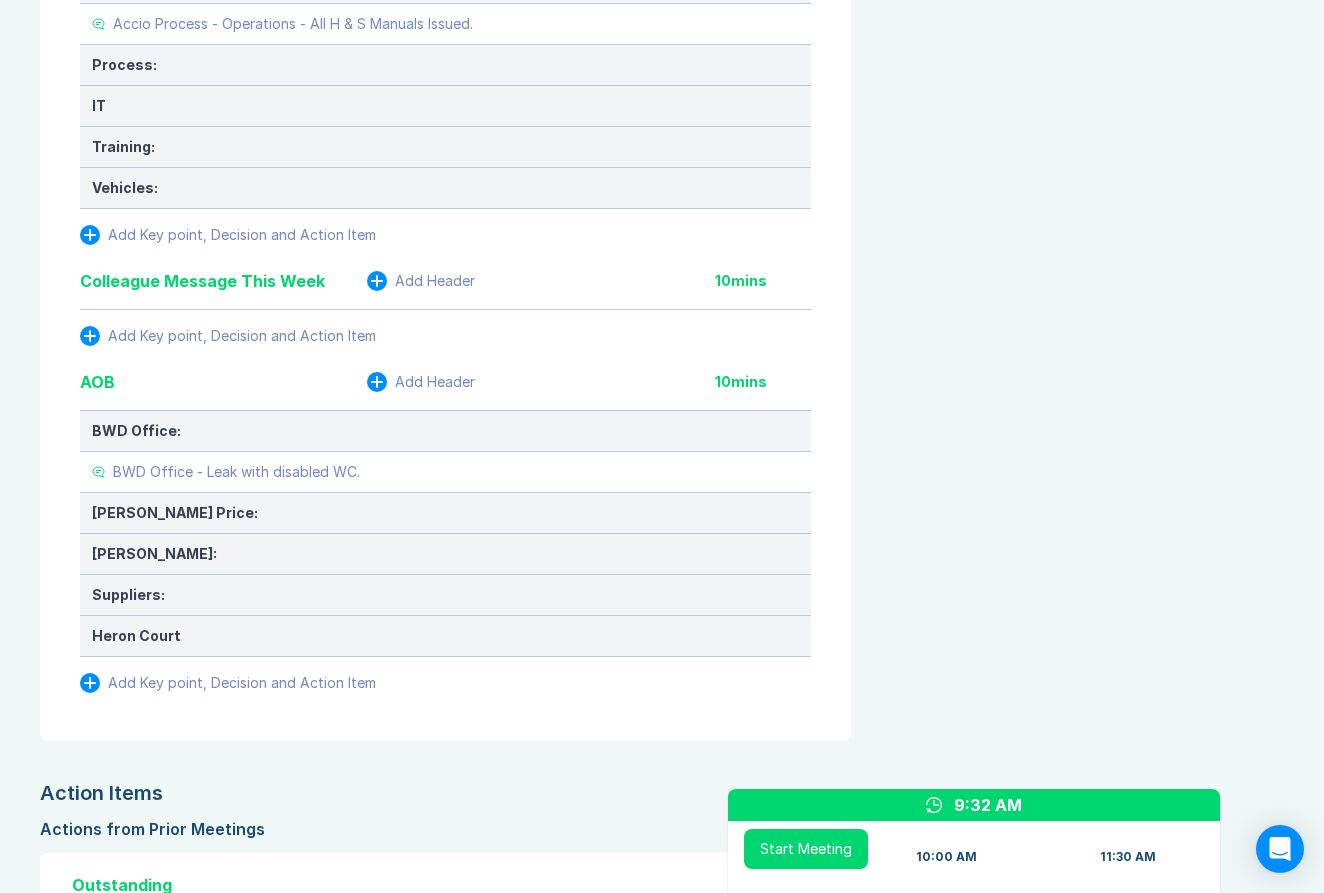 scroll, scrollTop: 2282, scrollLeft: 0, axis: vertical 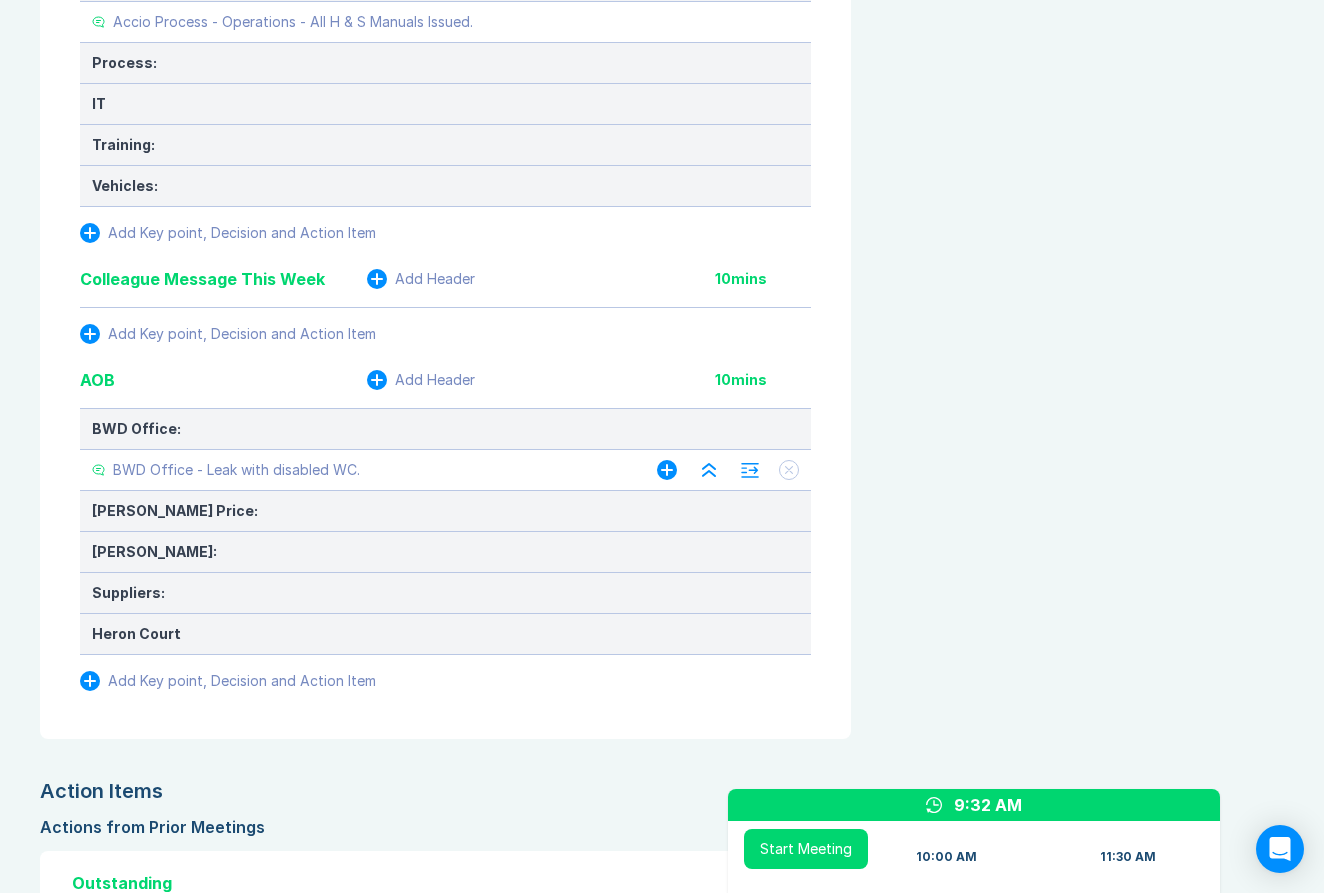 click 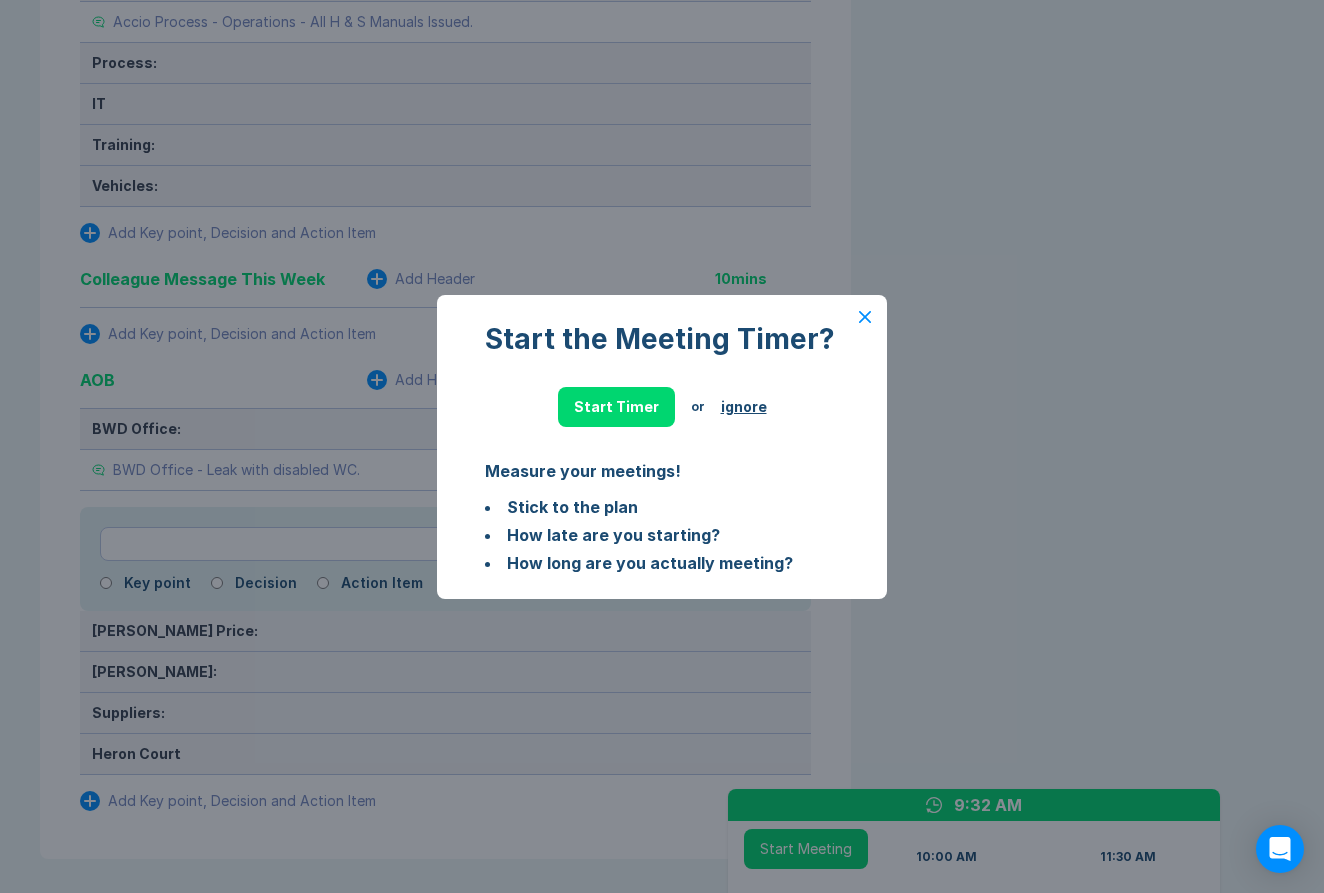 click on "ignore" at bounding box center [744, 407] 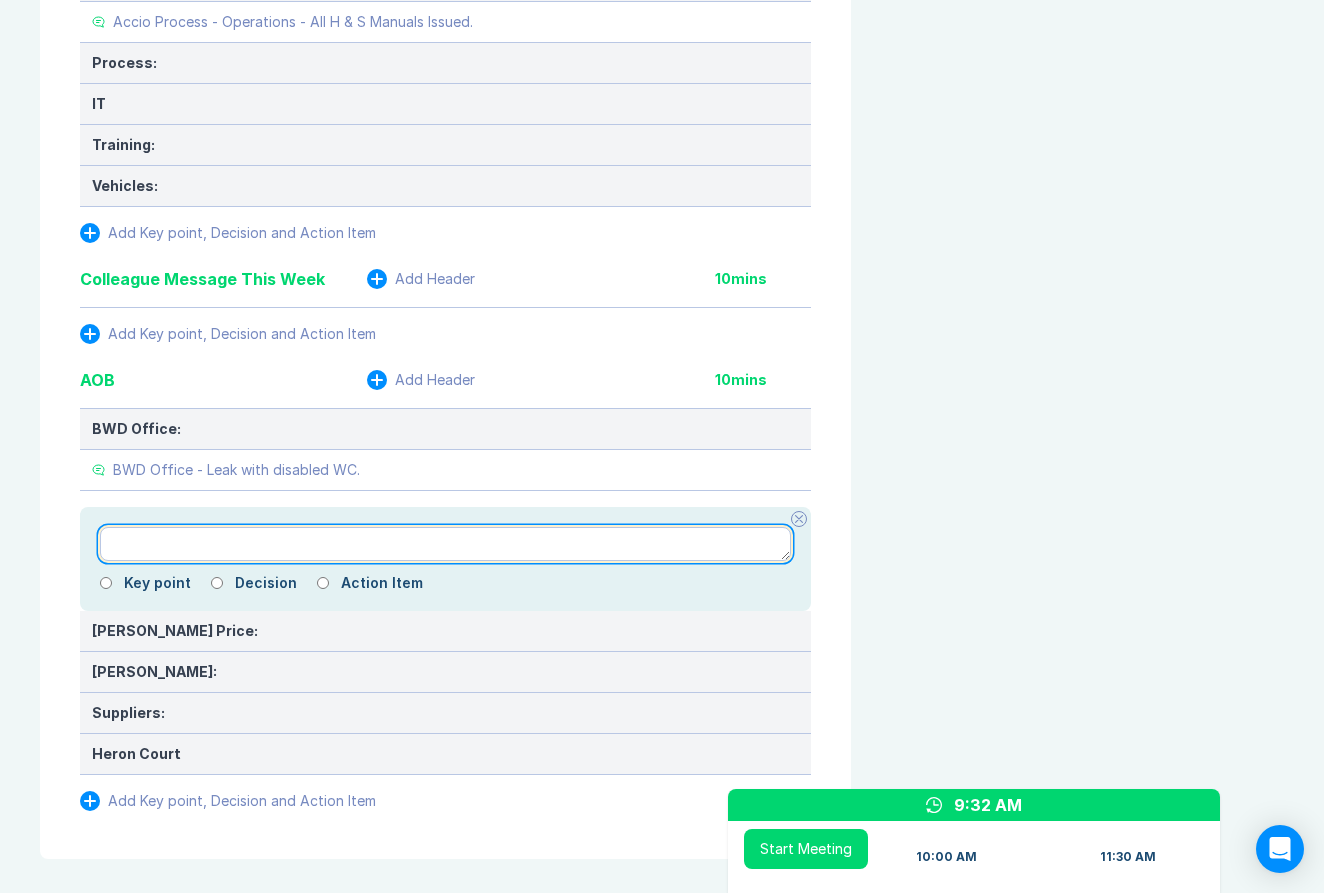 click at bounding box center (445, 544) 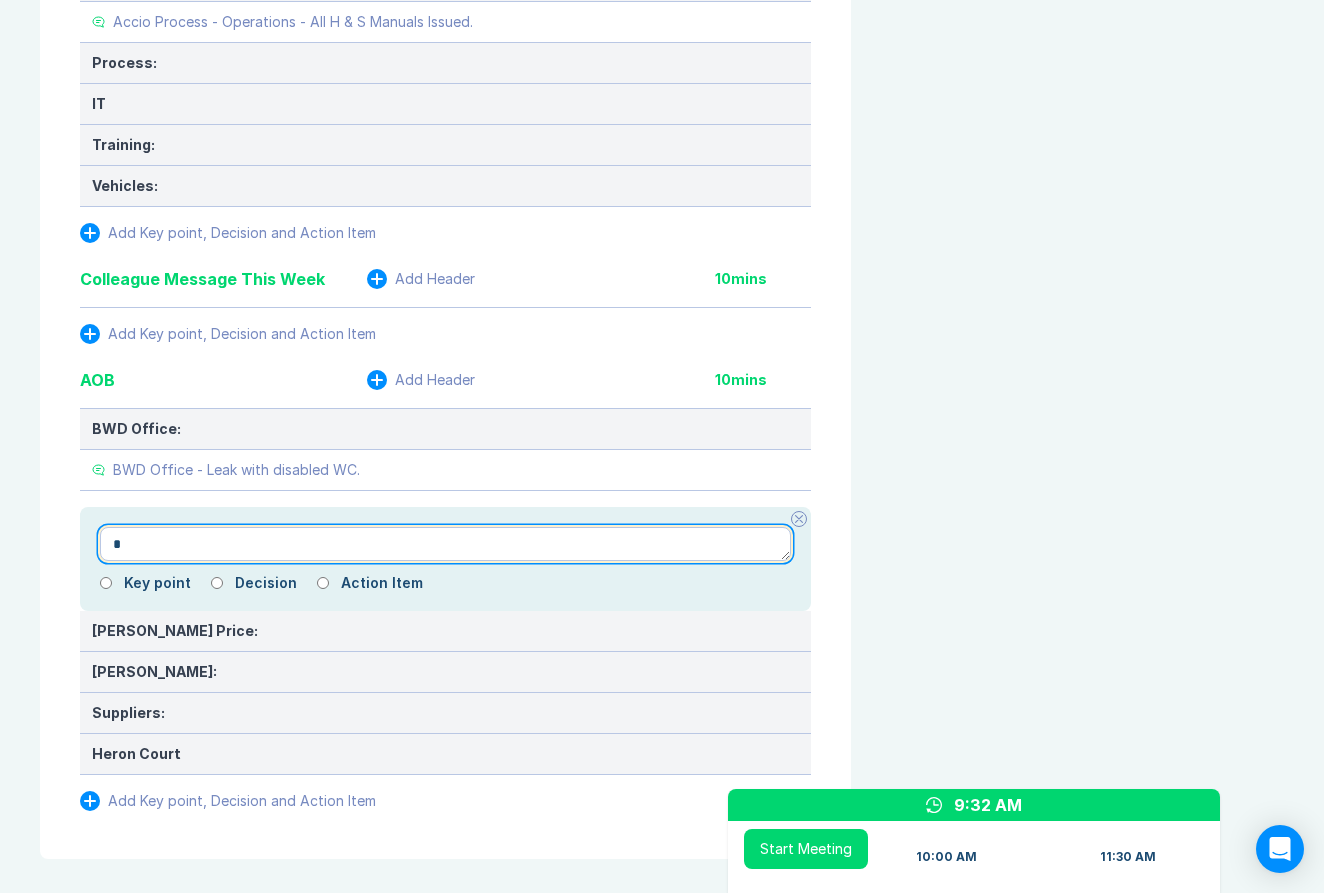 type on "*" 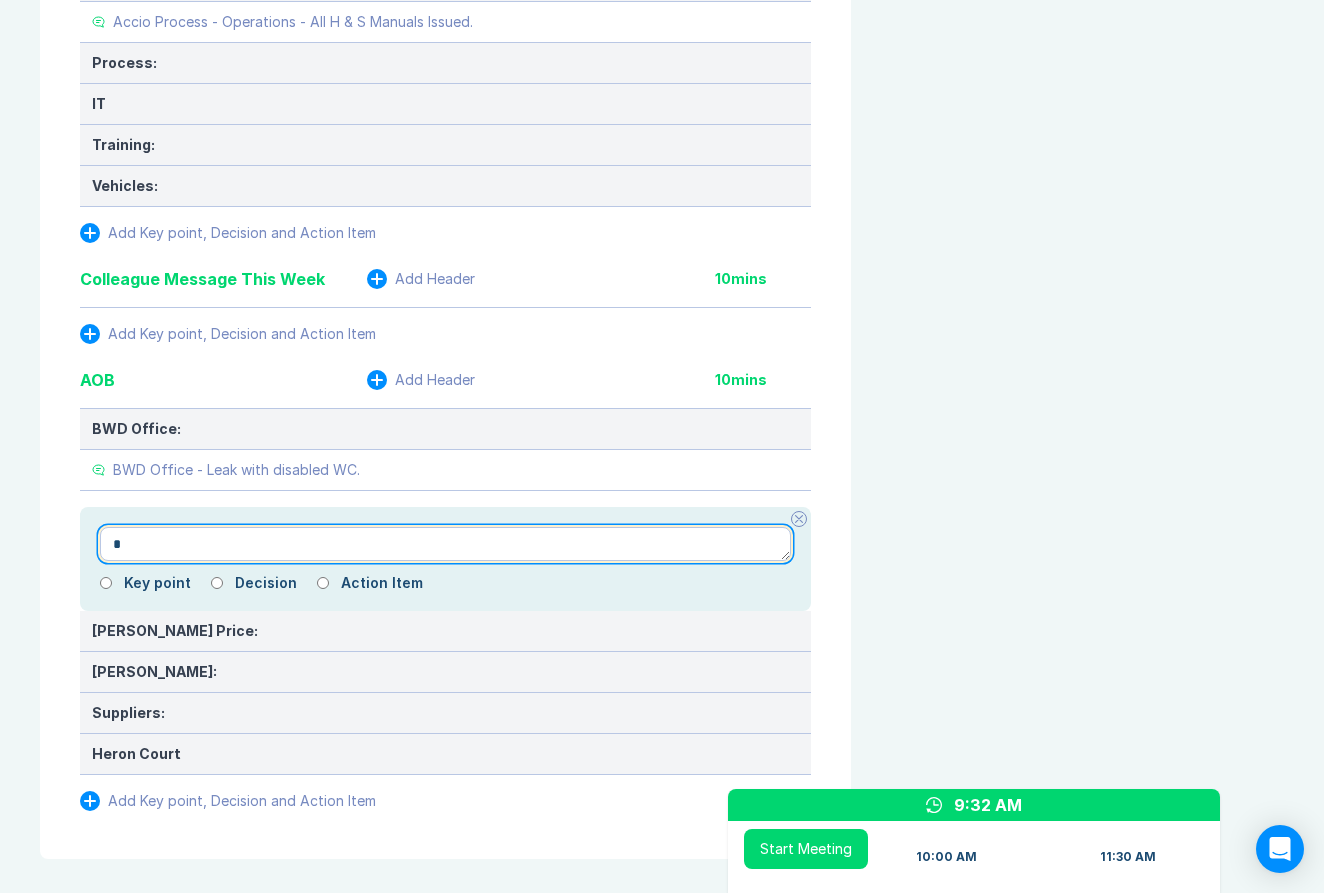 type on "**" 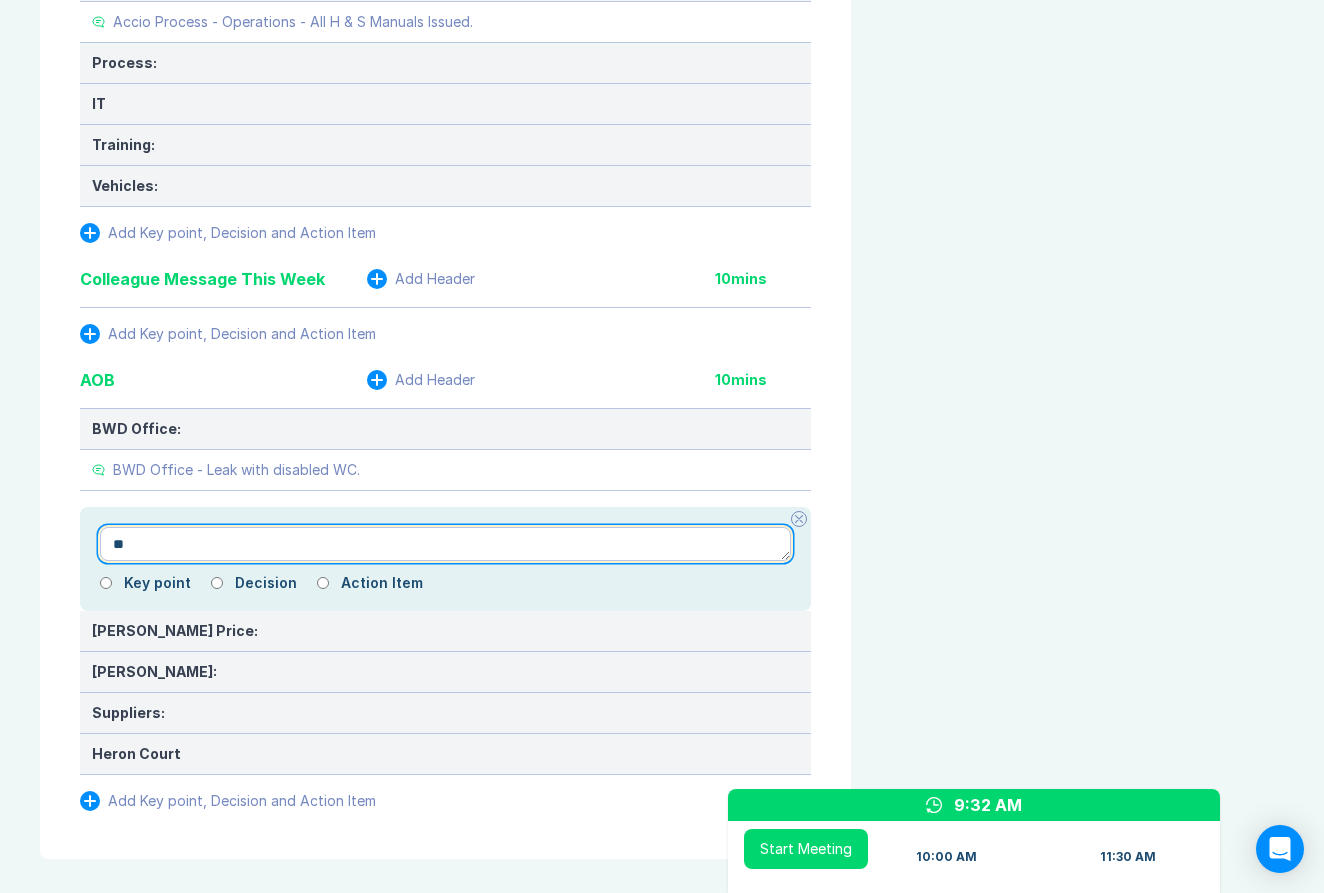 type on "*" 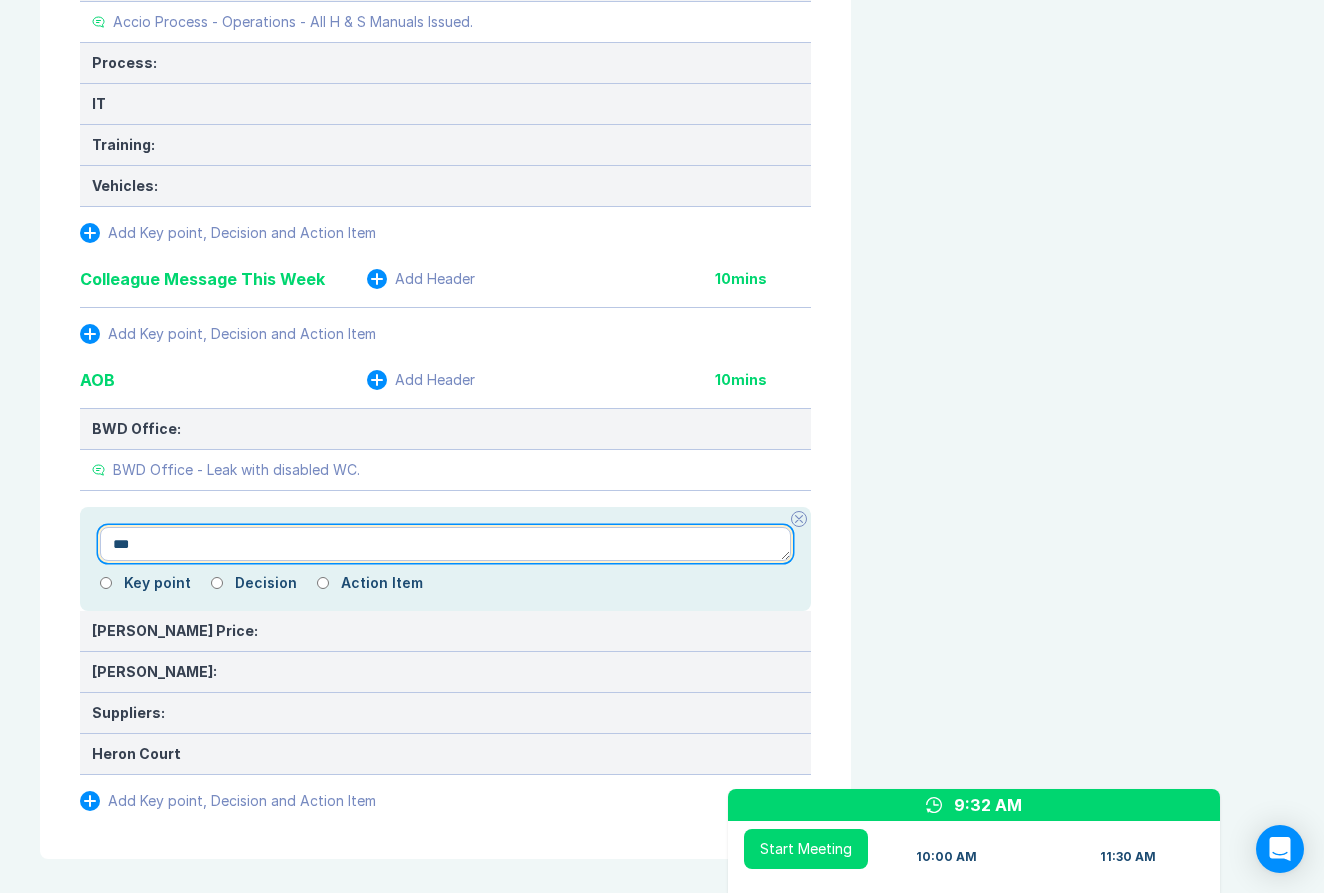 type on "*" 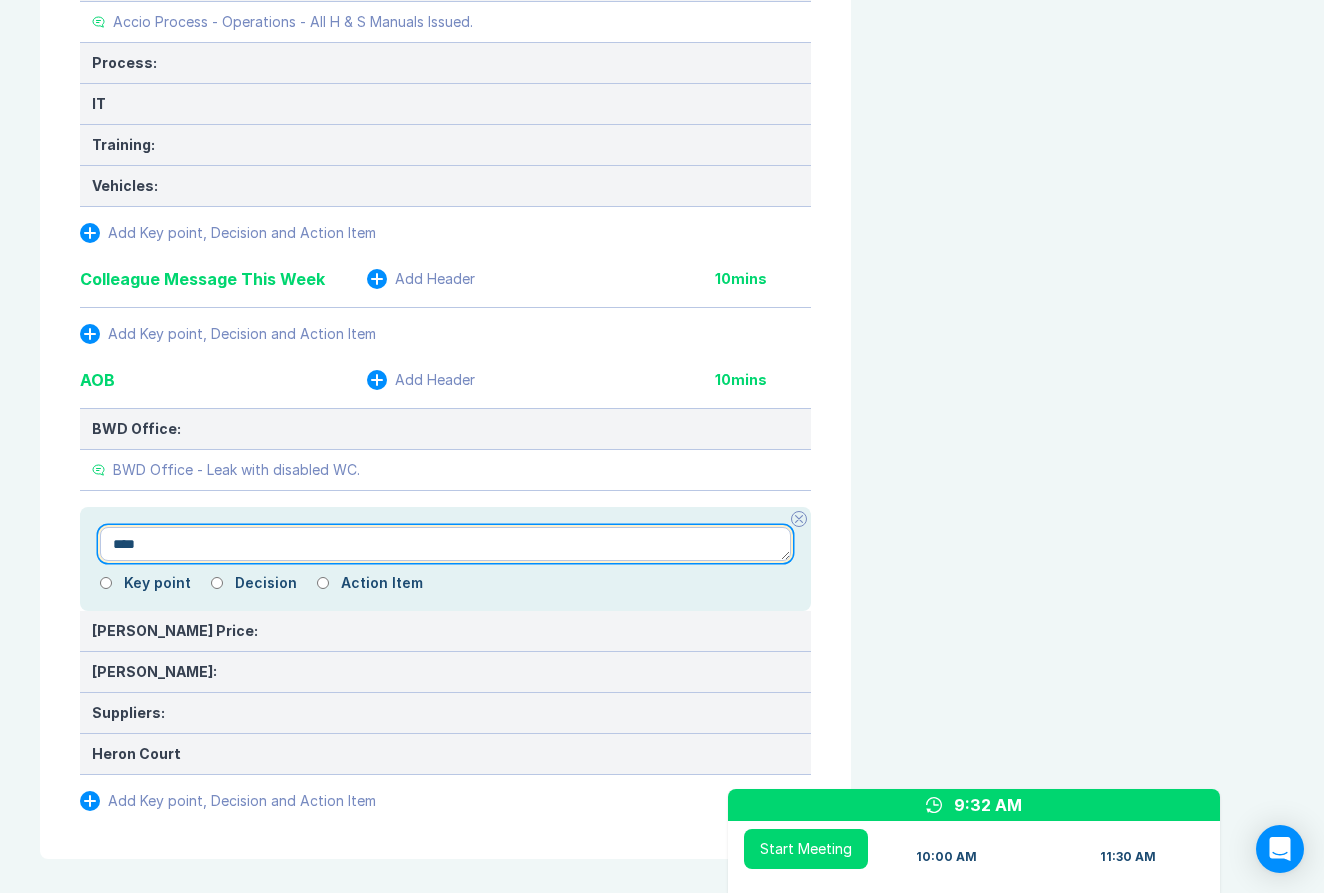 type on "*" 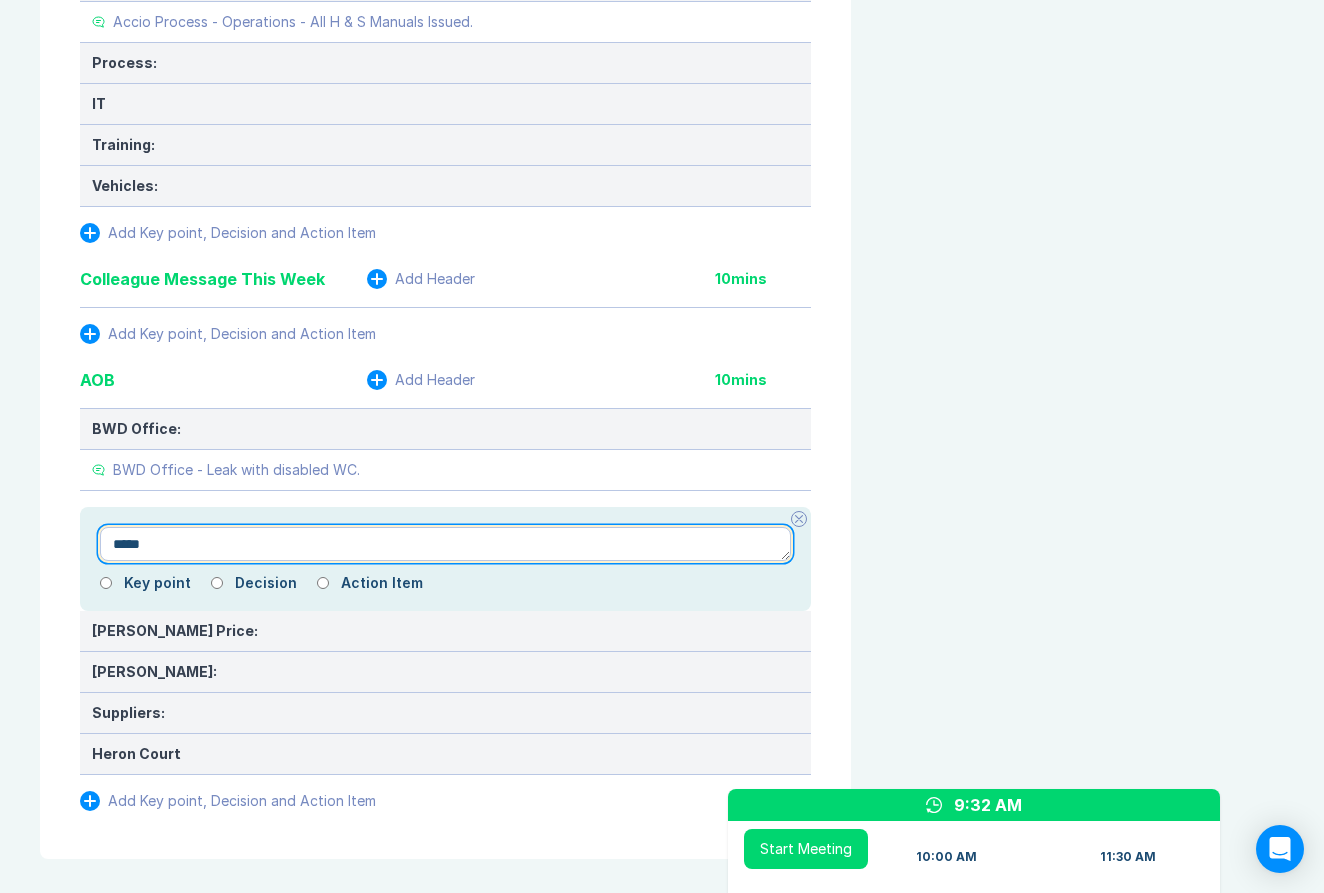 type on "*" 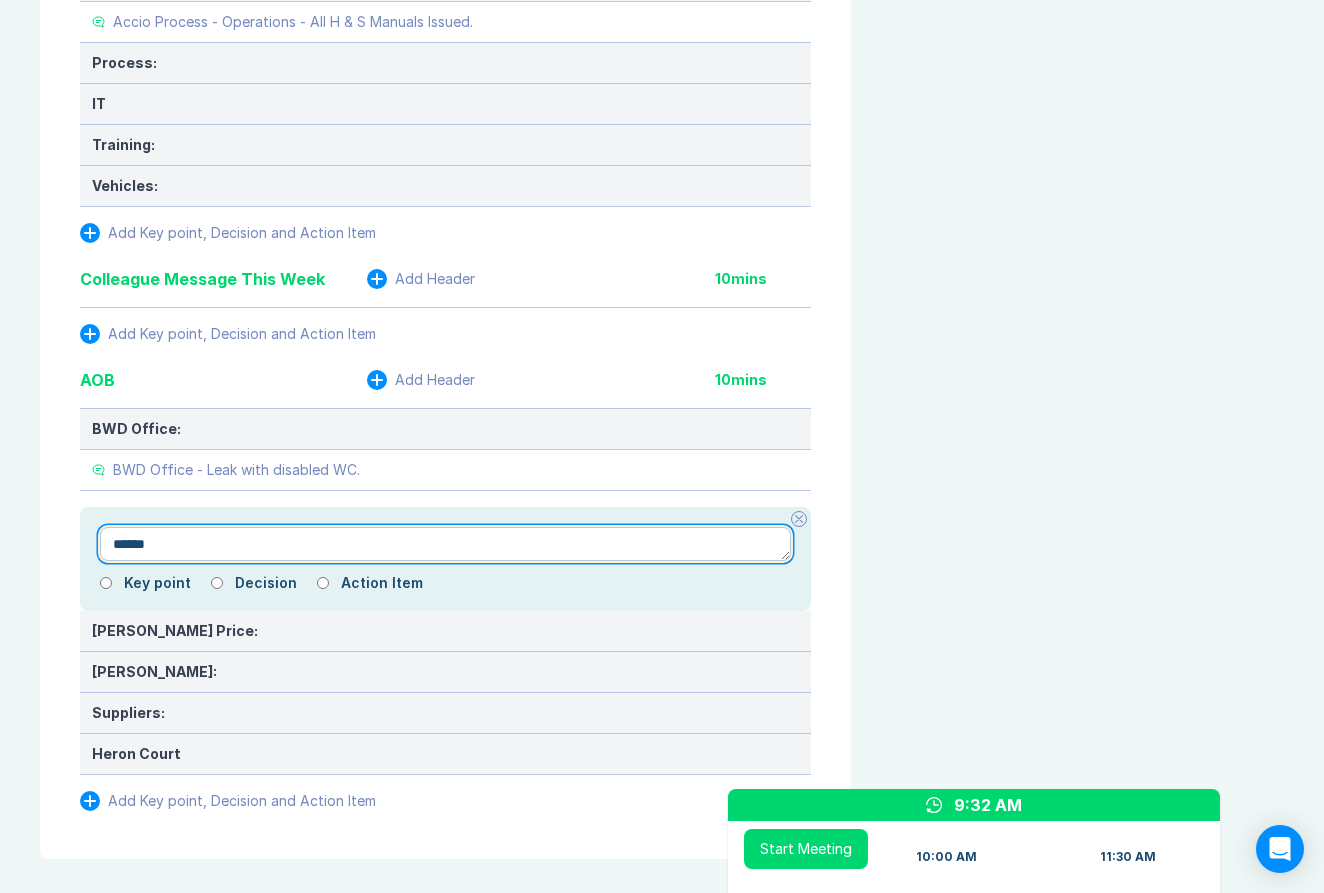 type on "*" 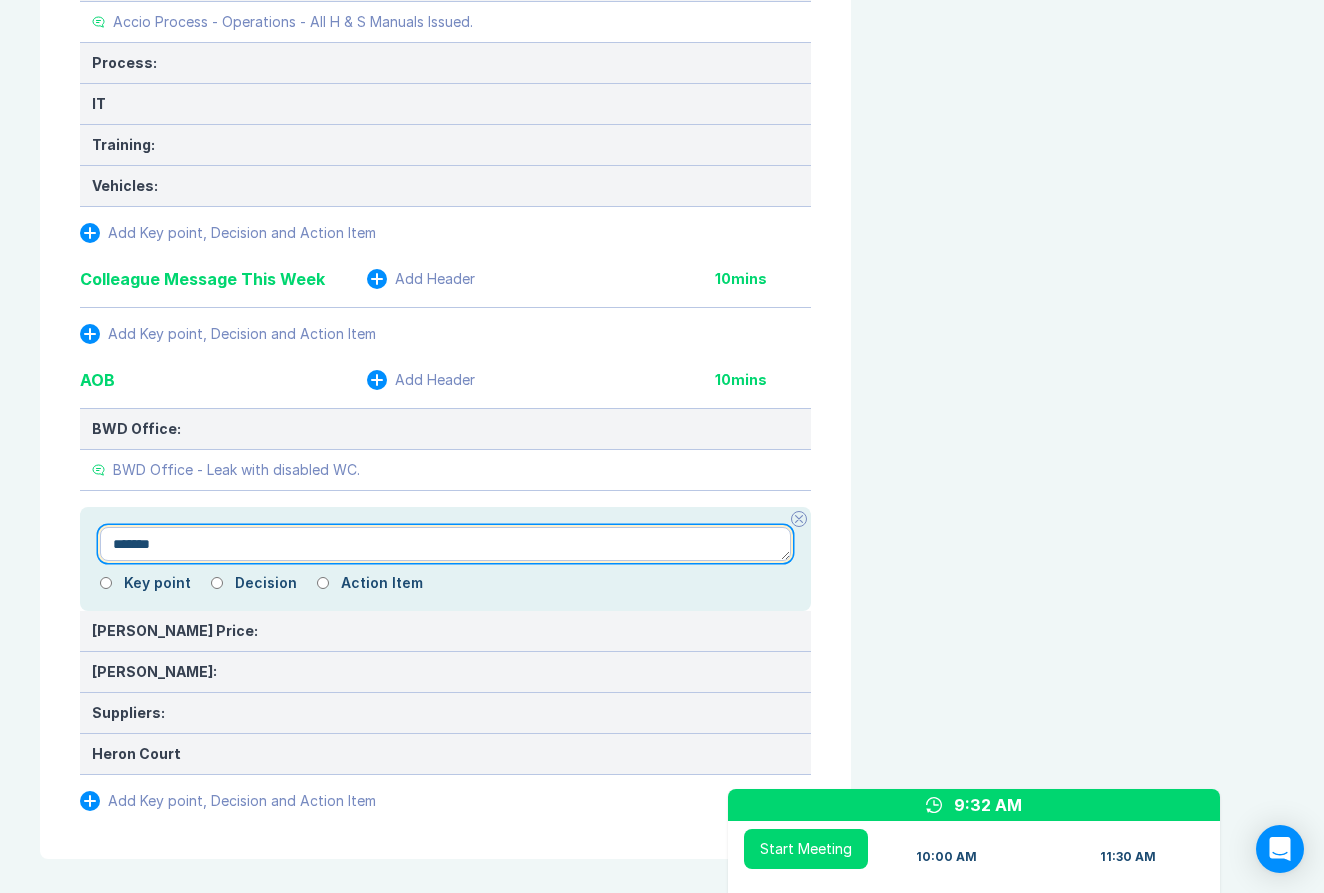 type on "*" 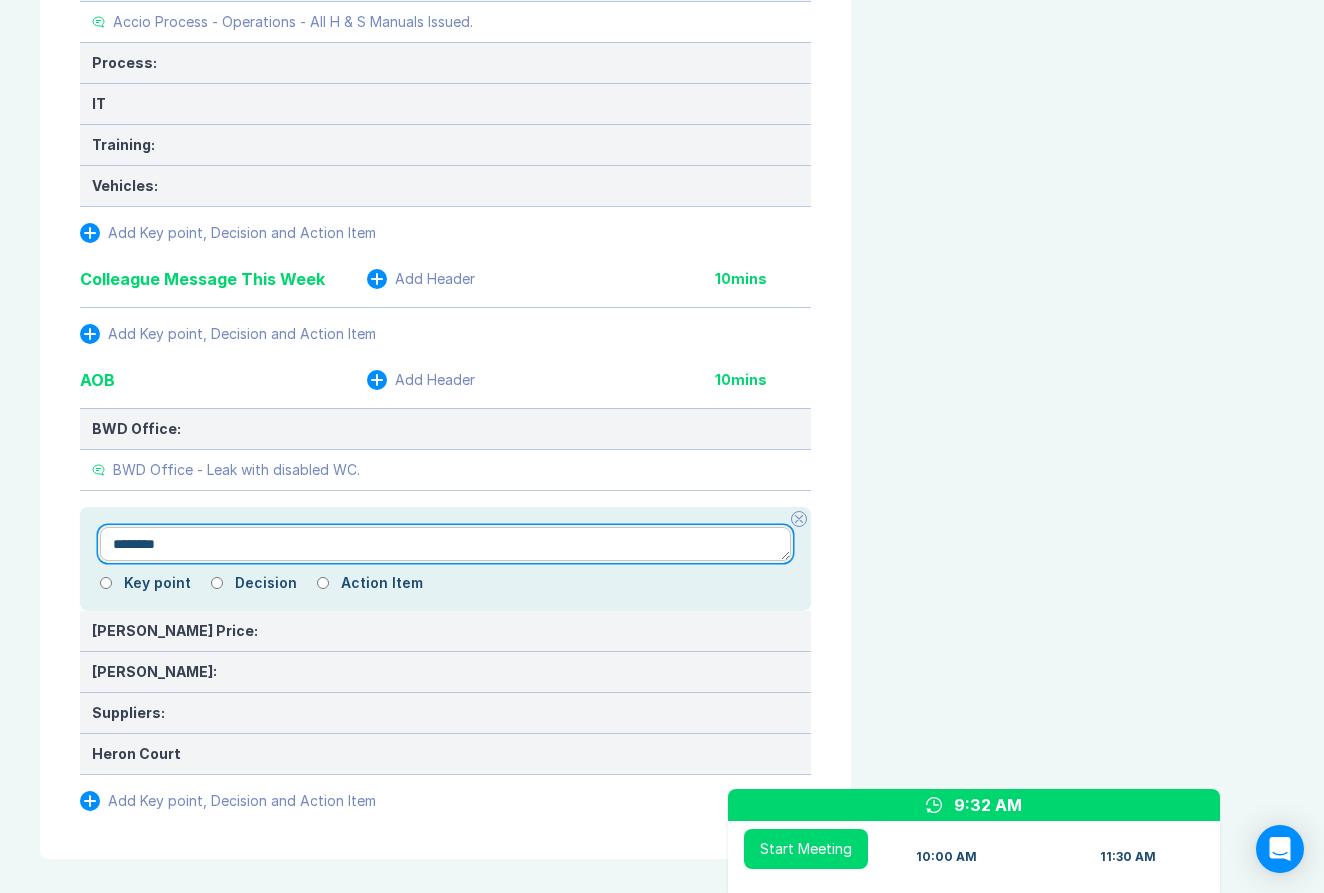 type on "*" 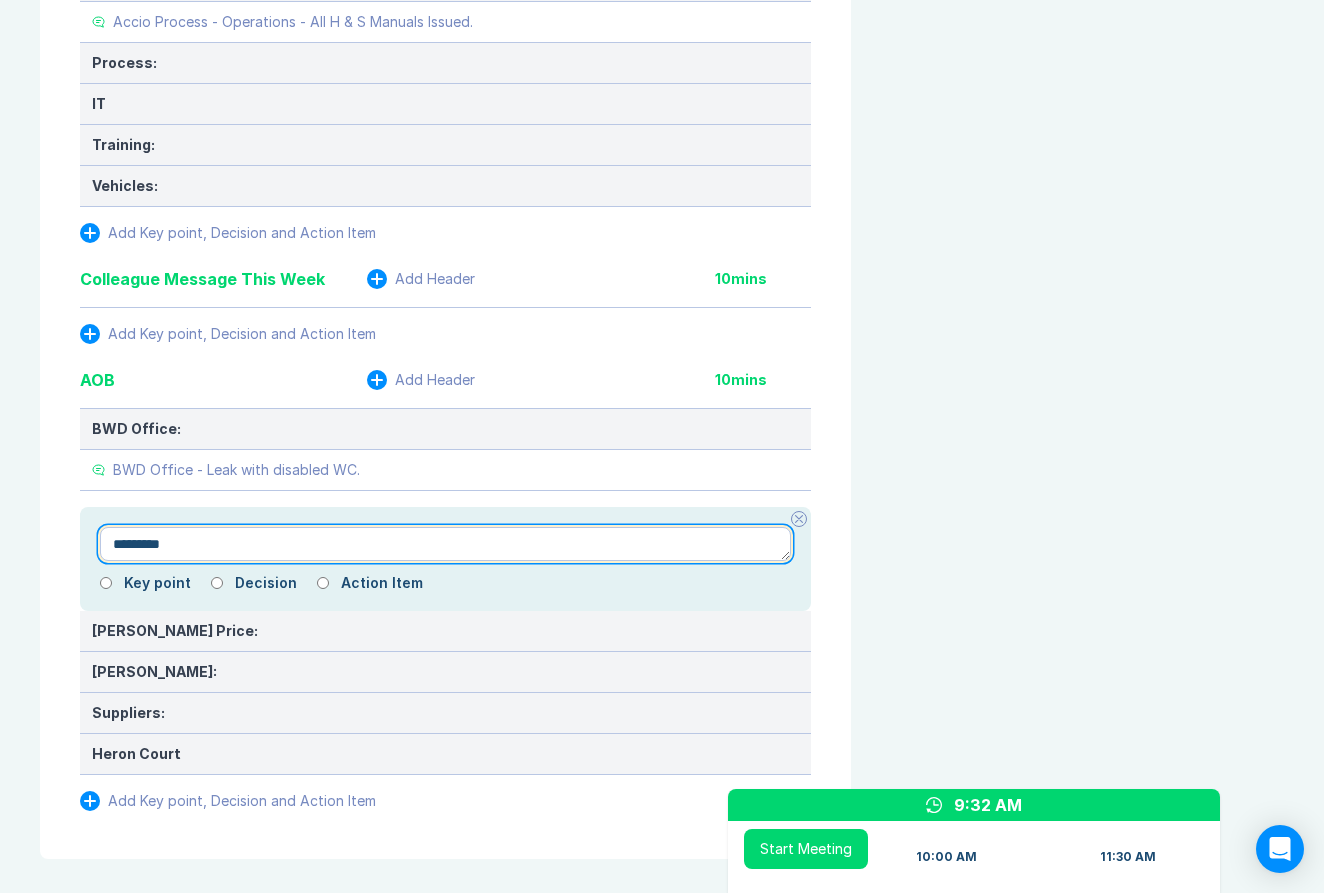 type on "*" 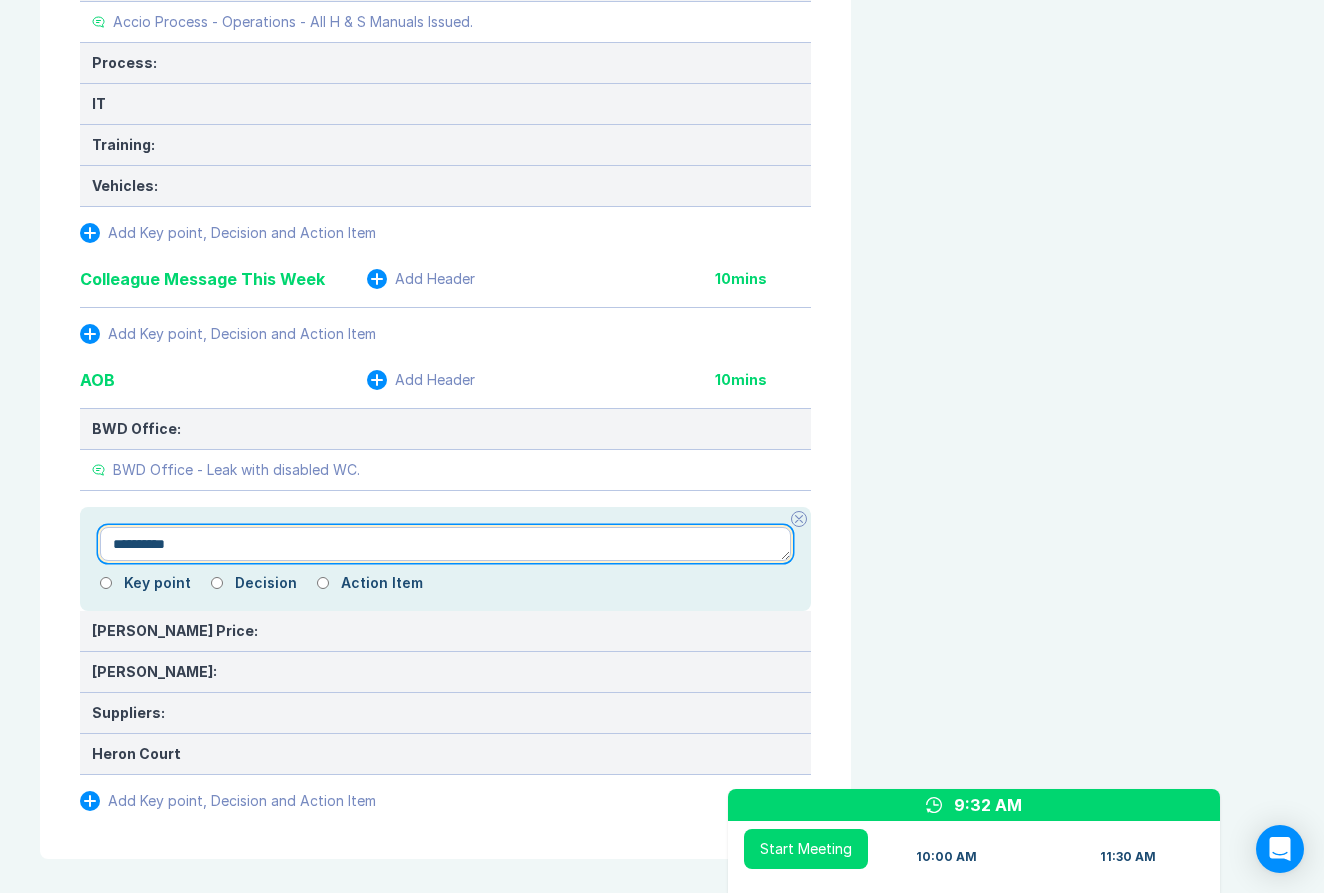 type on "*" 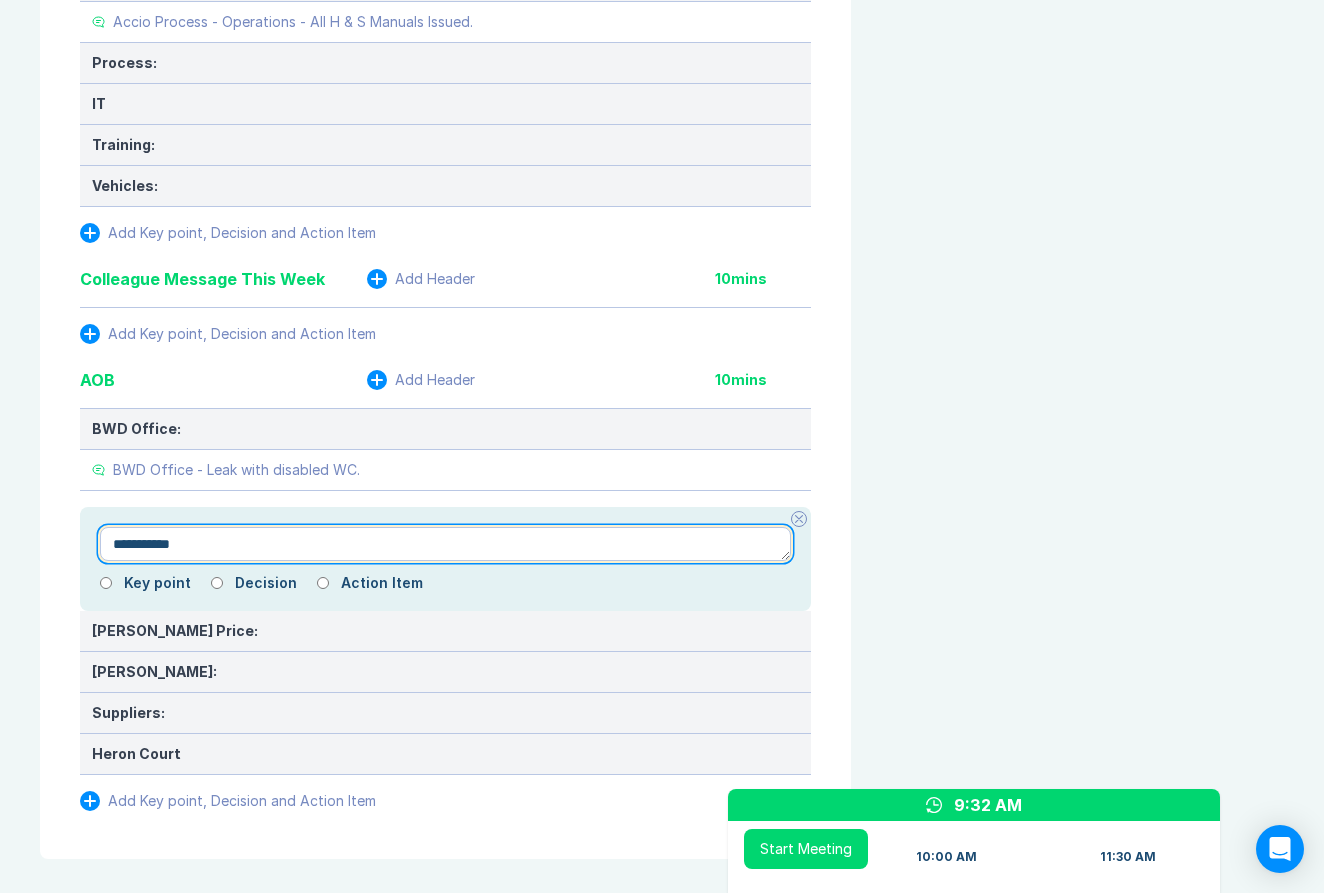 type on "*" 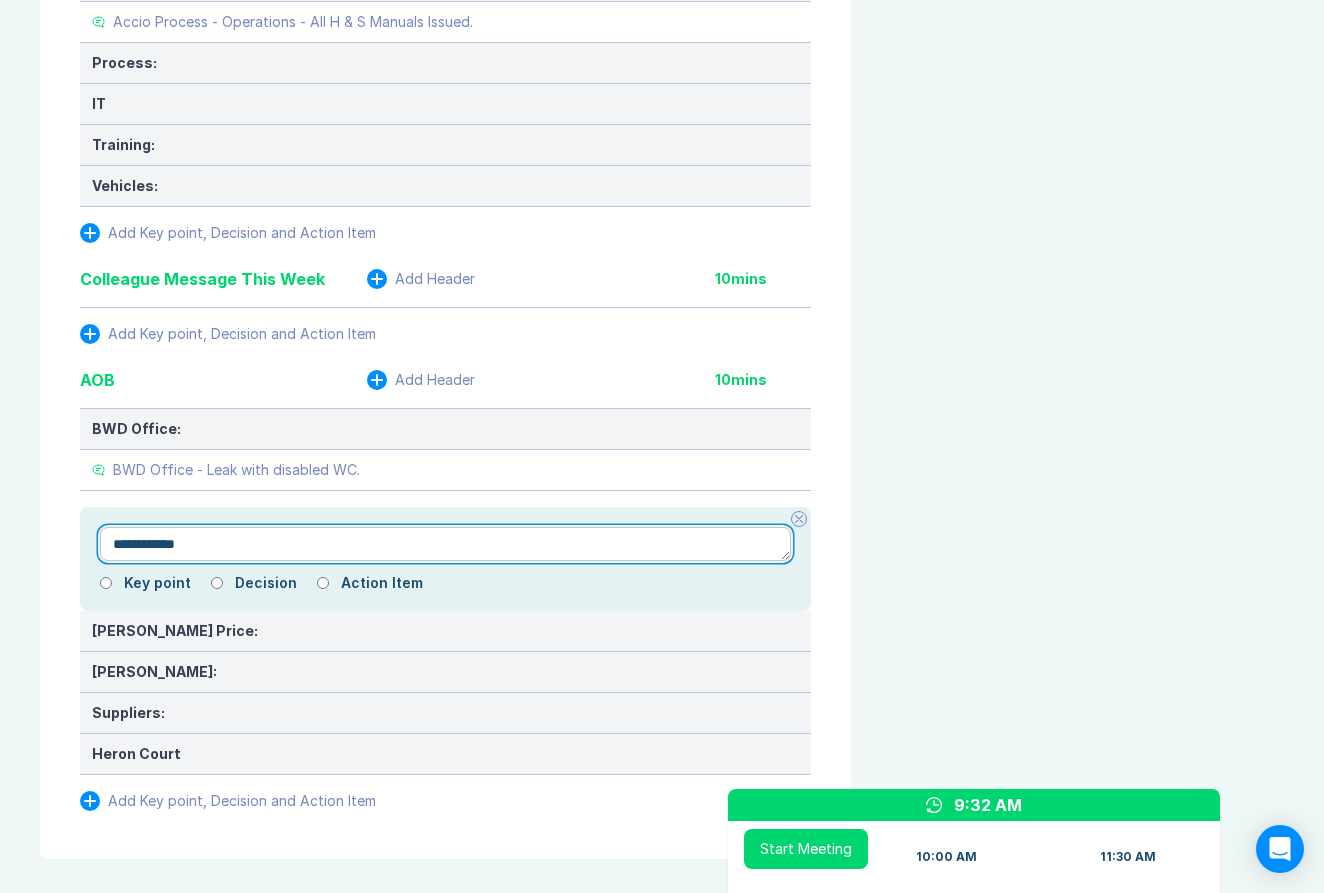 type on "*" 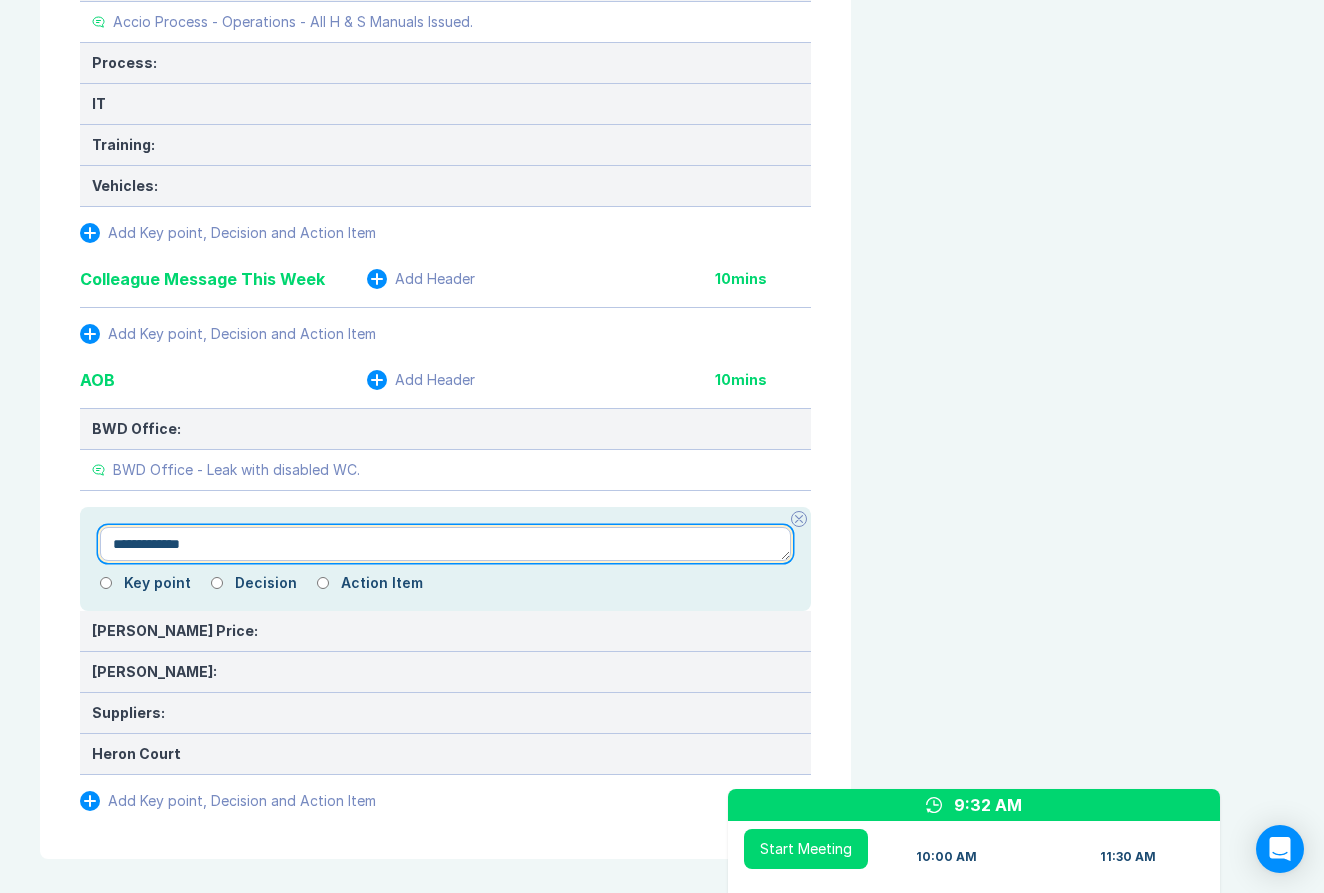 type on "*" 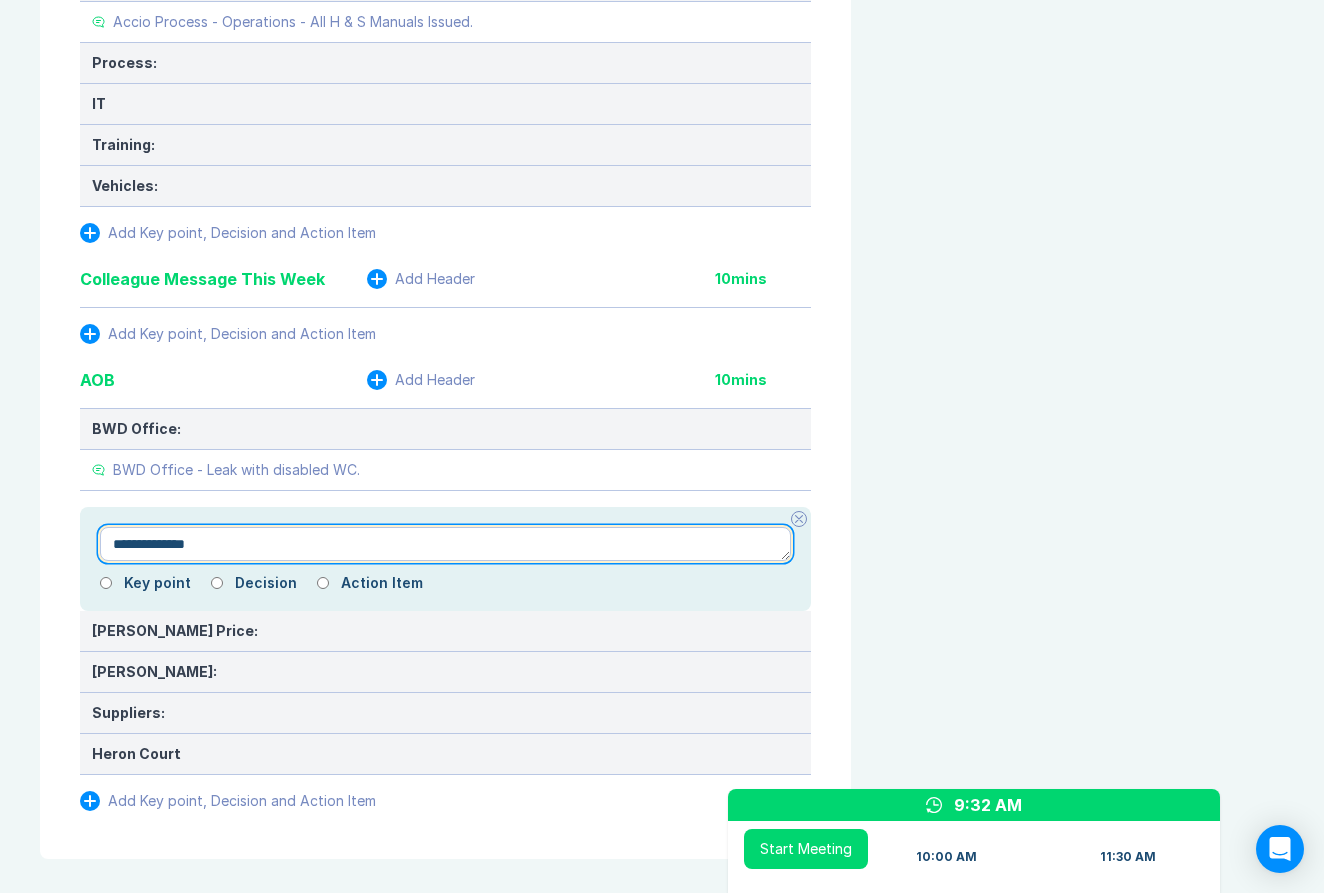 type on "*" 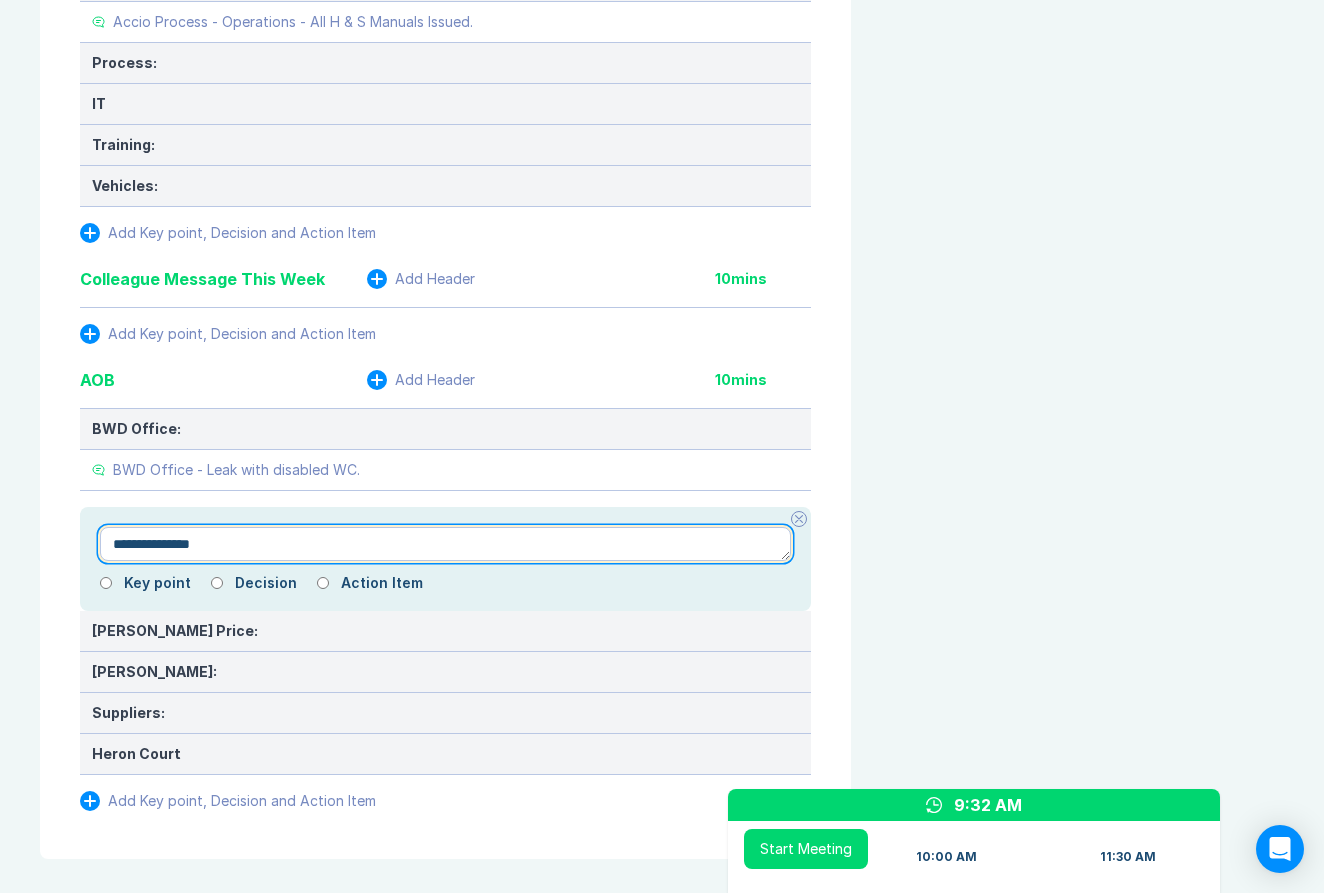 type on "*" 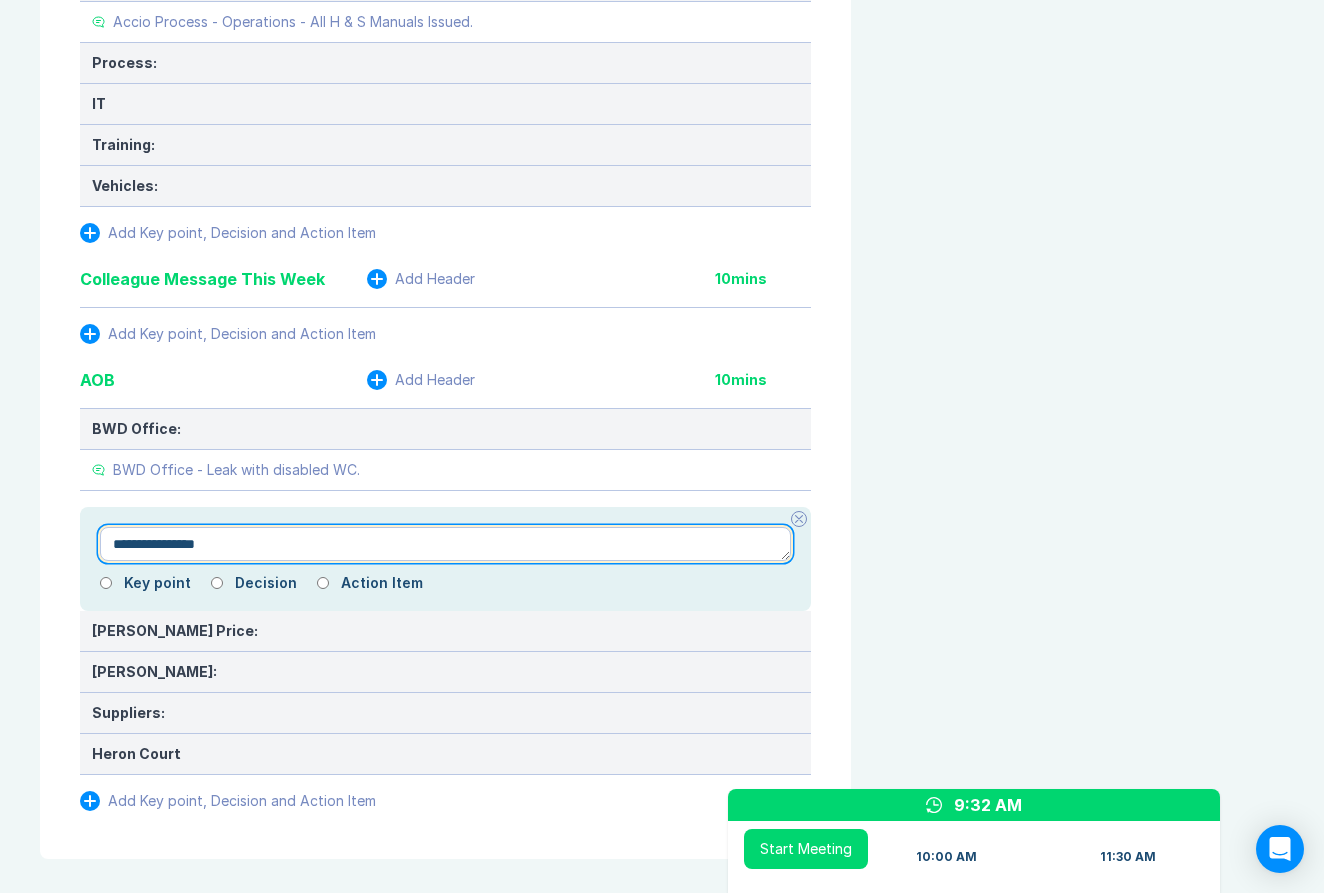 type on "*" 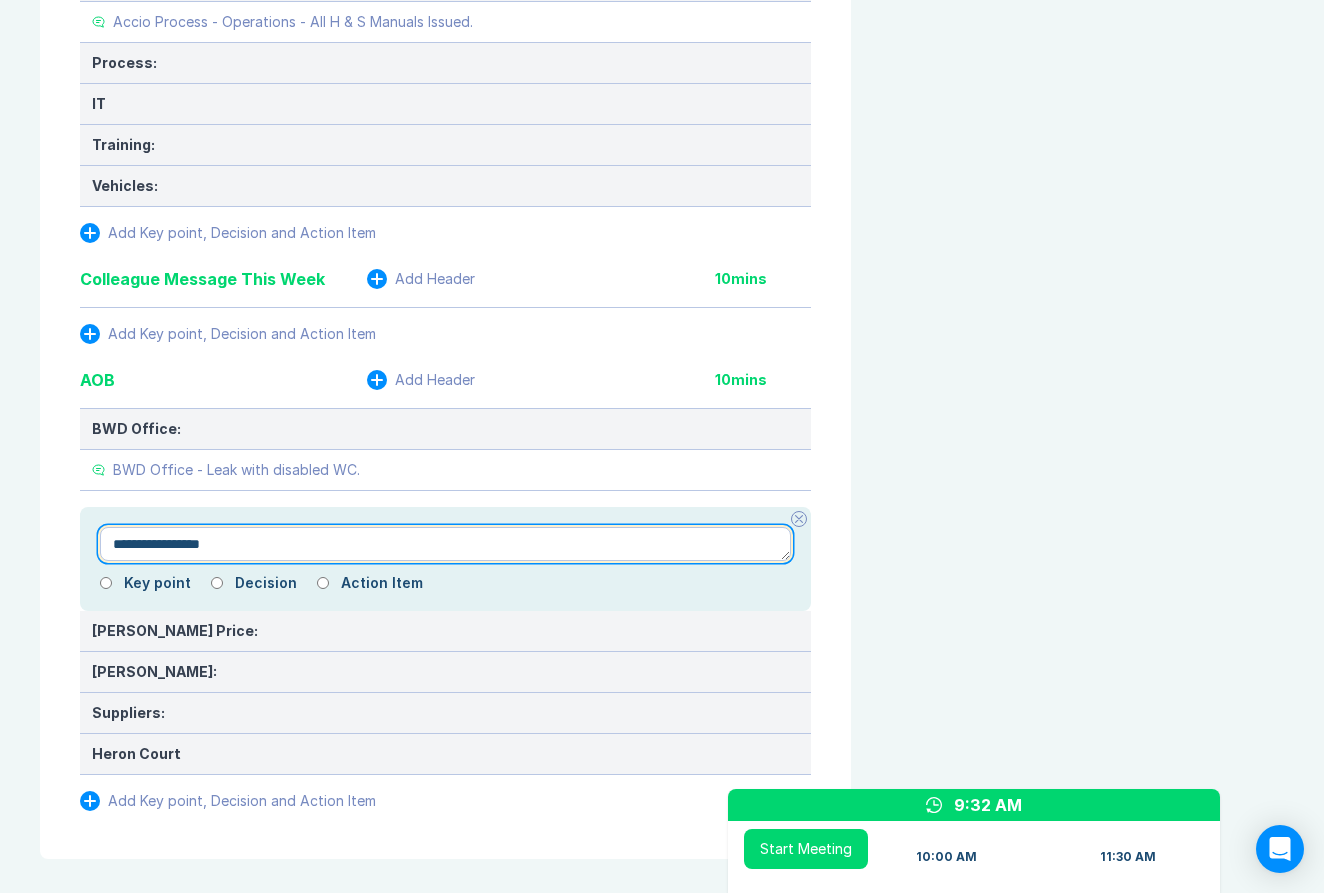 type on "*" 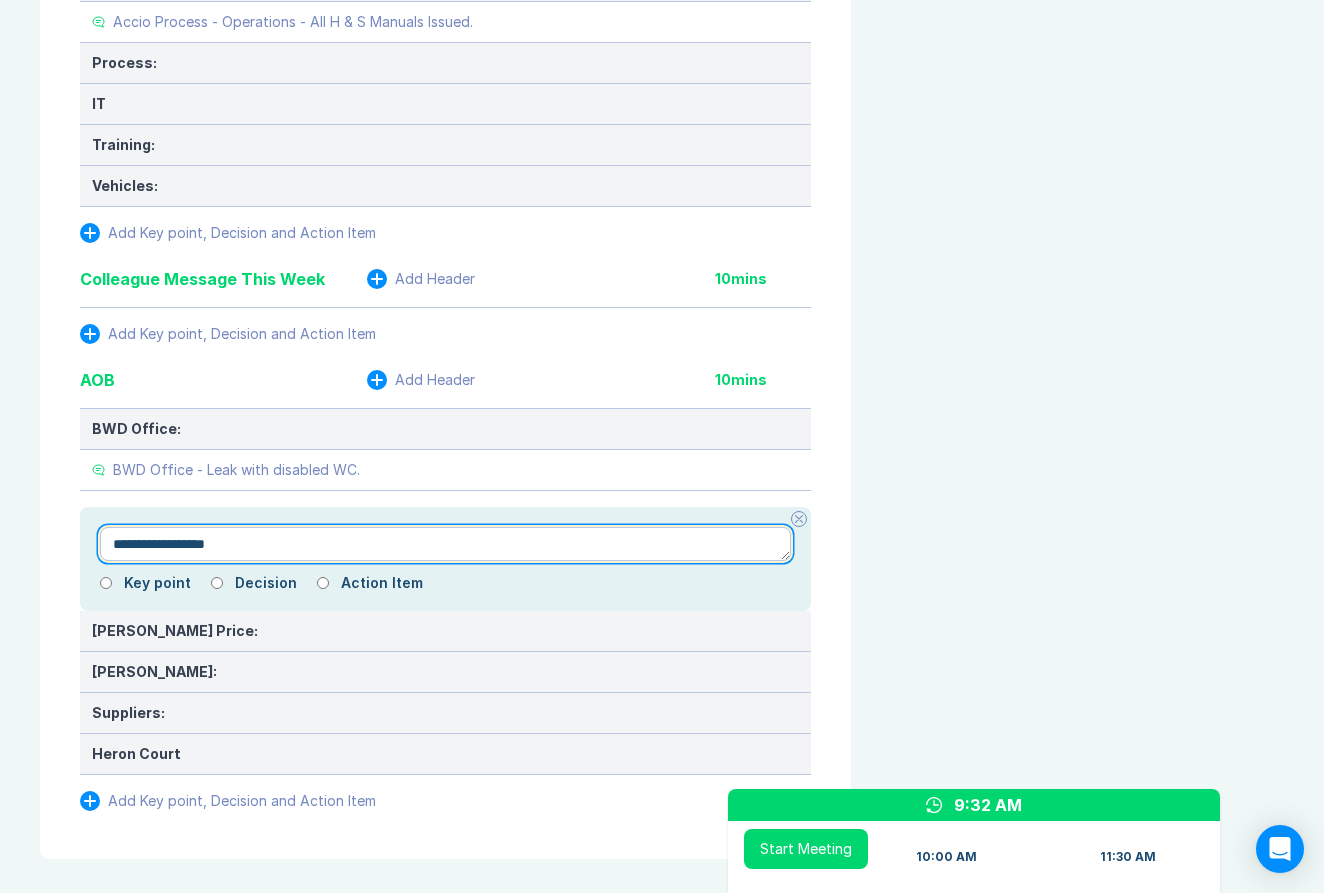 type on "*" 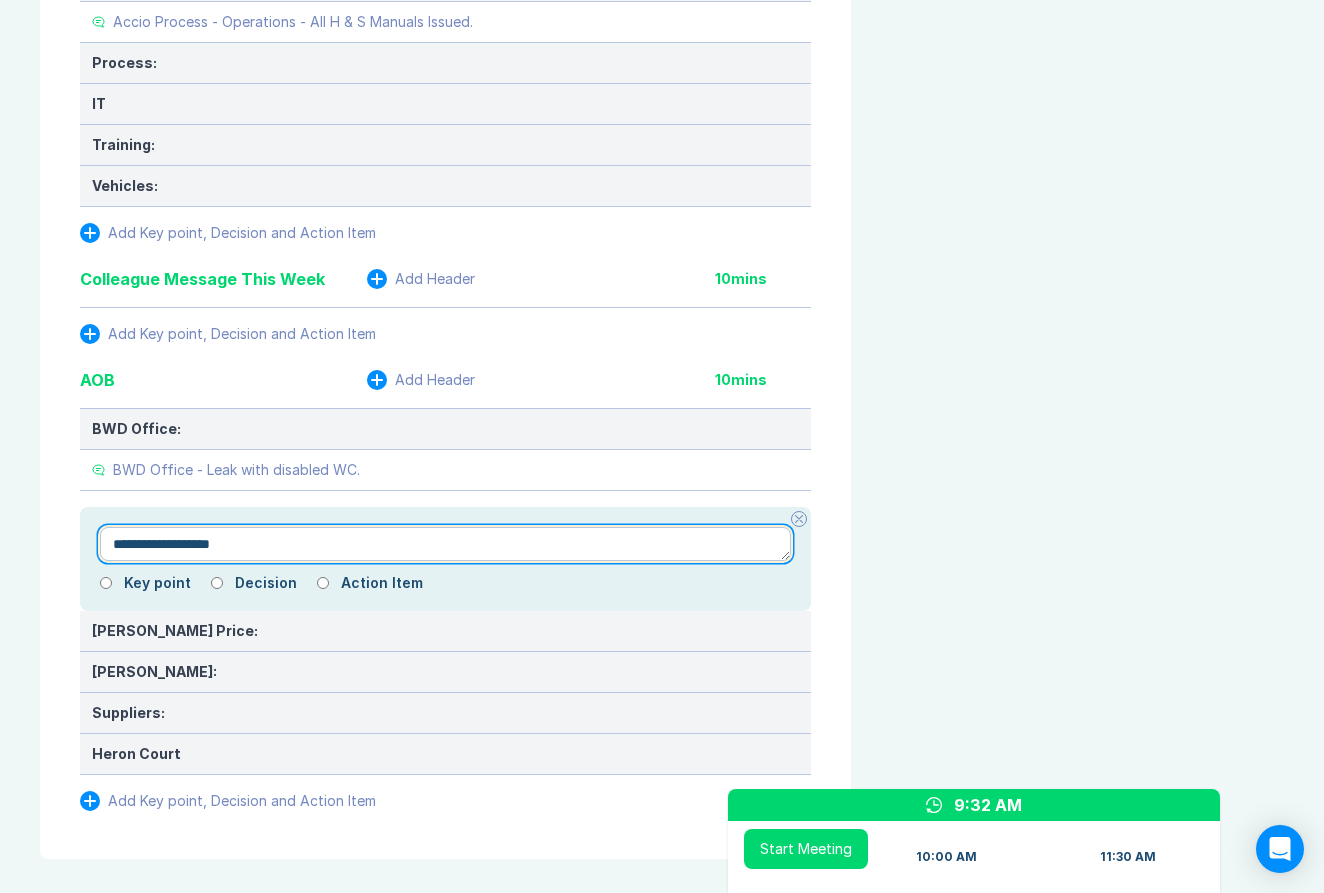 type on "*" 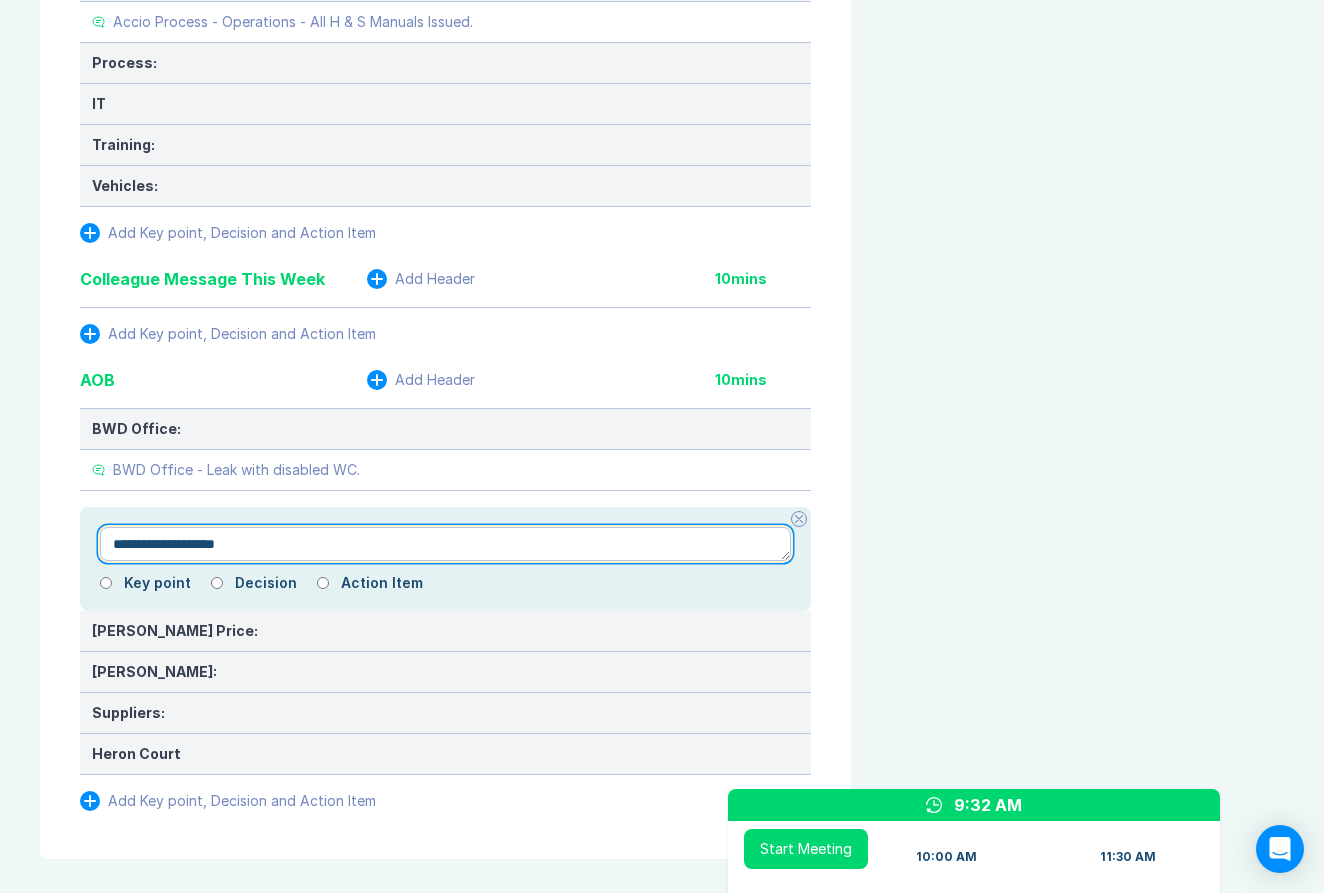 type on "*" 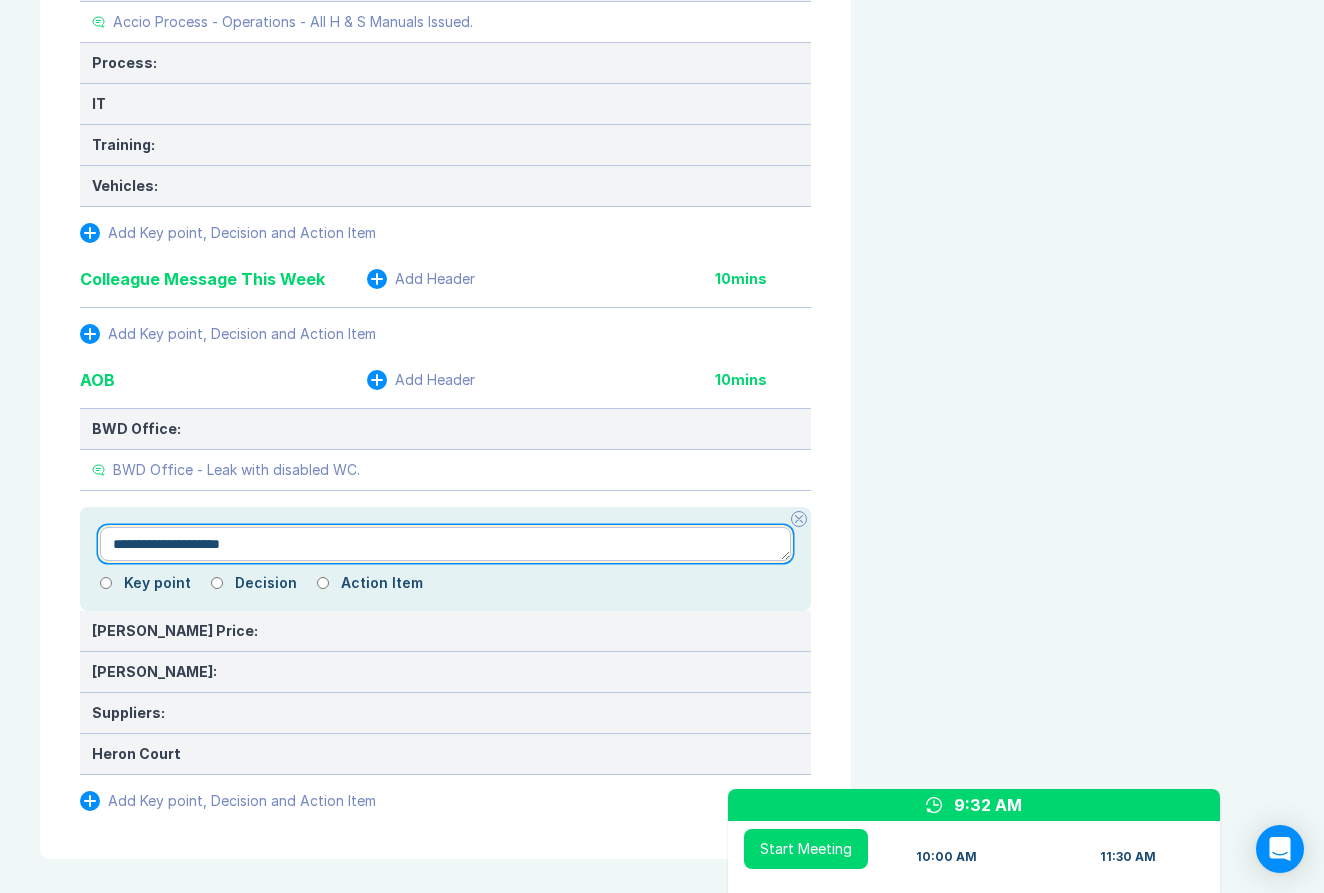 type on "*" 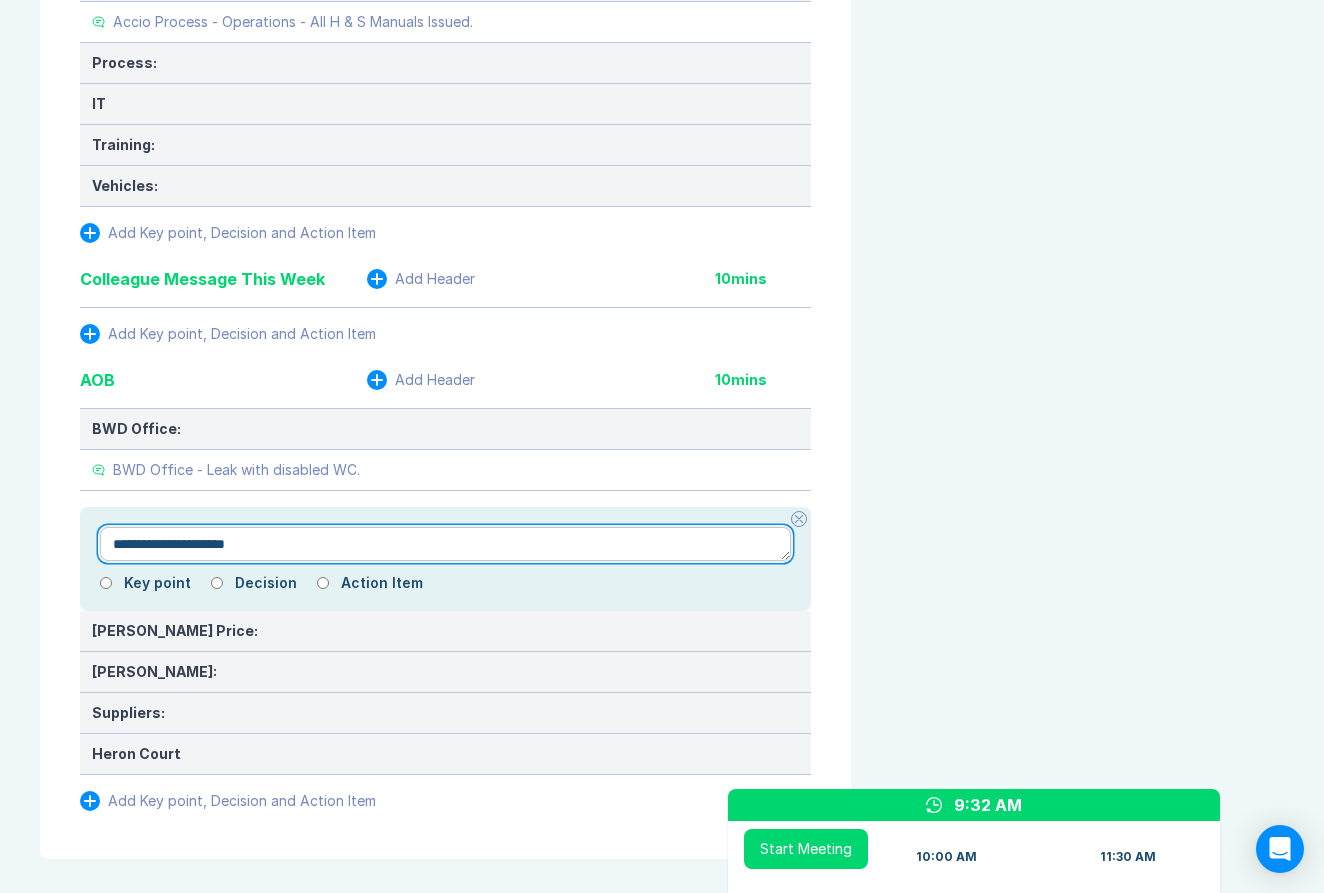 type on "*" 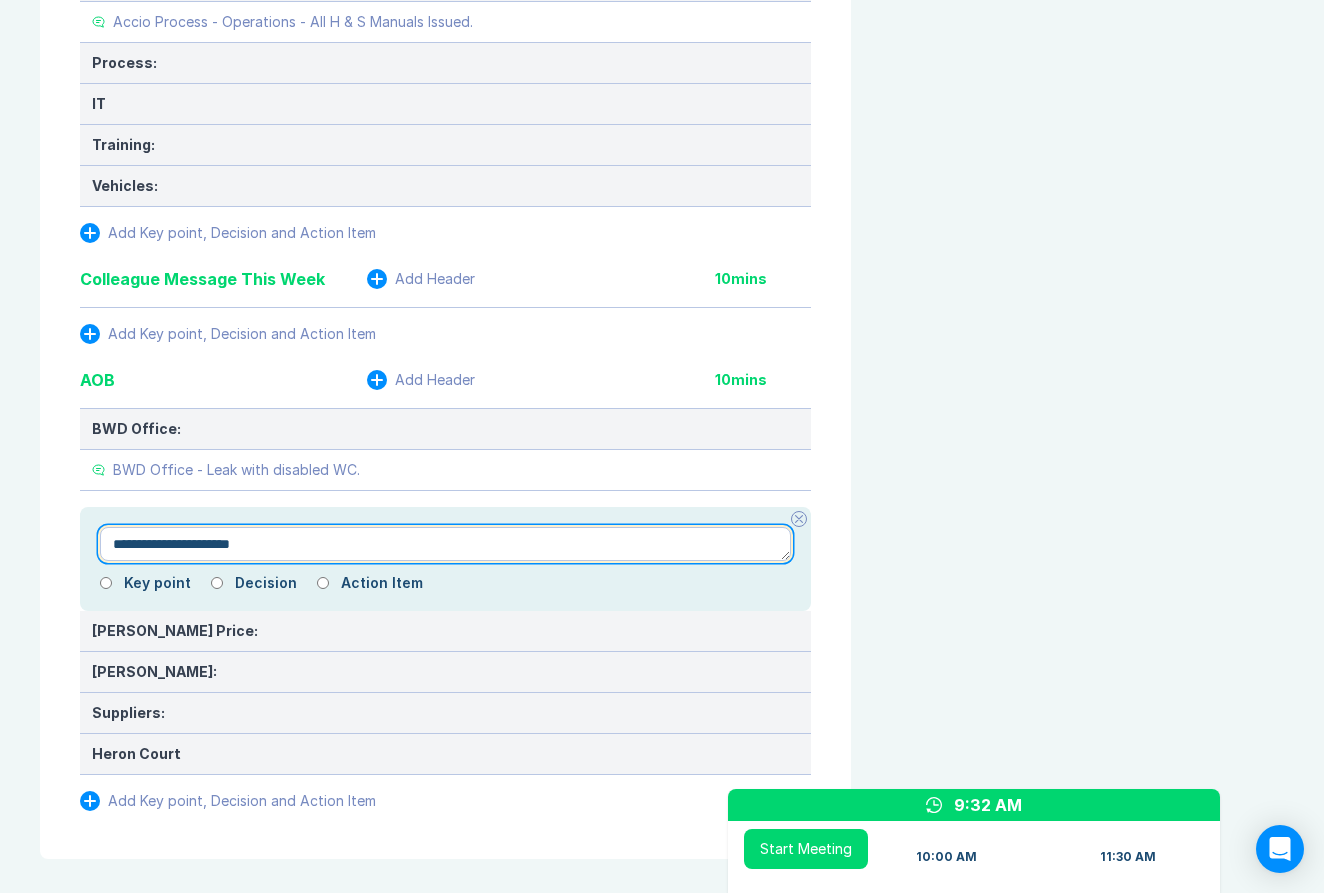 type on "*" 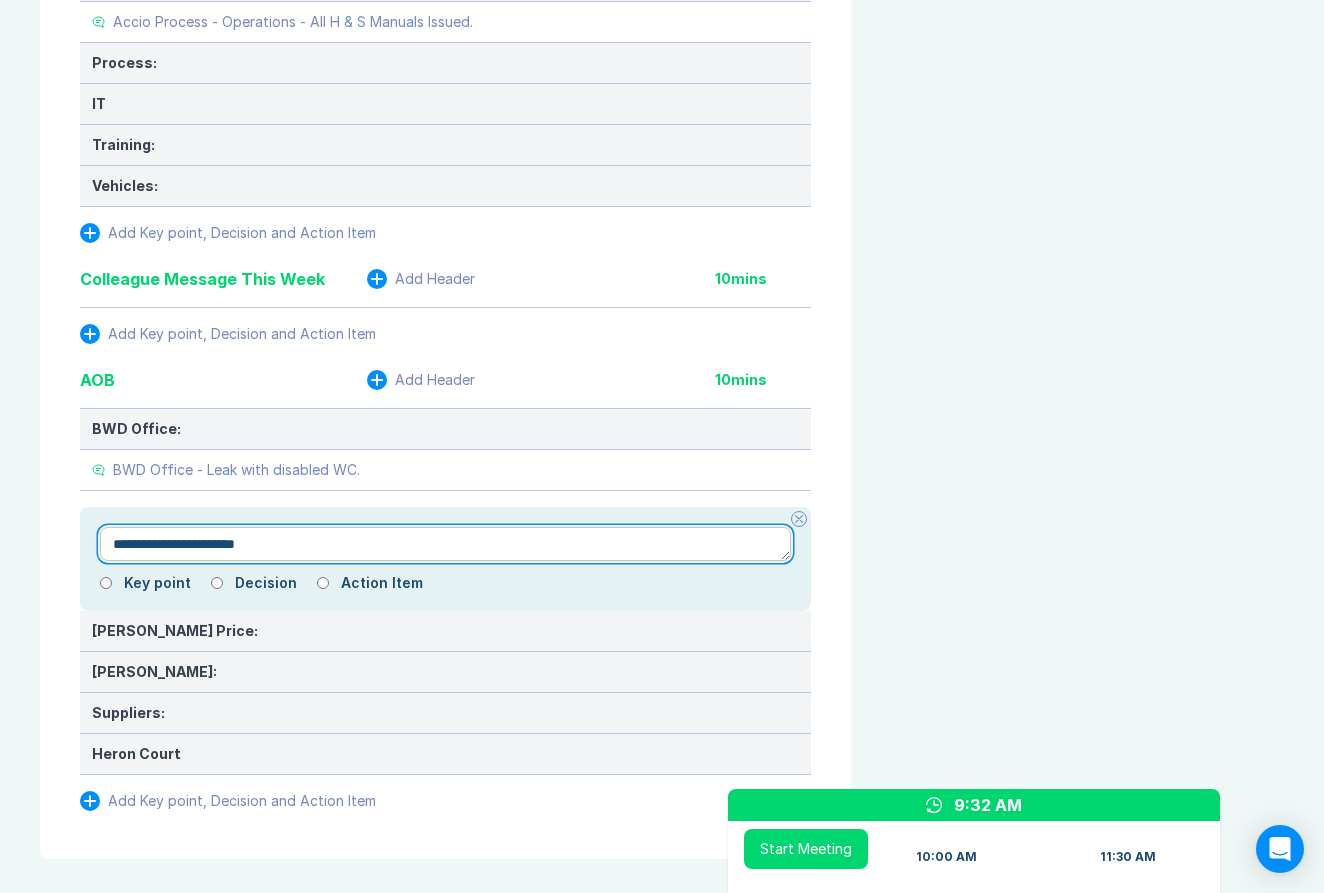 type on "*" 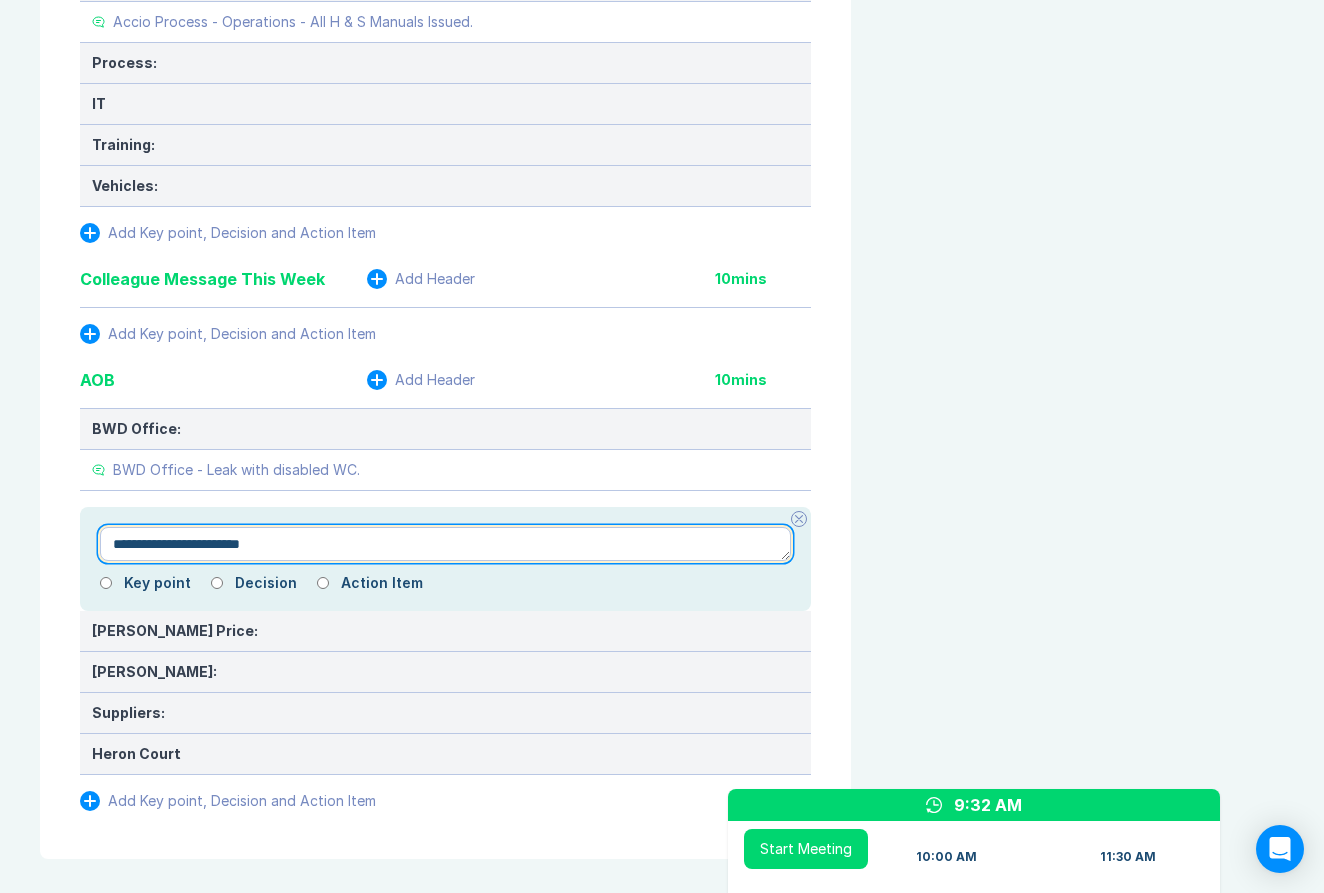 type on "*" 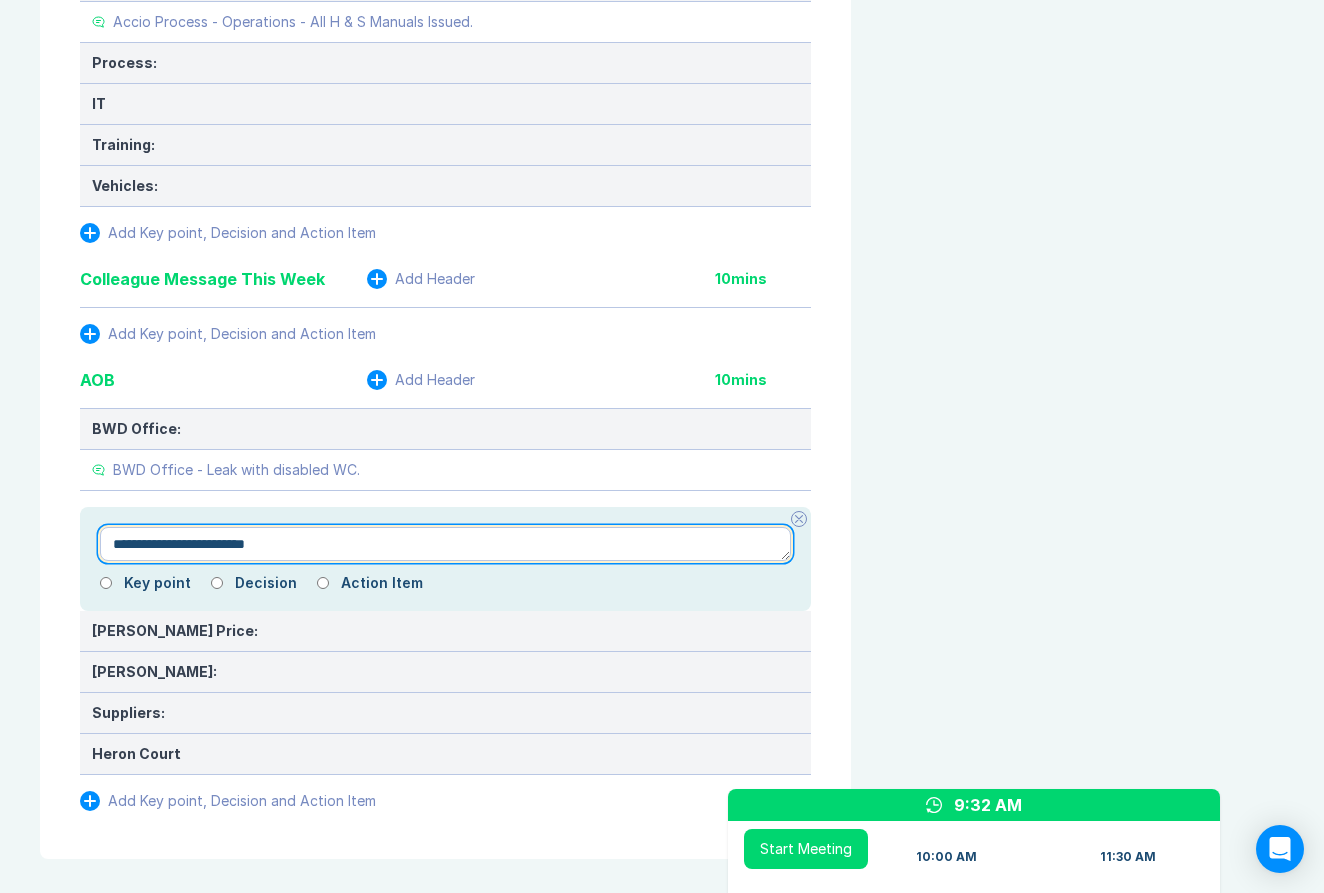 type on "*" 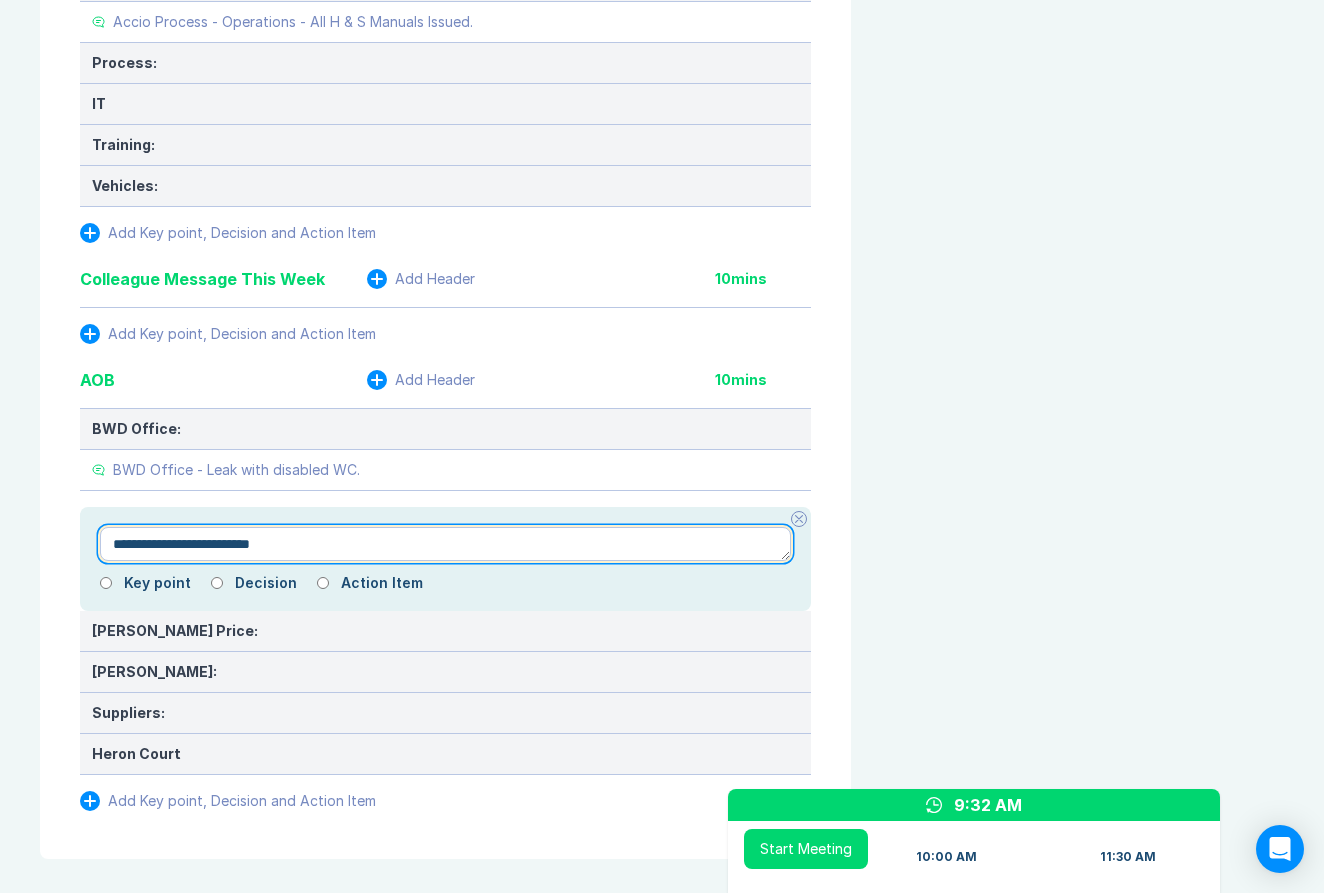 type on "*" 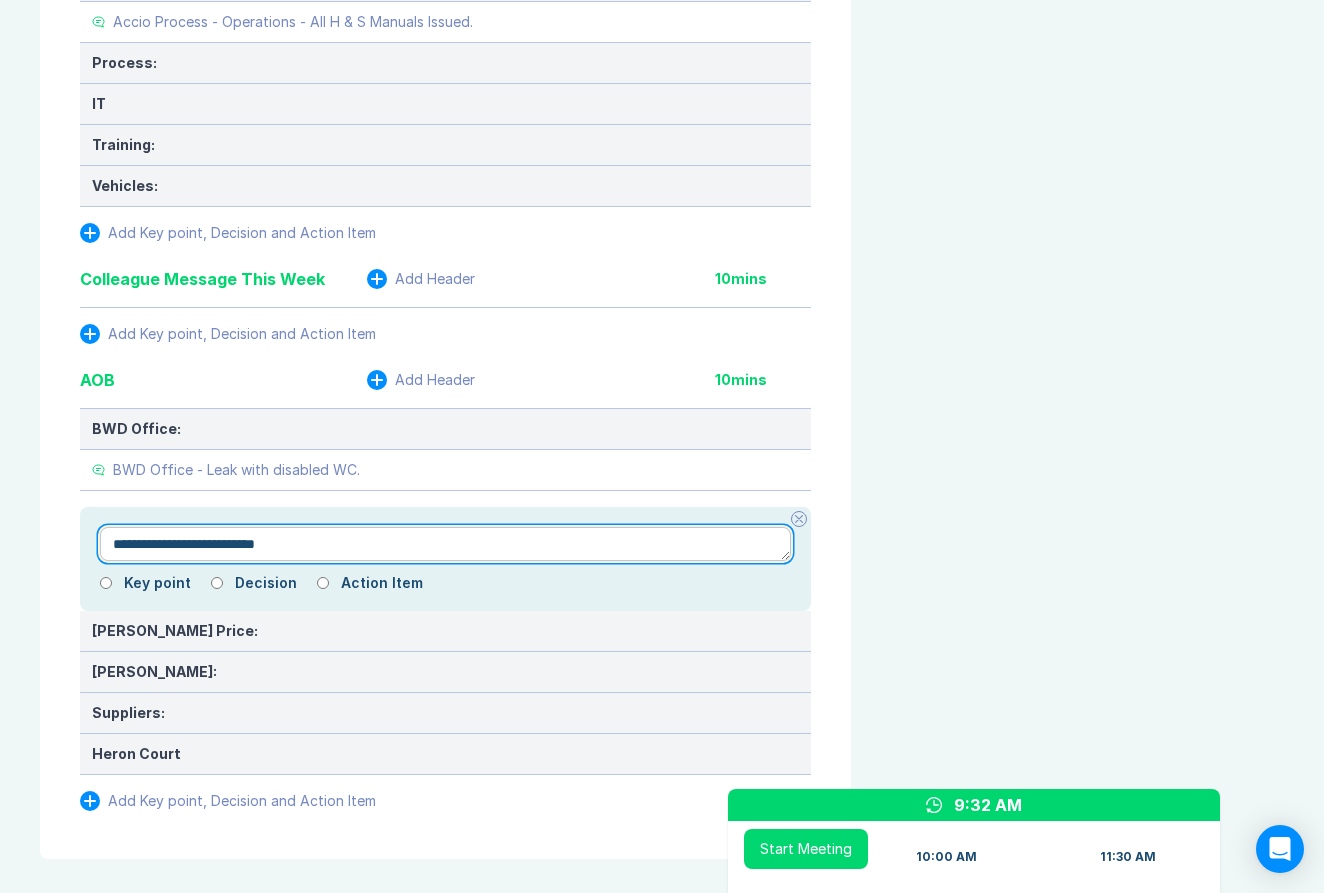 type on "*" 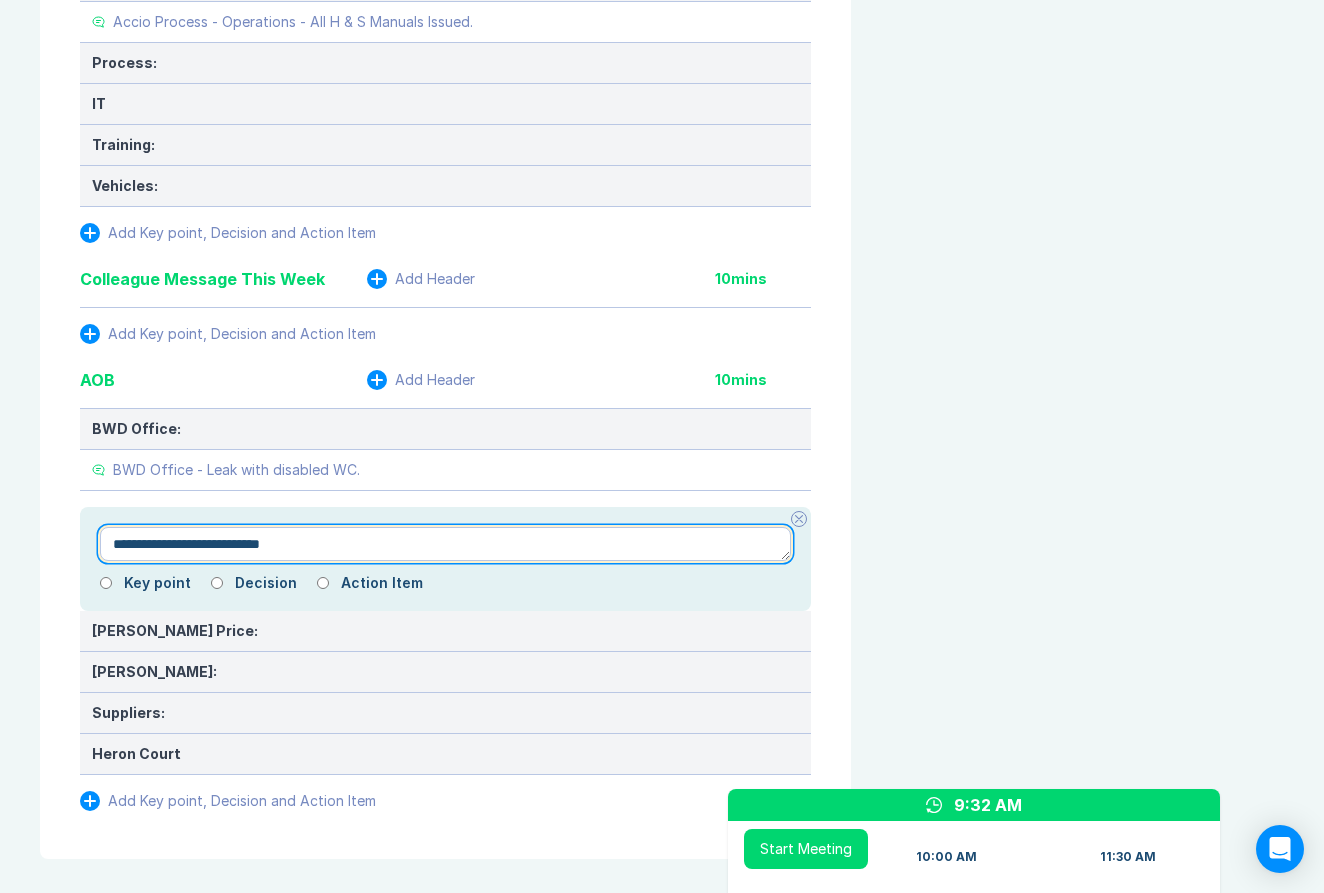 type on "*" 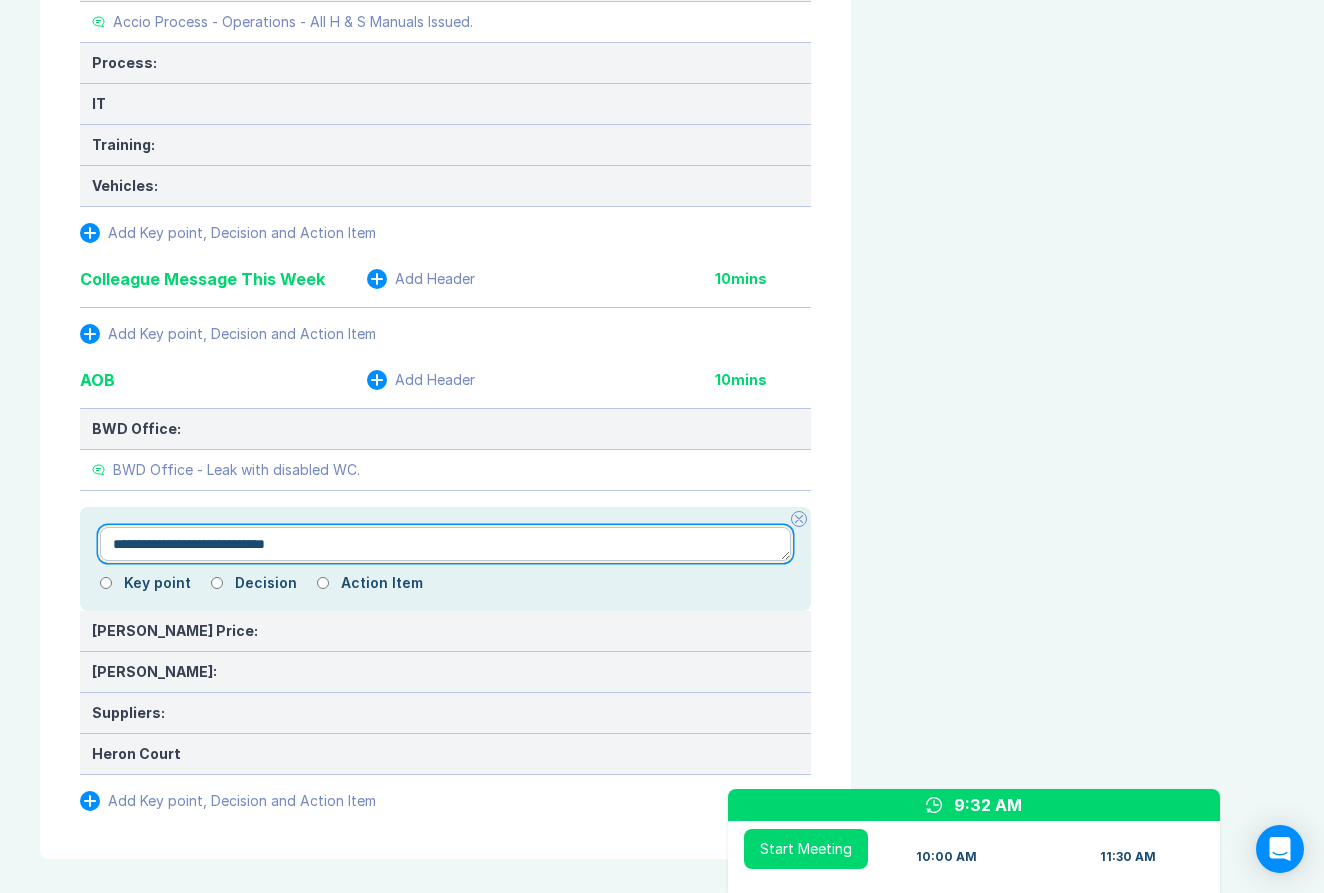 type on "*" 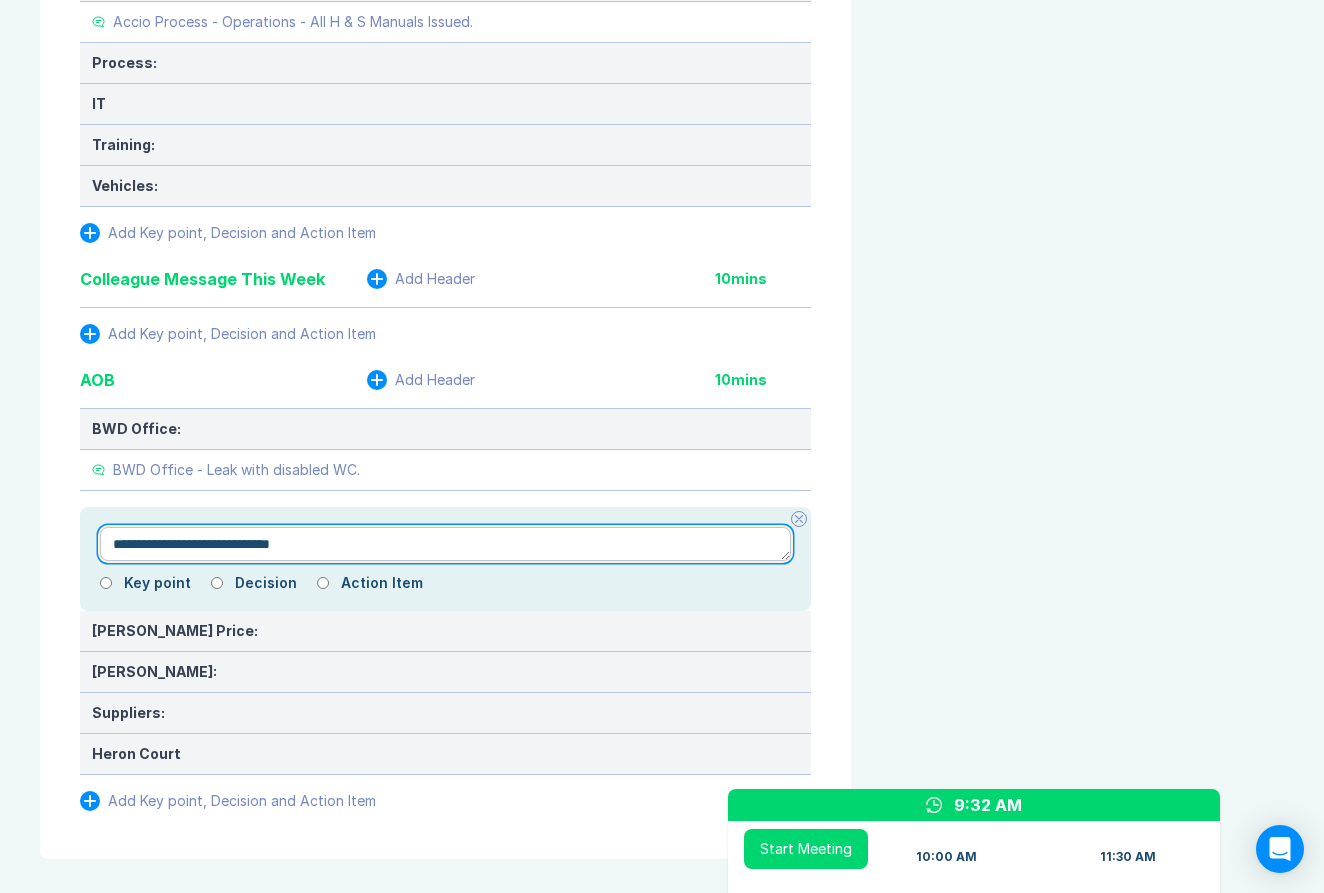 type on "*" 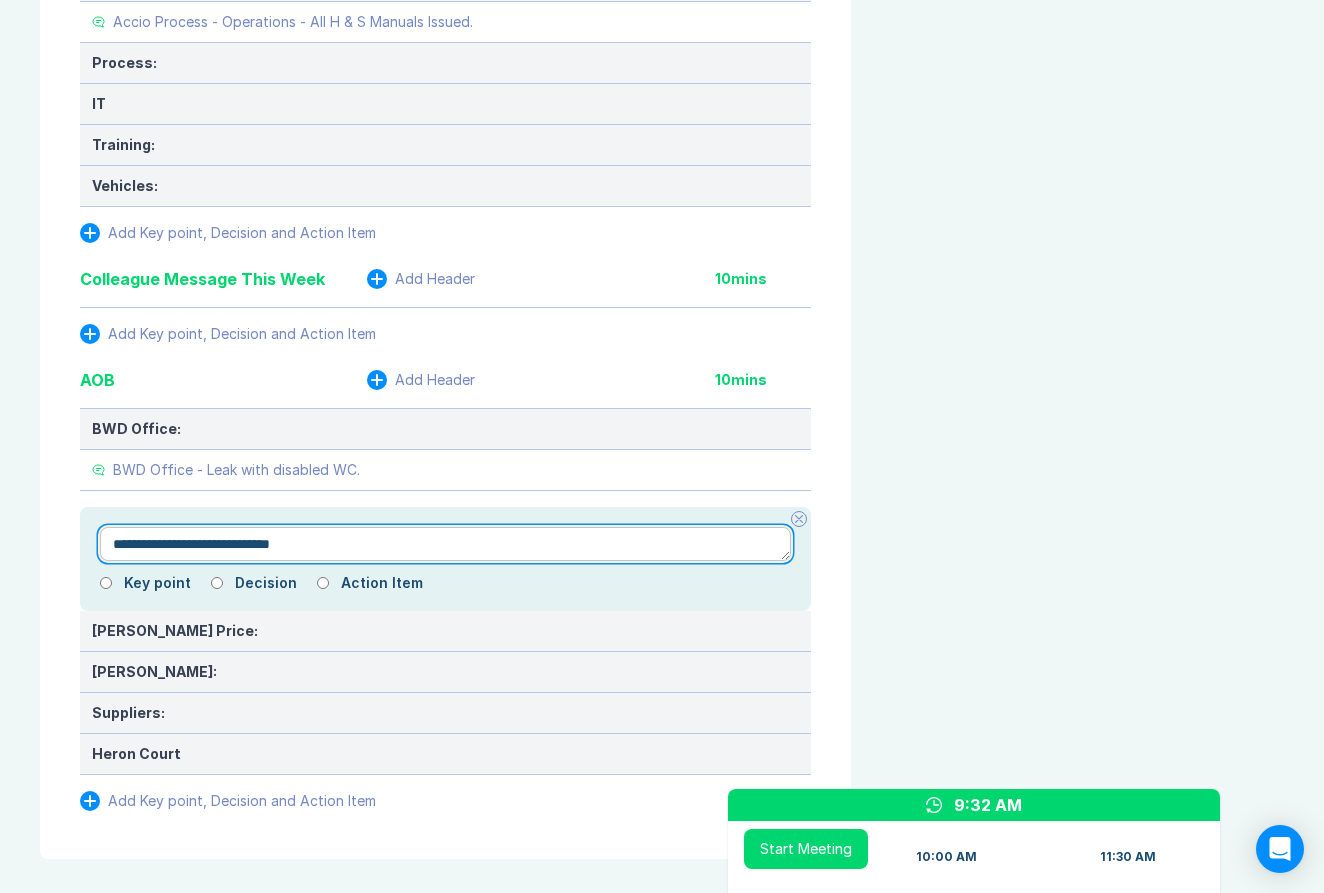 type on "**********" 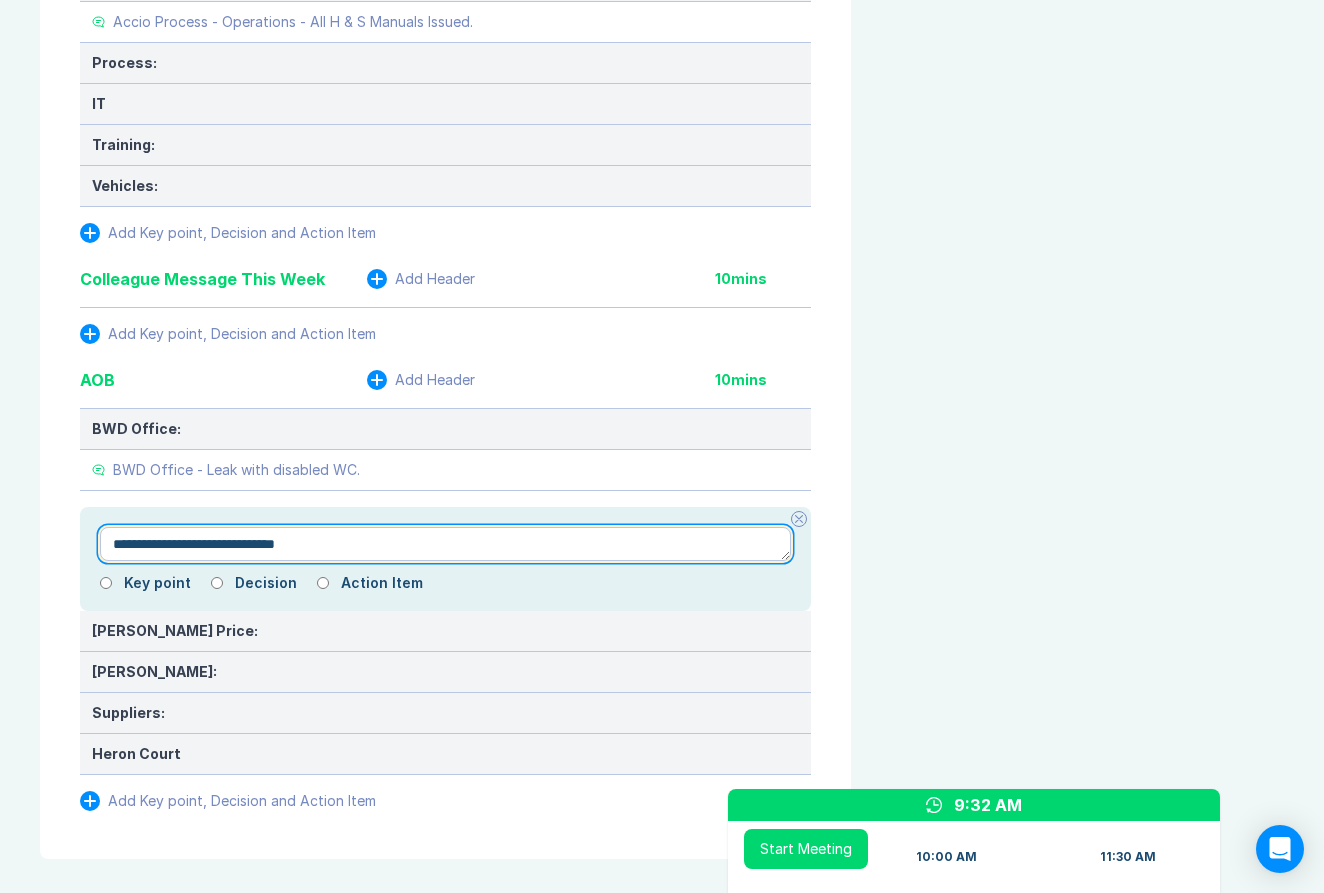 type on "*" 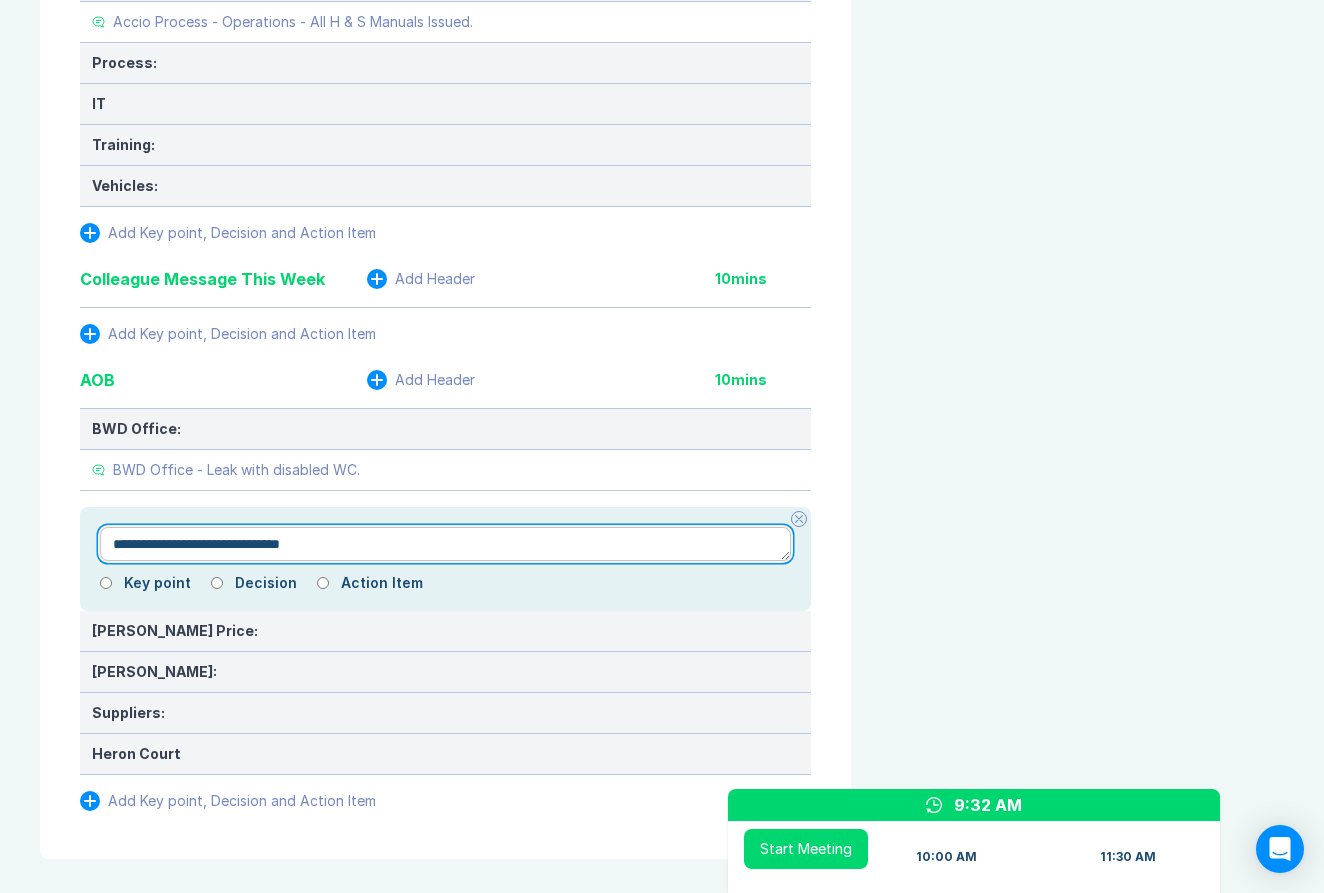 type on "*" 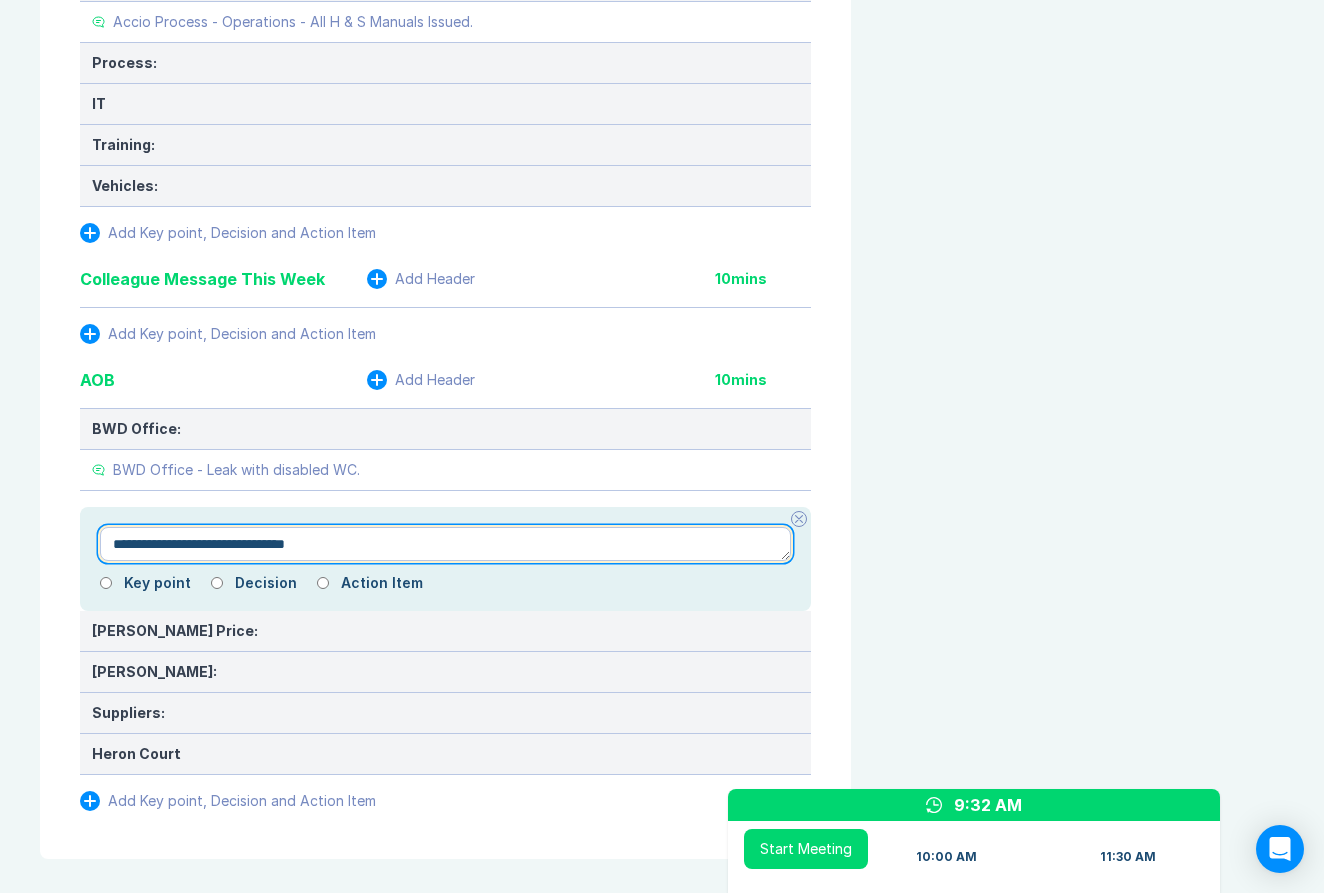type on "*" 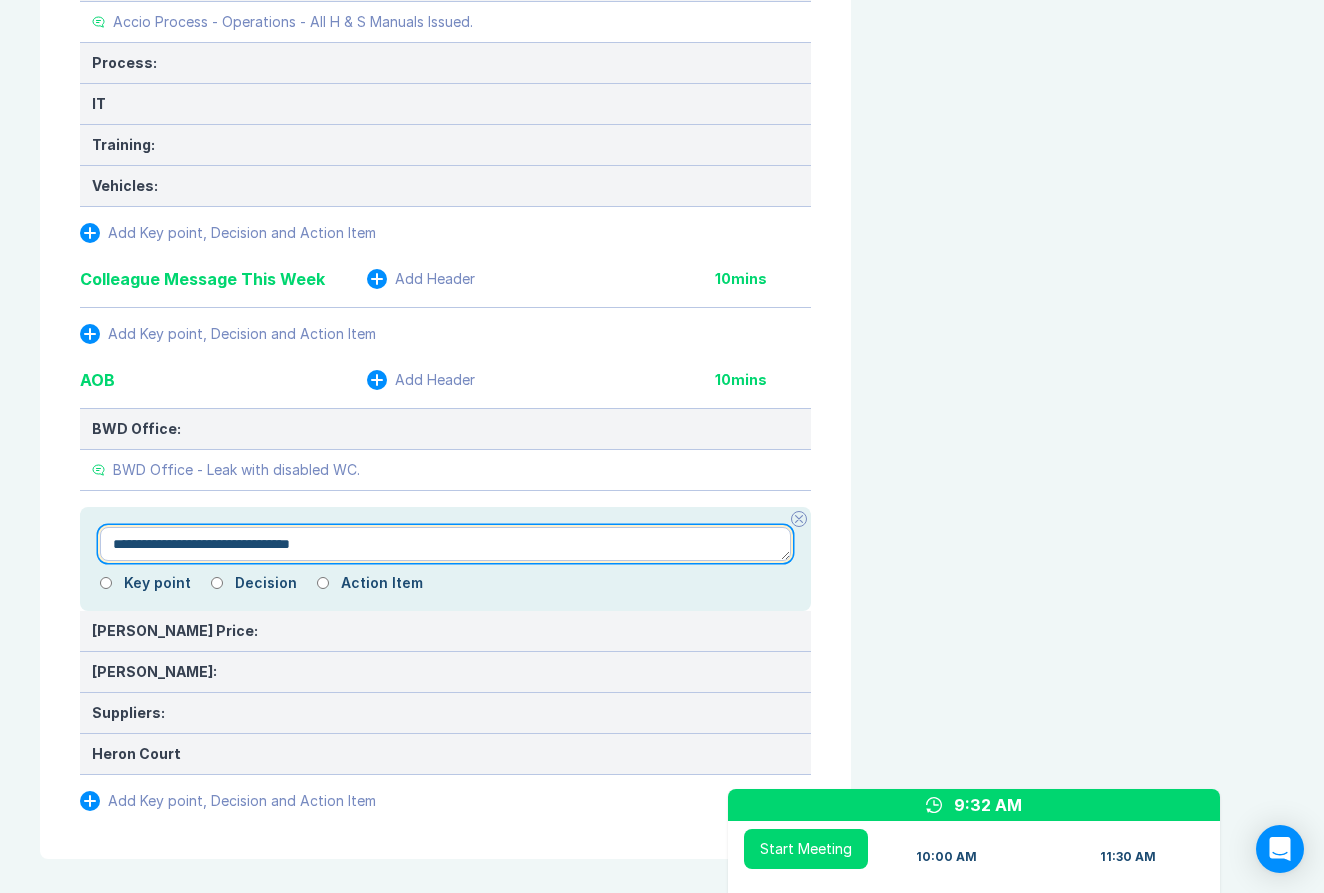 type on "*" 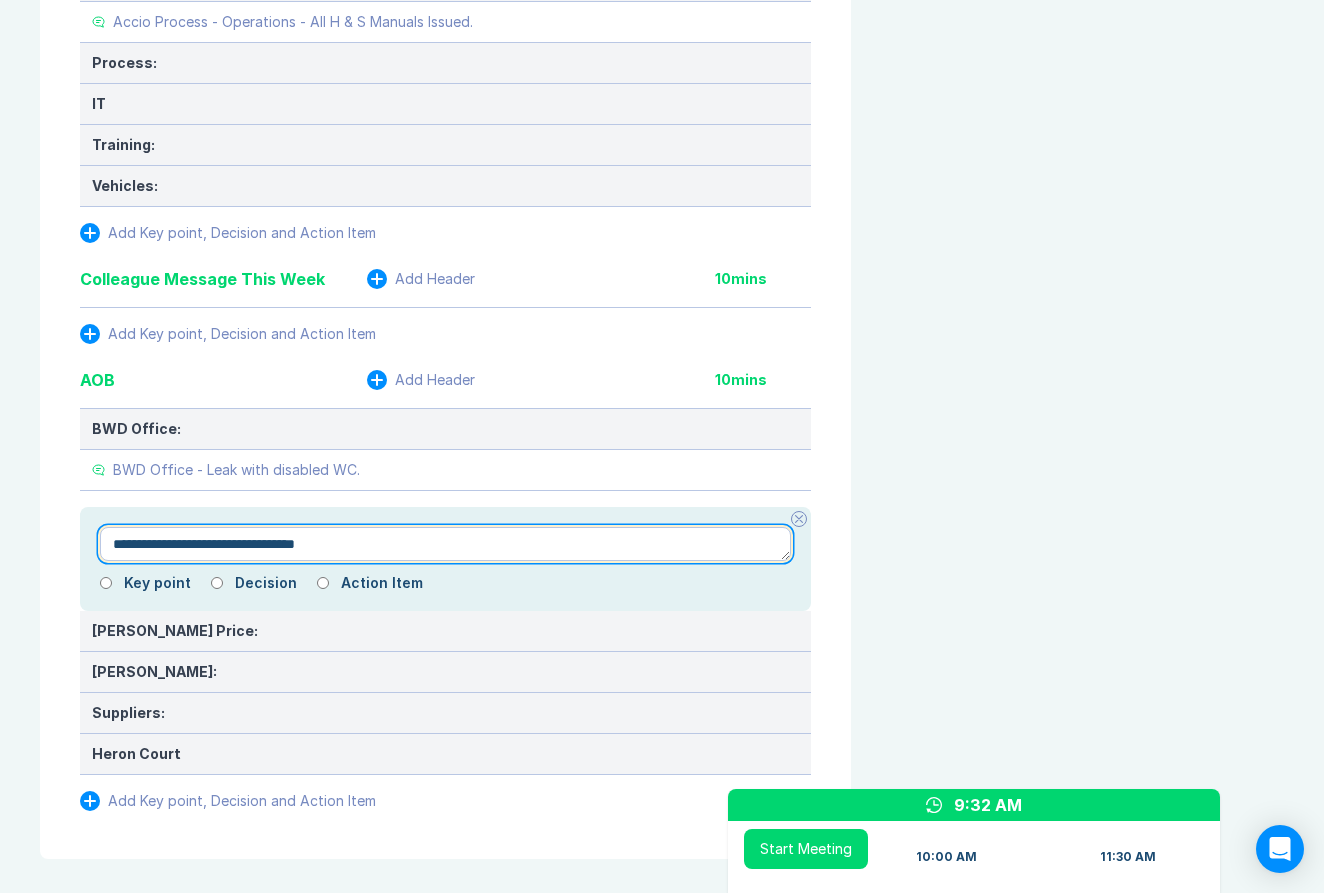 type on "*" 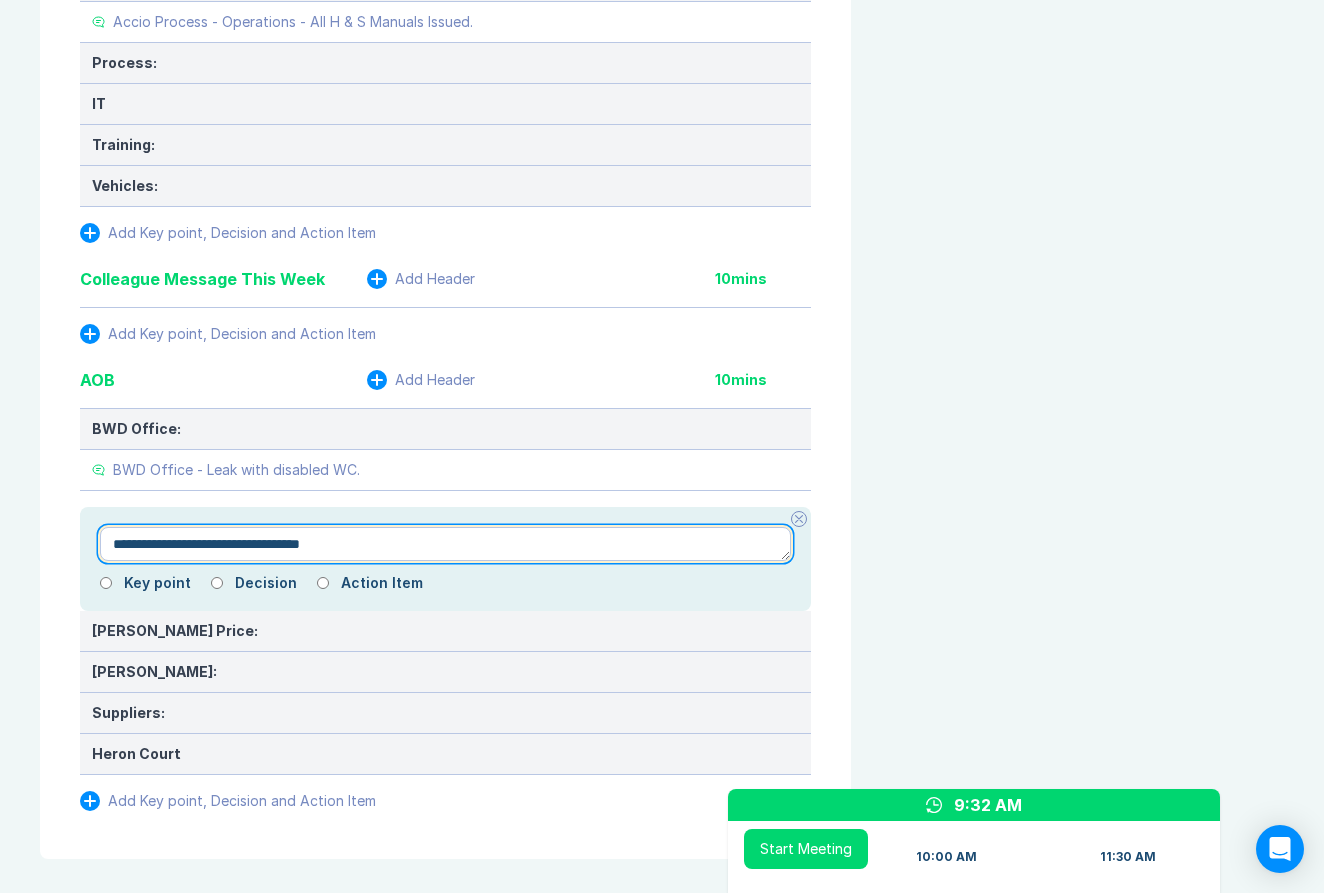 type on "*" 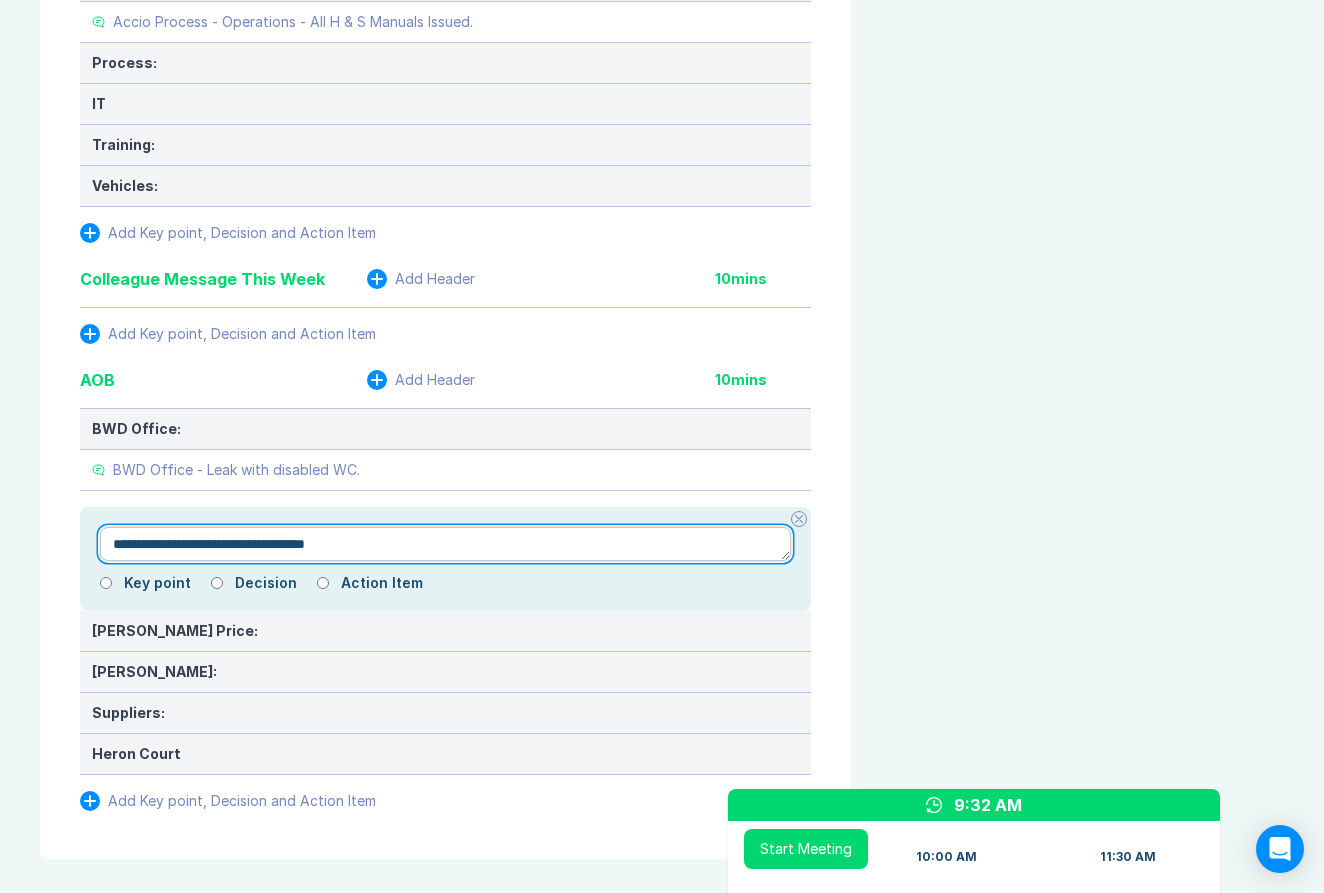 type on "*" 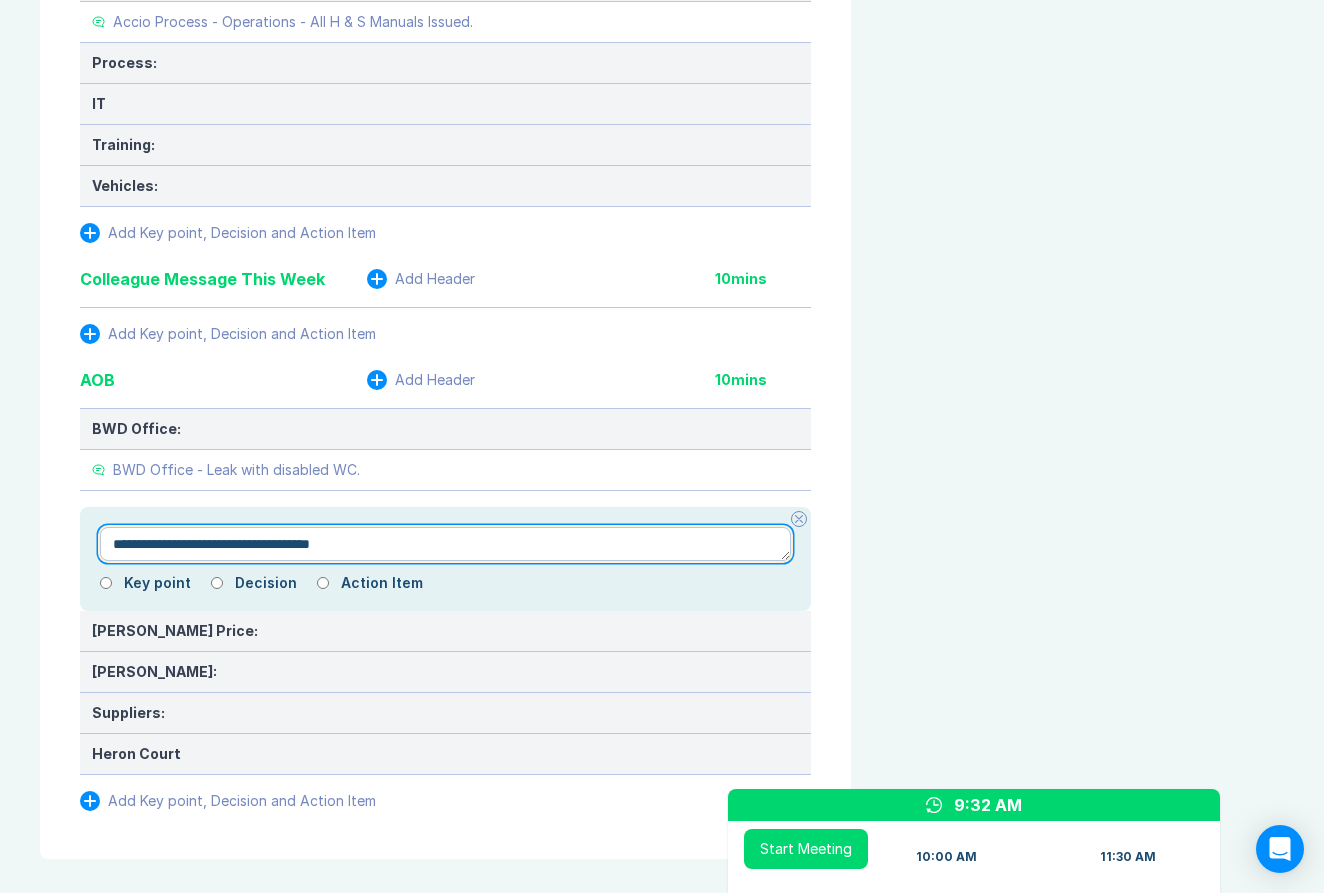 type on "*" 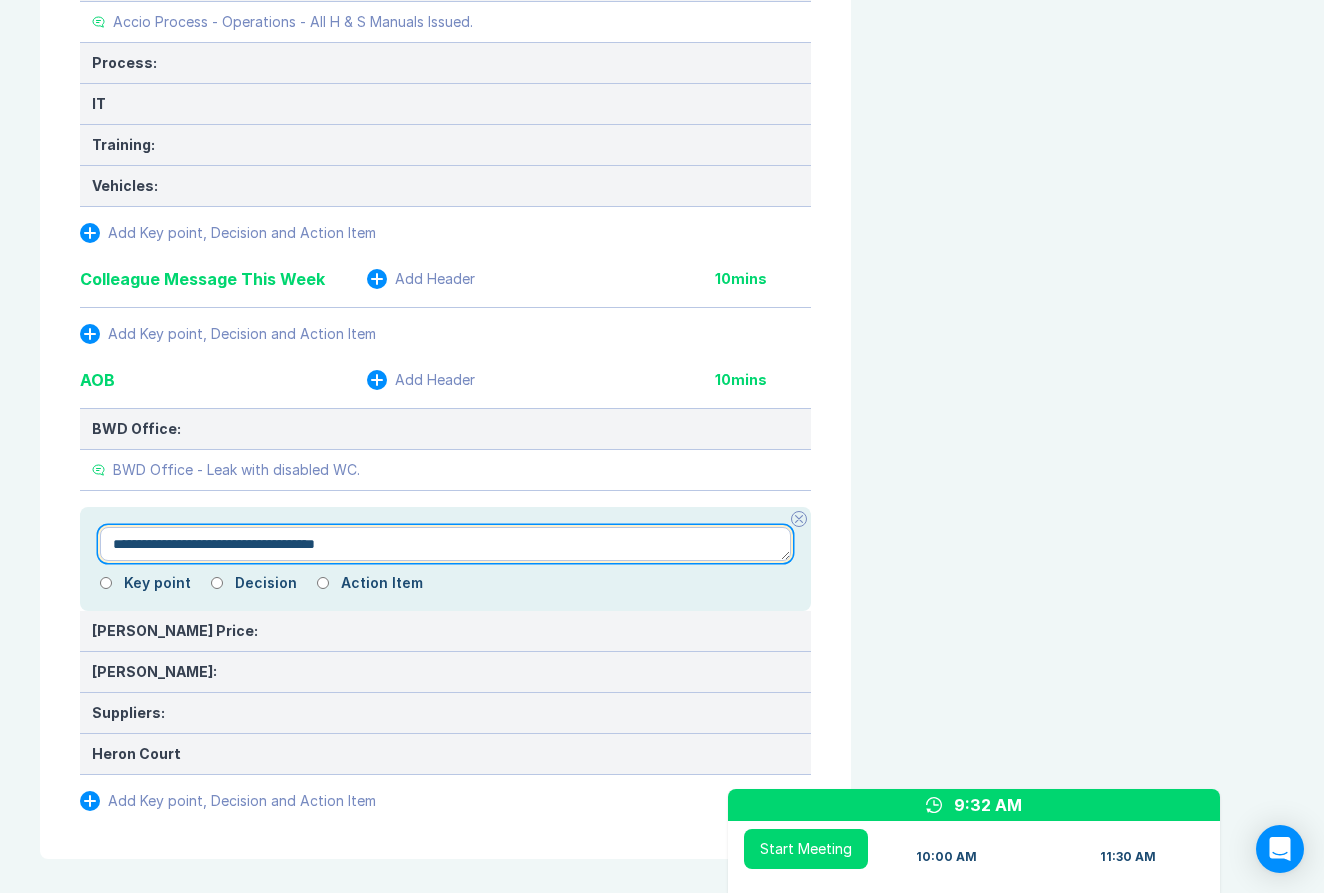 type on "*" 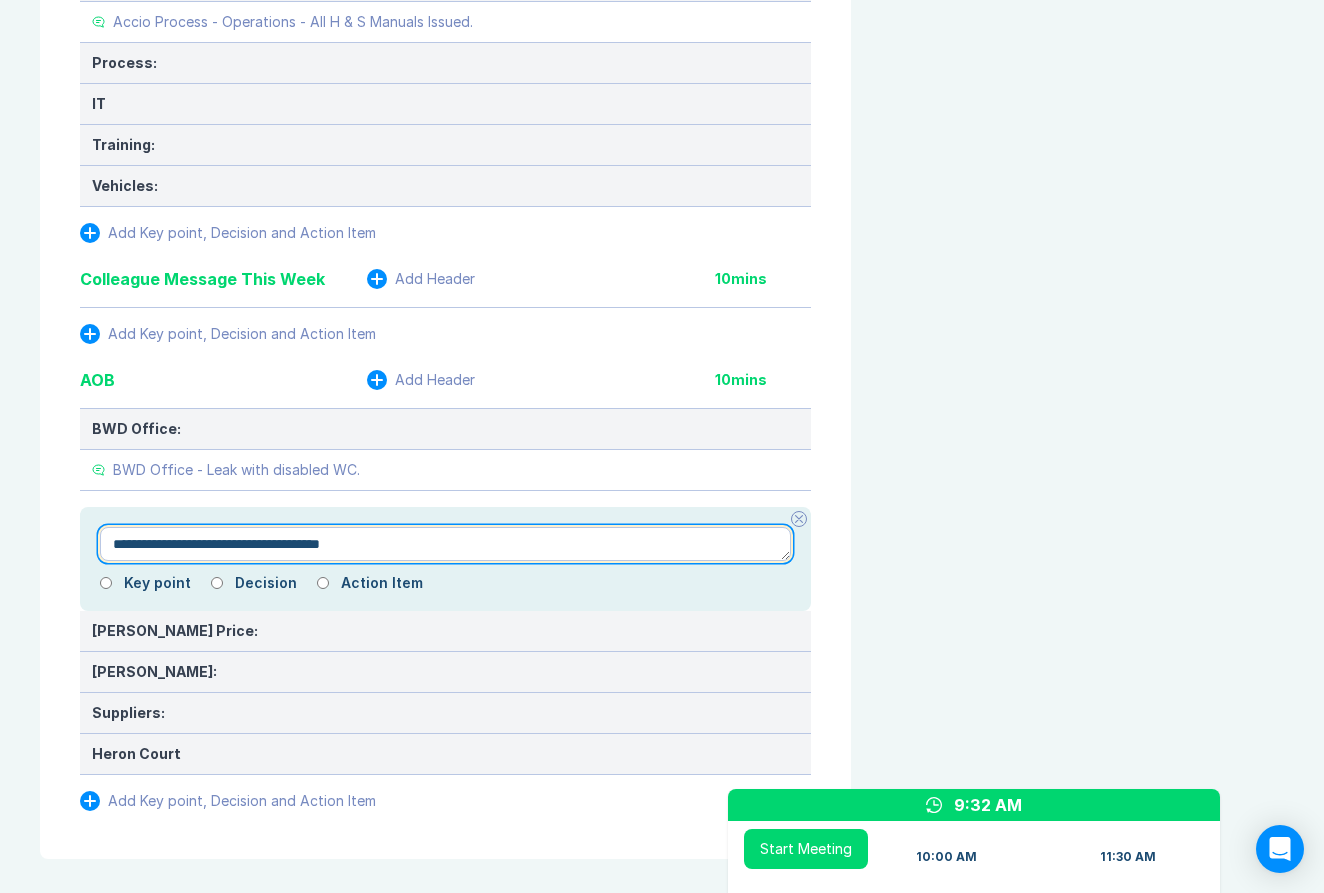 type on "*" 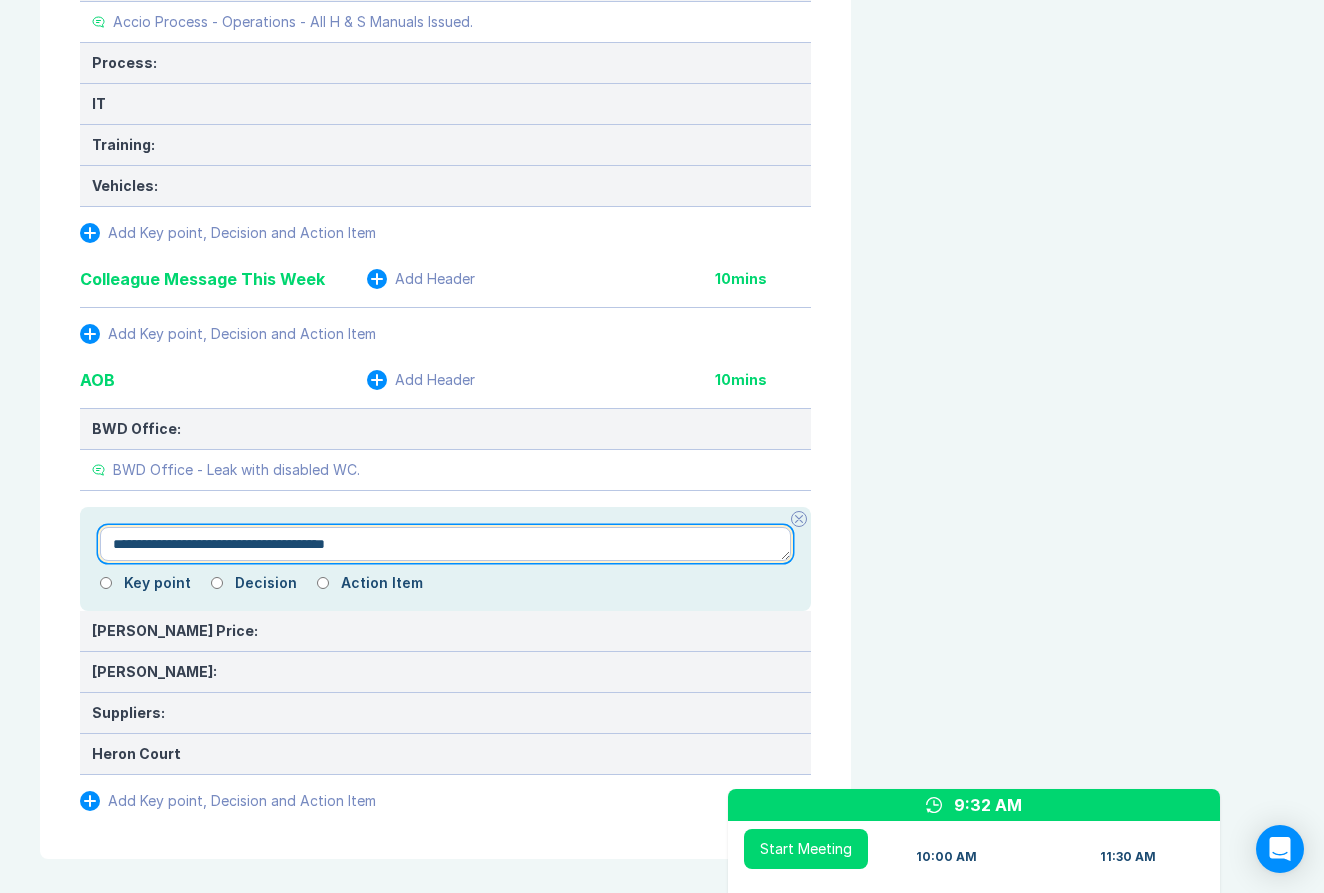 type on "*" 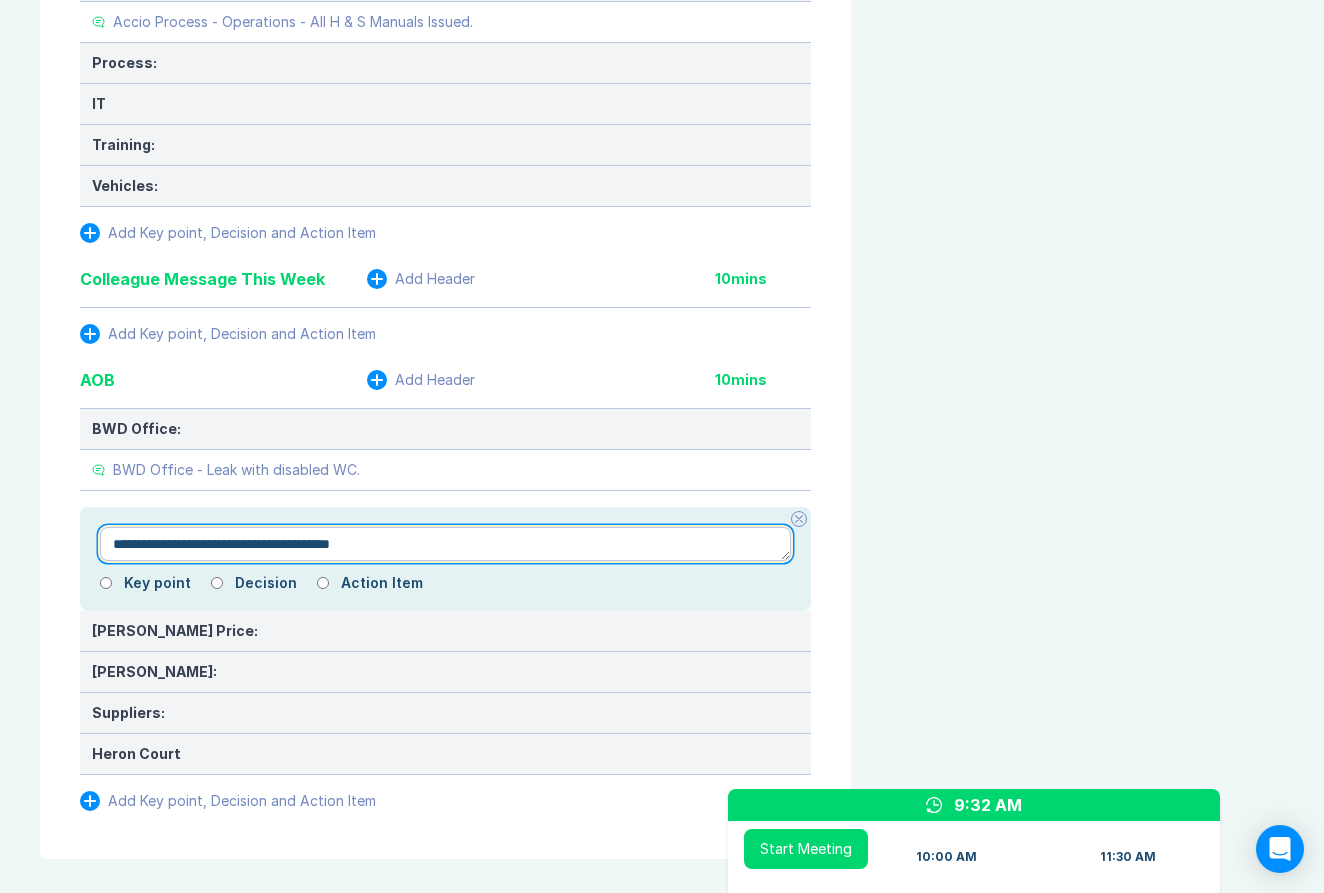type on "*" 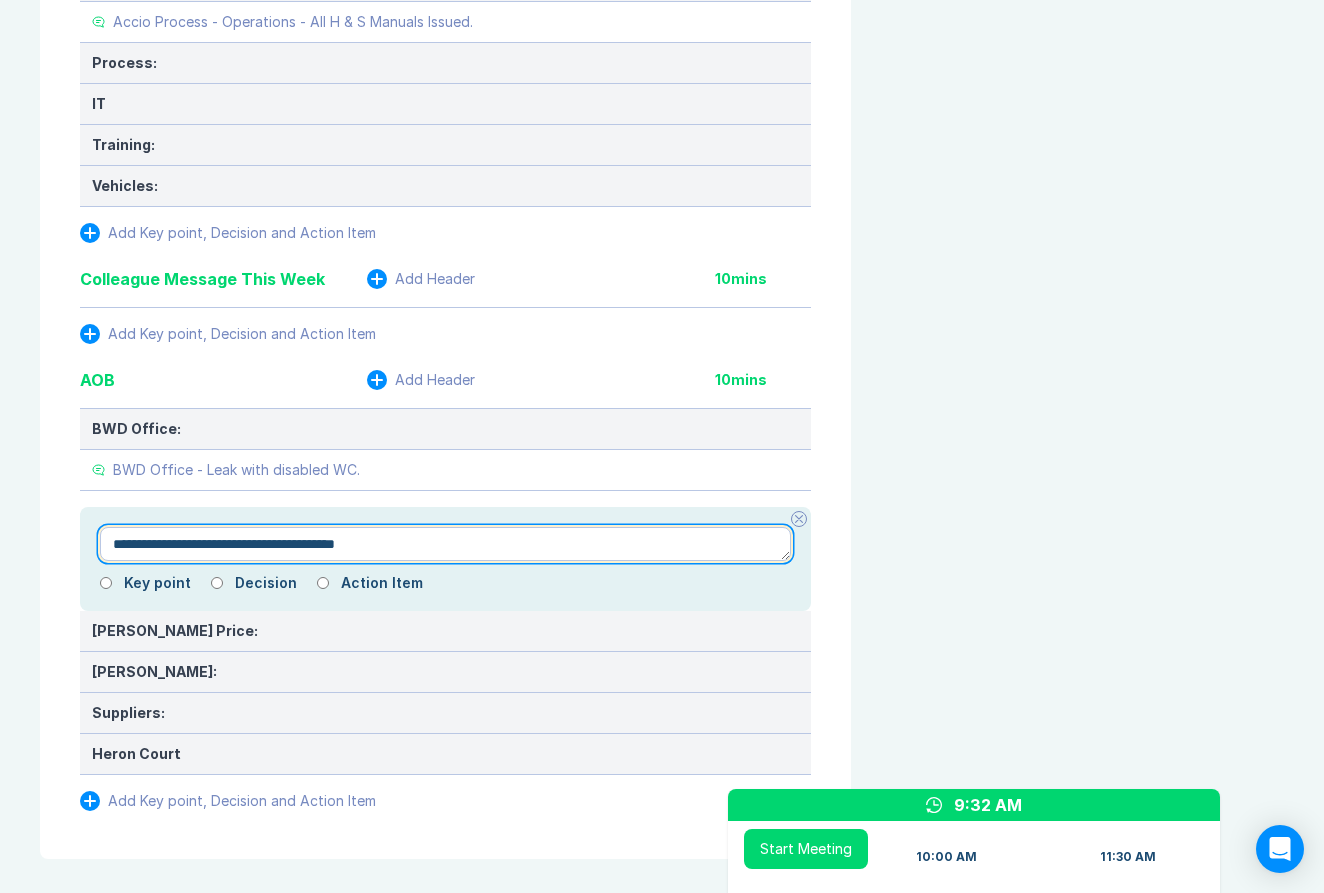 type on "*" 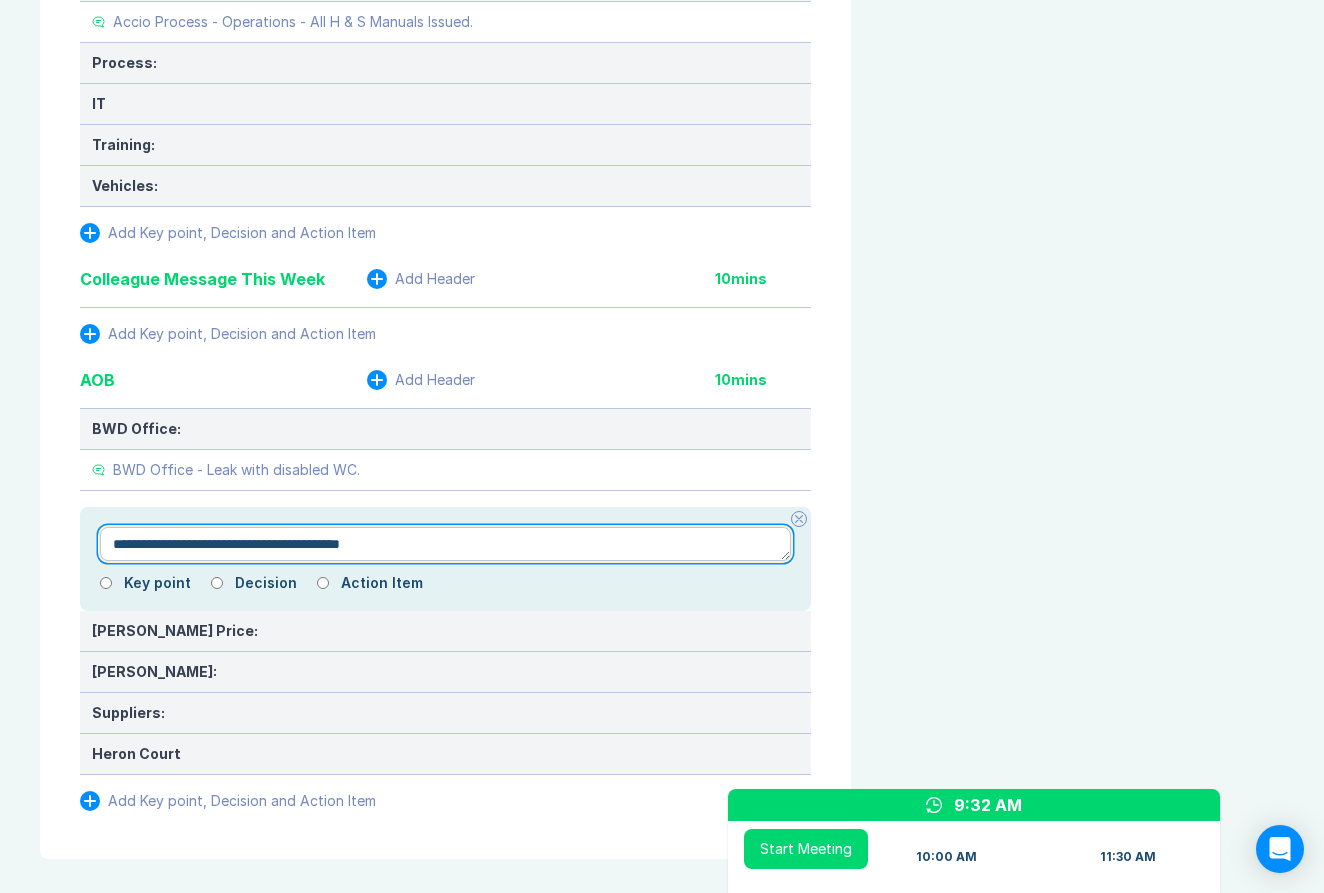 type on "*" 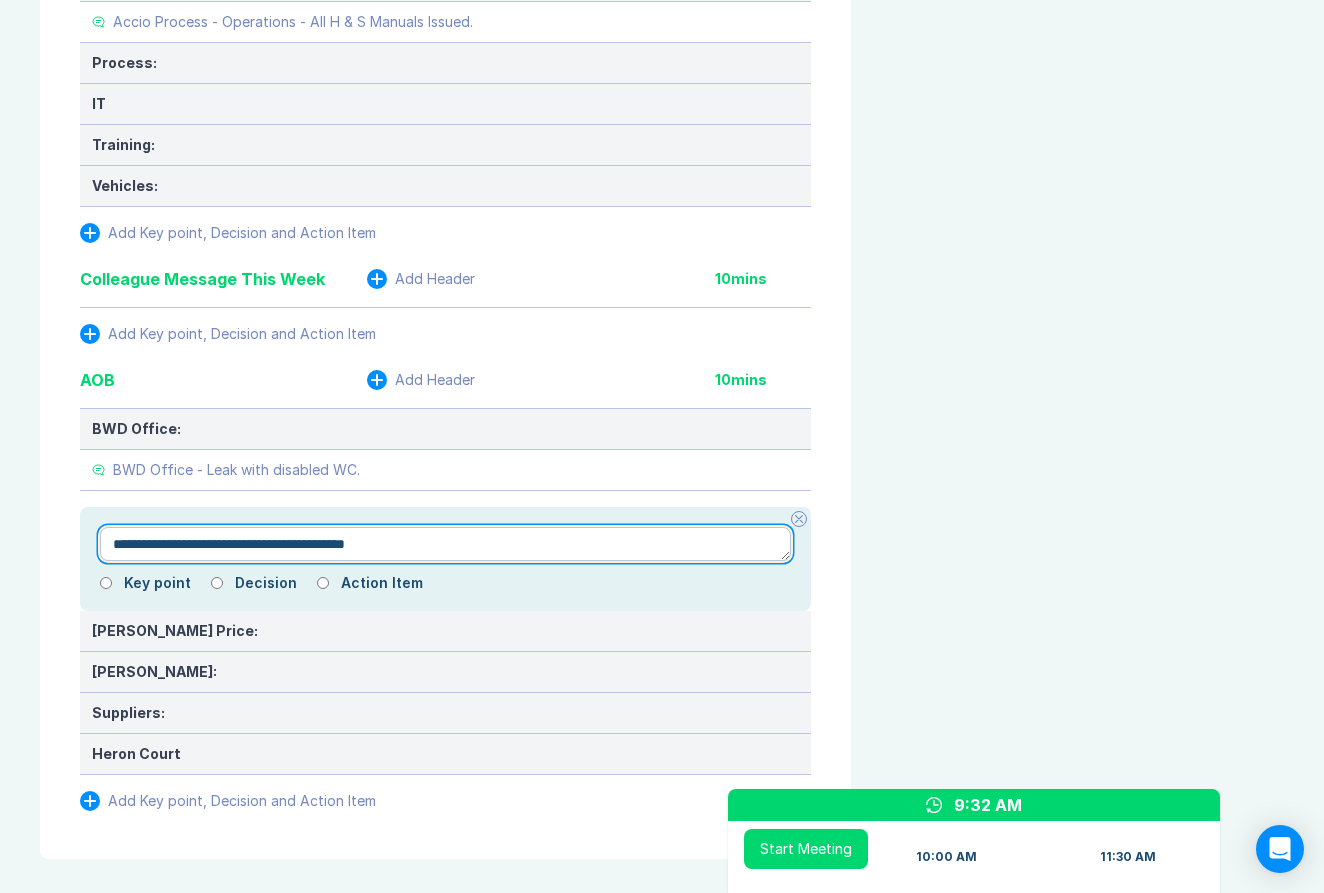type on "*" 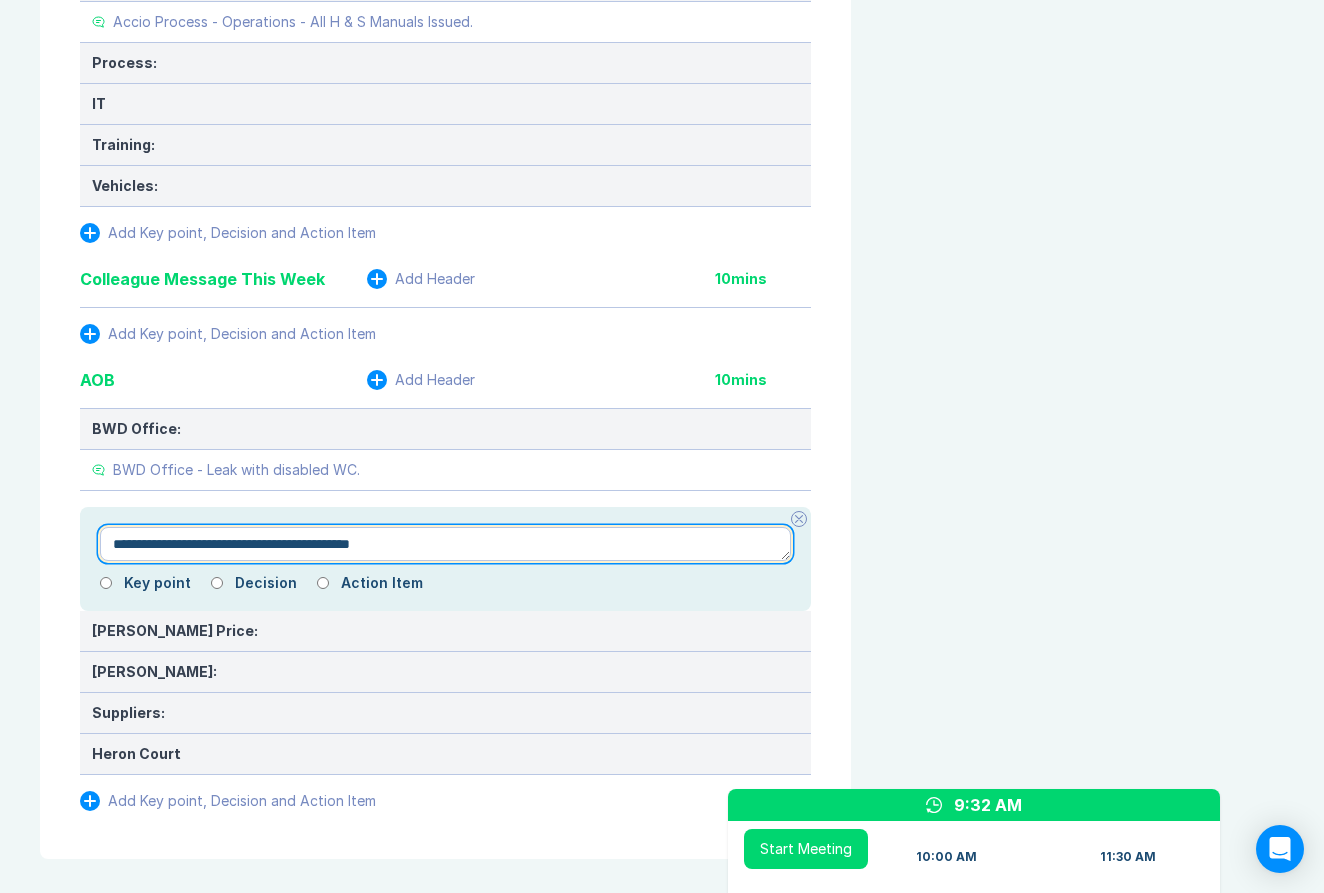 type on "*" 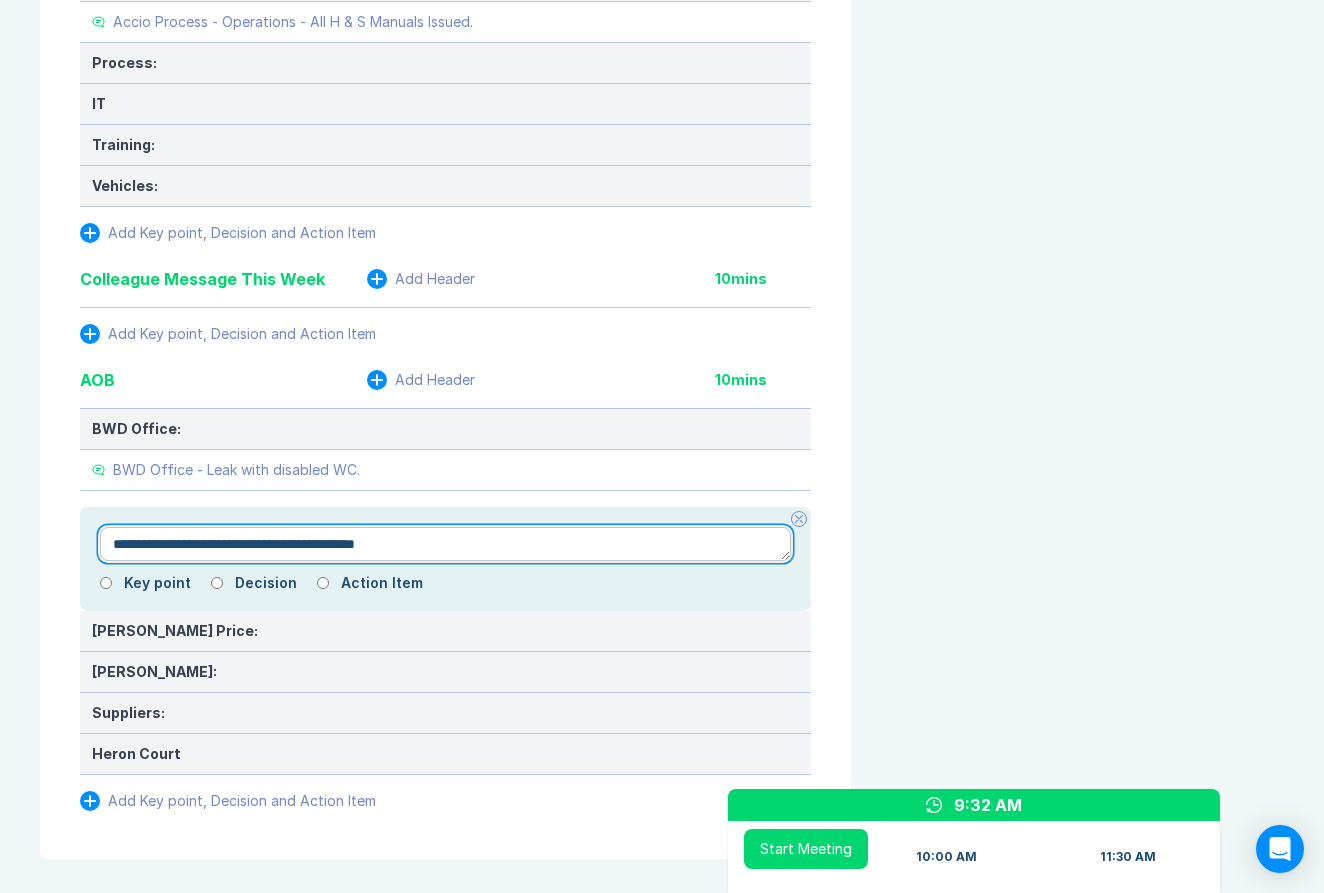 type on "*" 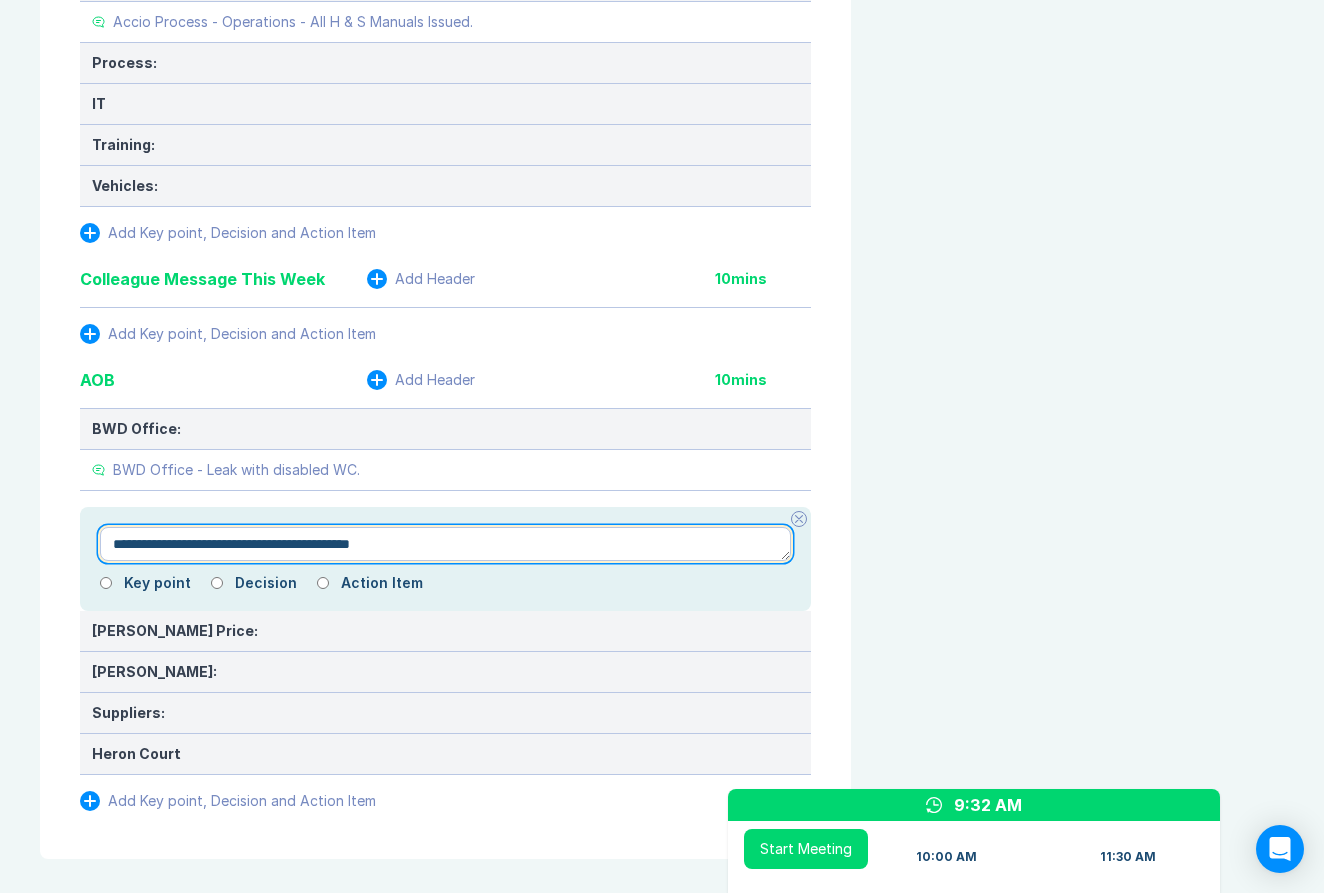 type on "*" 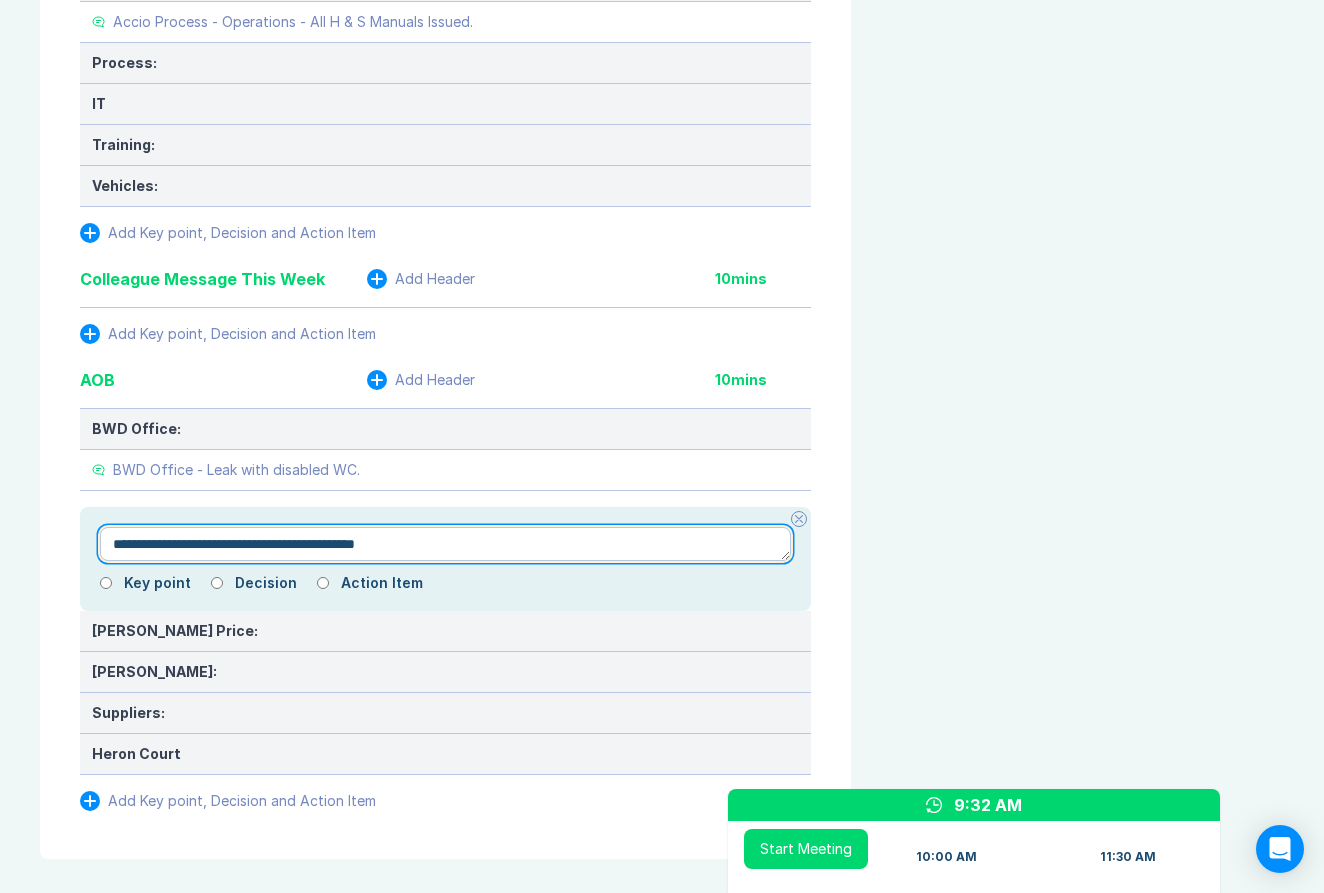 type on "*" 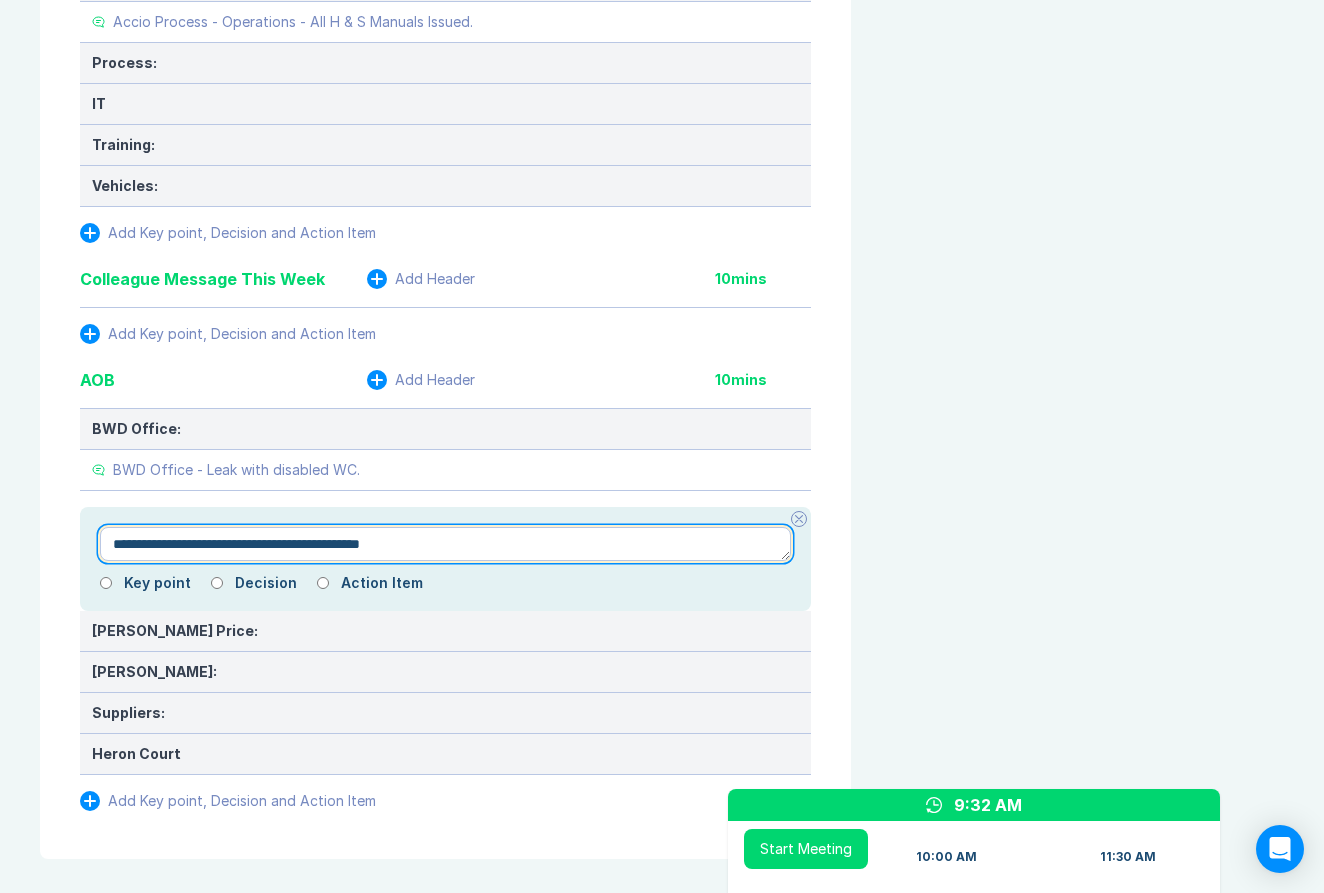 type on "*" 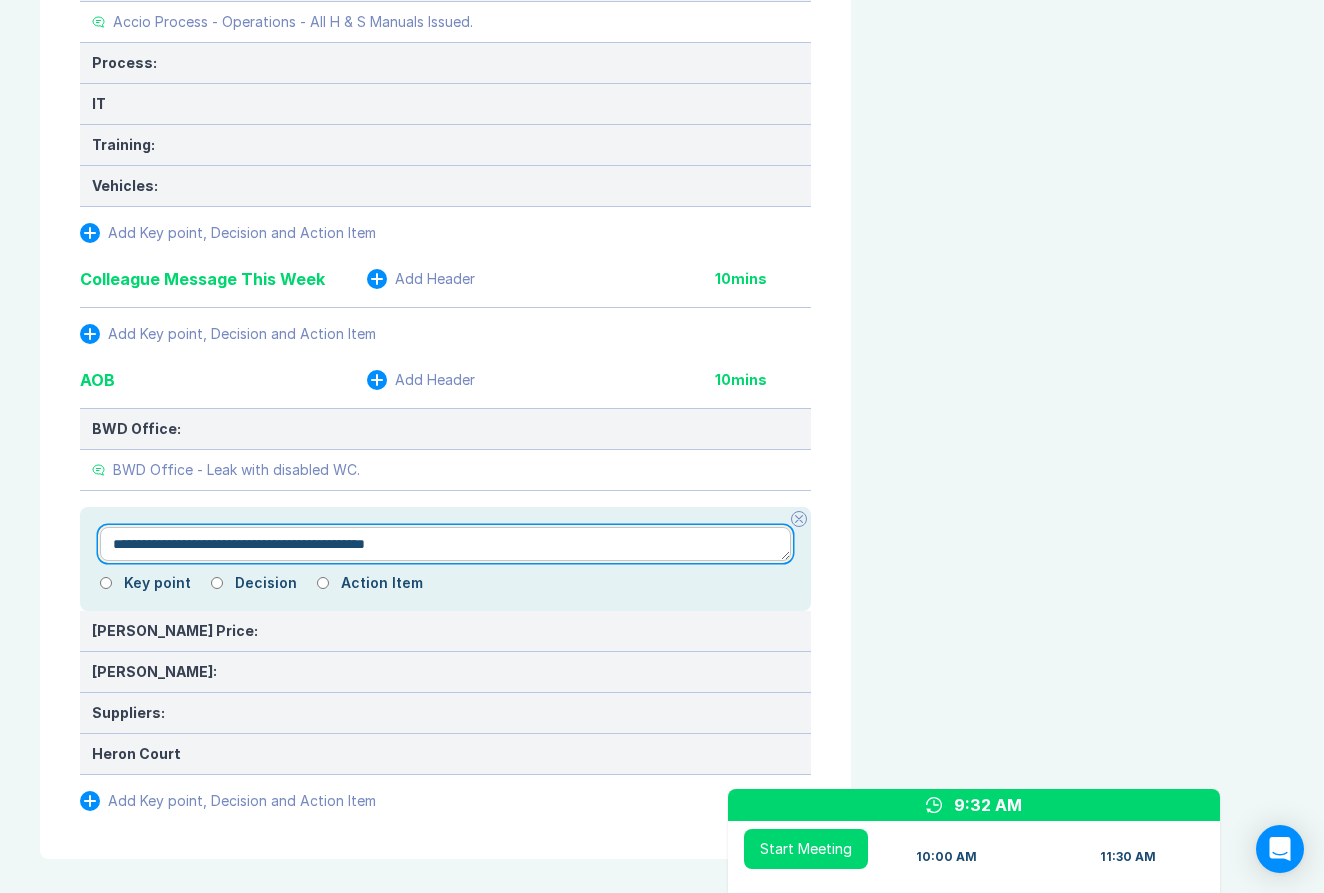 type on "*" 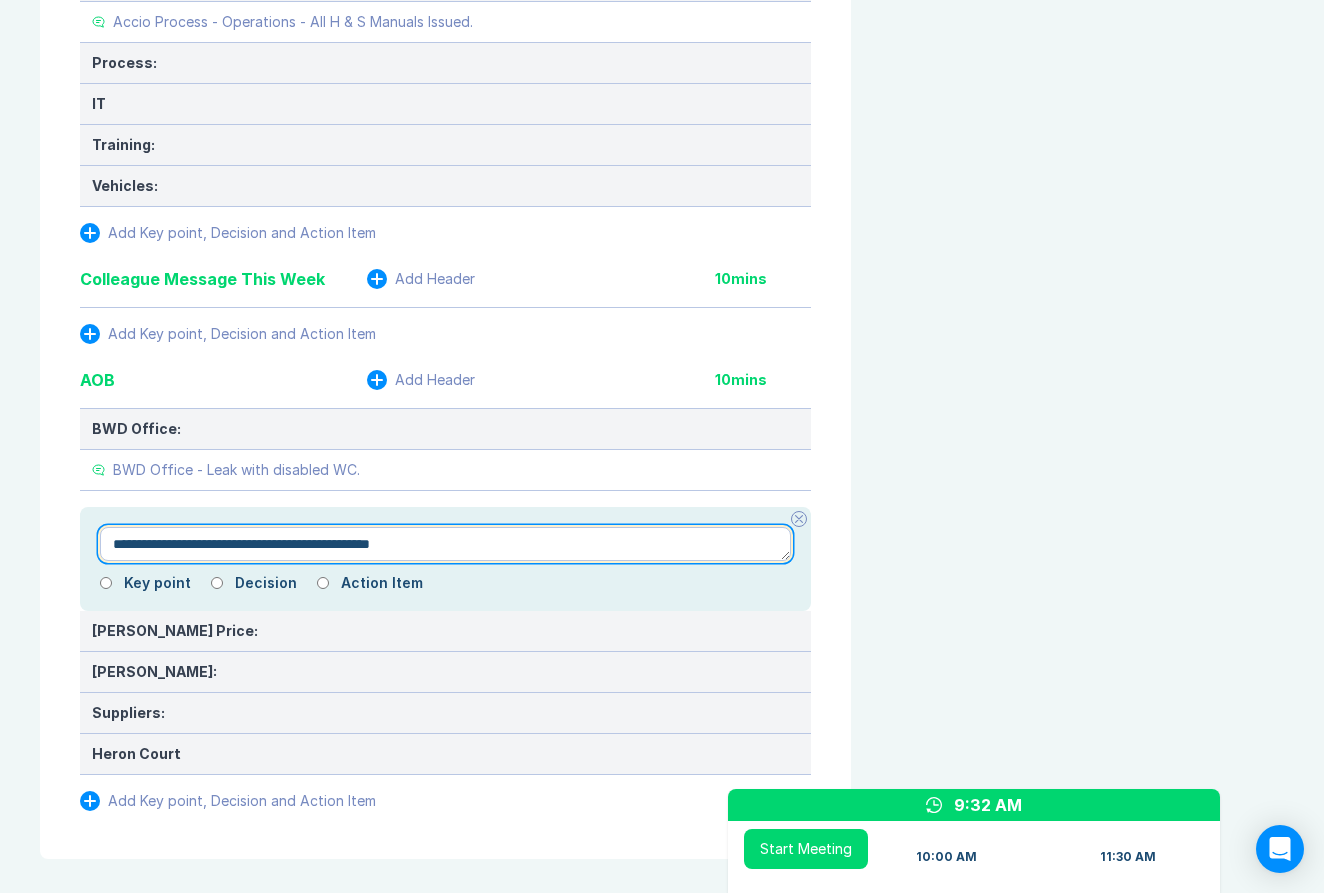 type on "*" 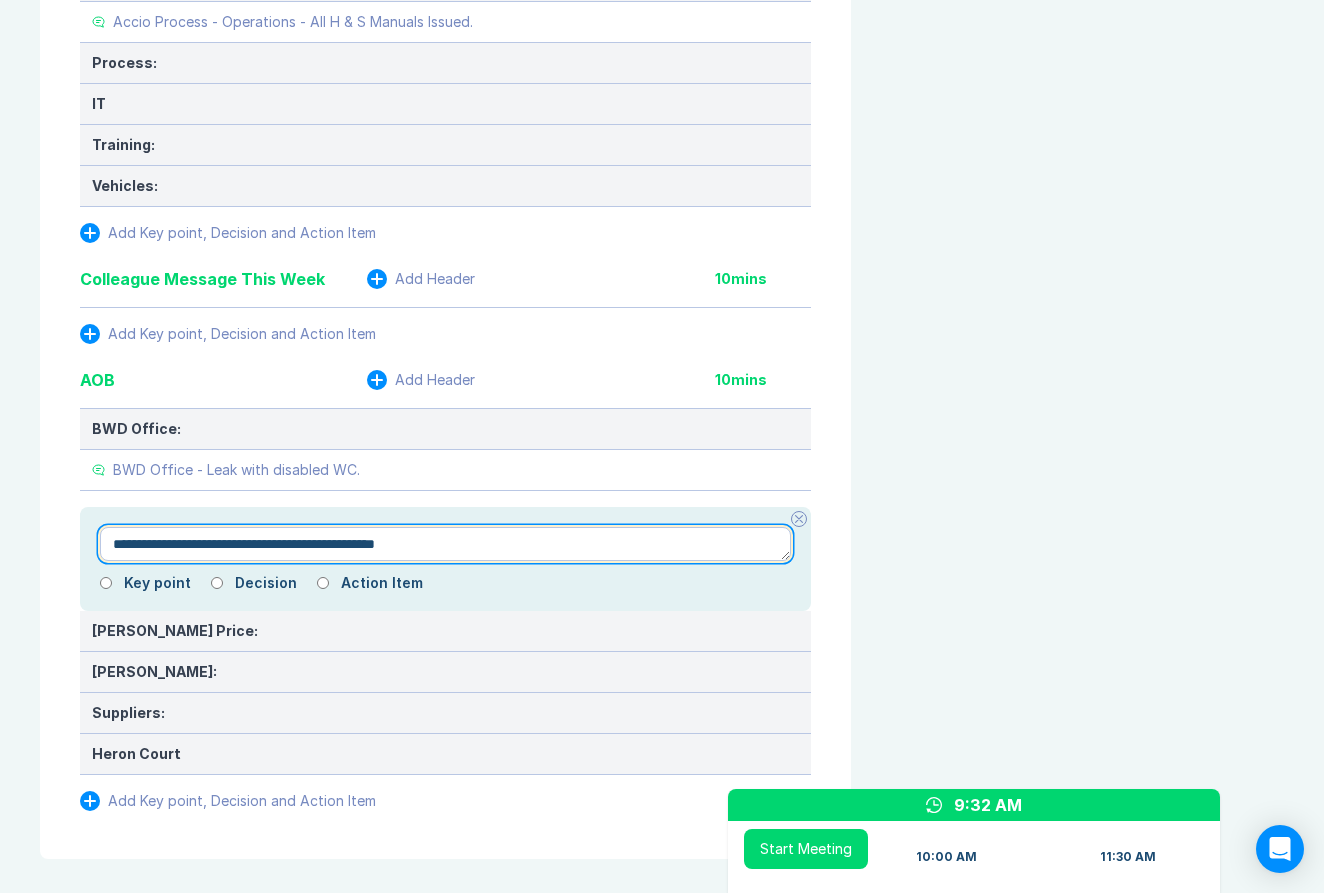 type on "*" 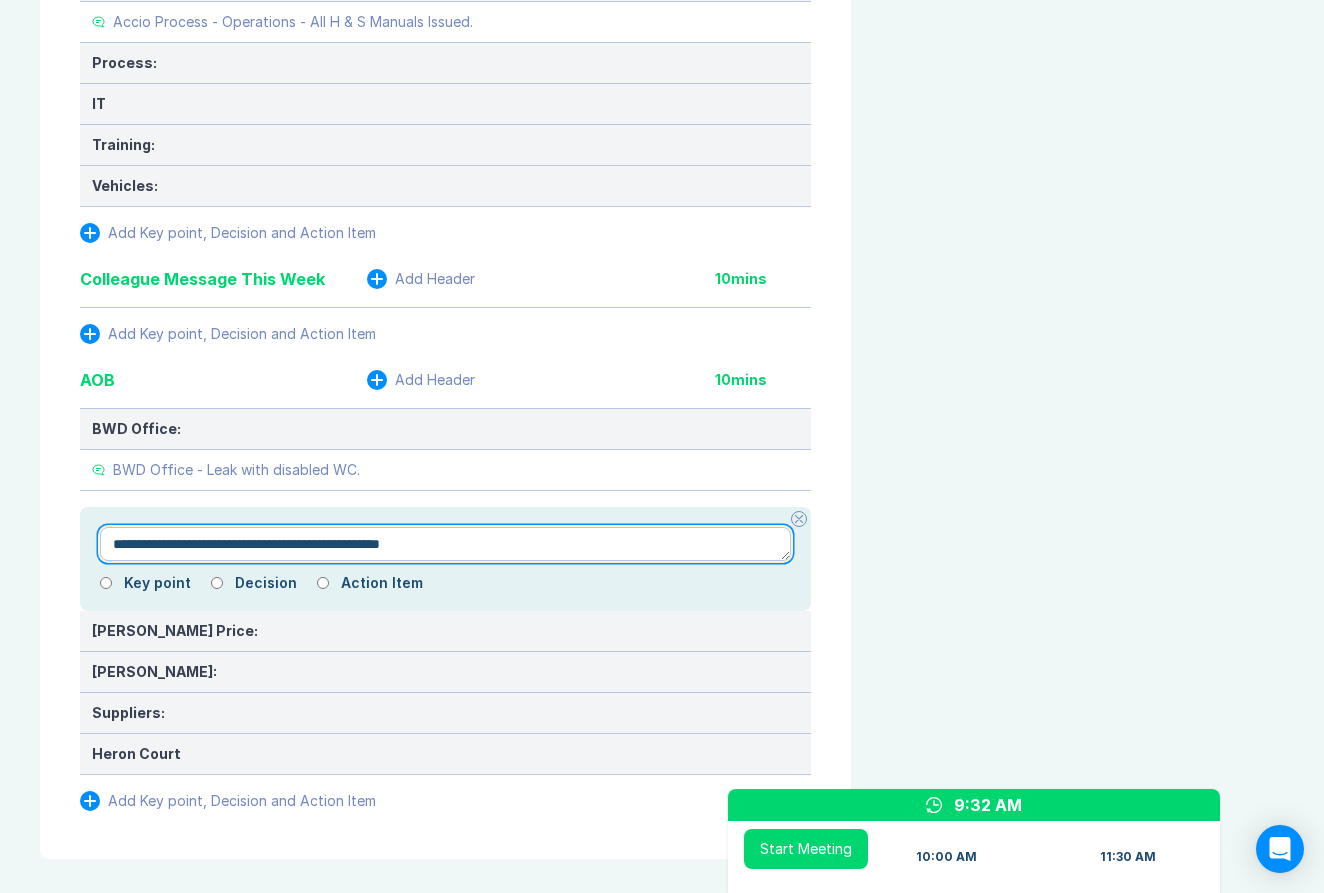 type on "*" 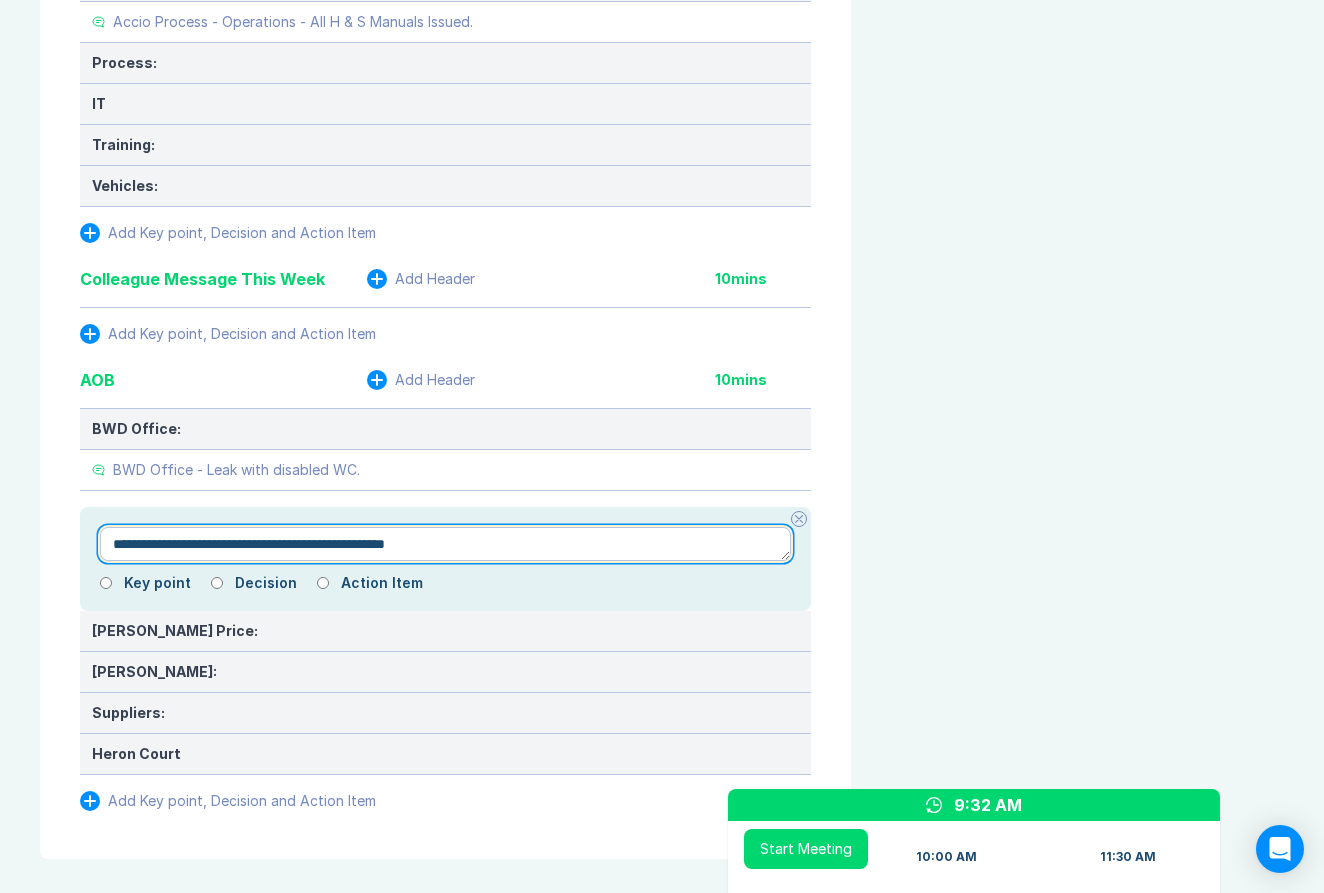 type on "*" 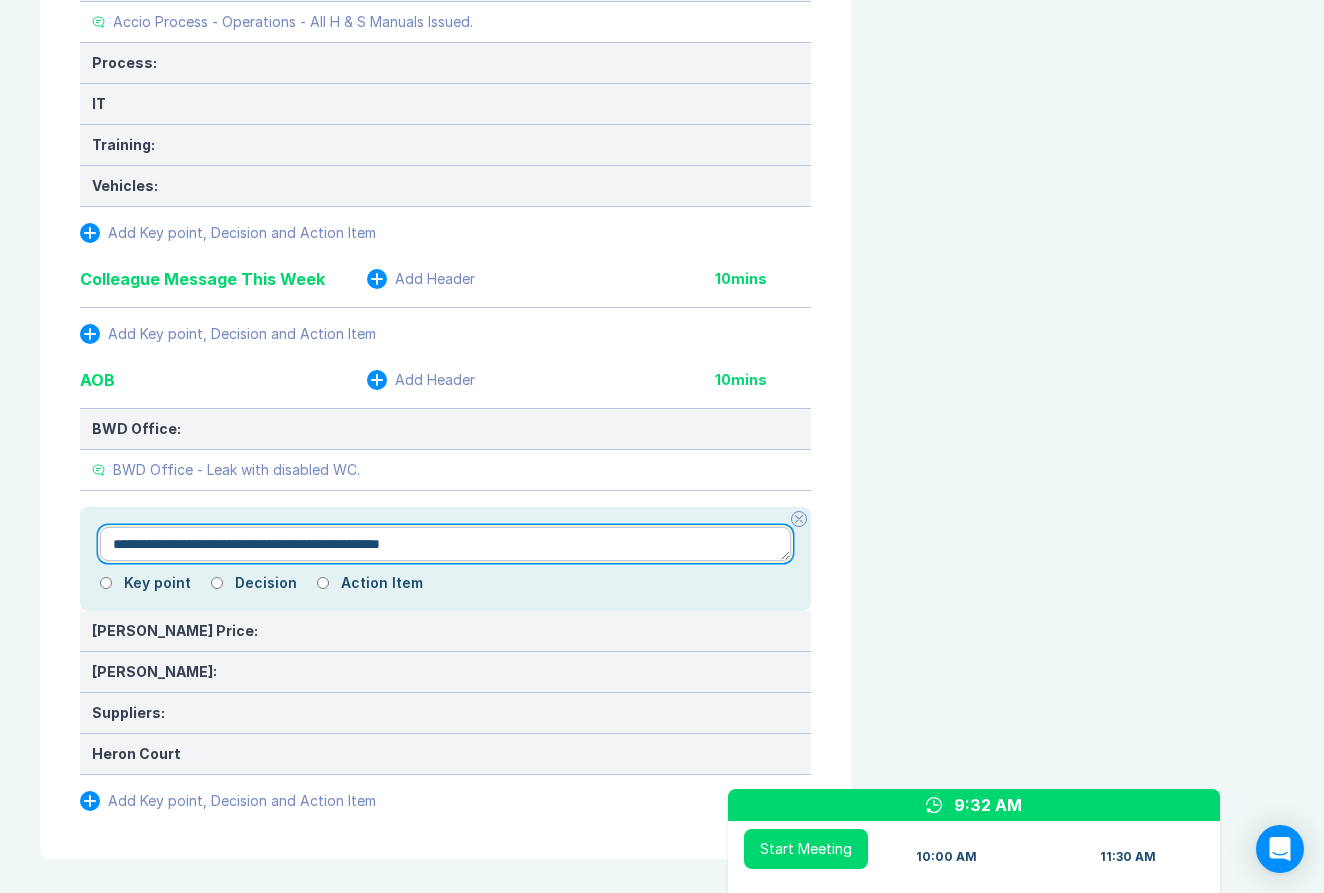 type on "*" 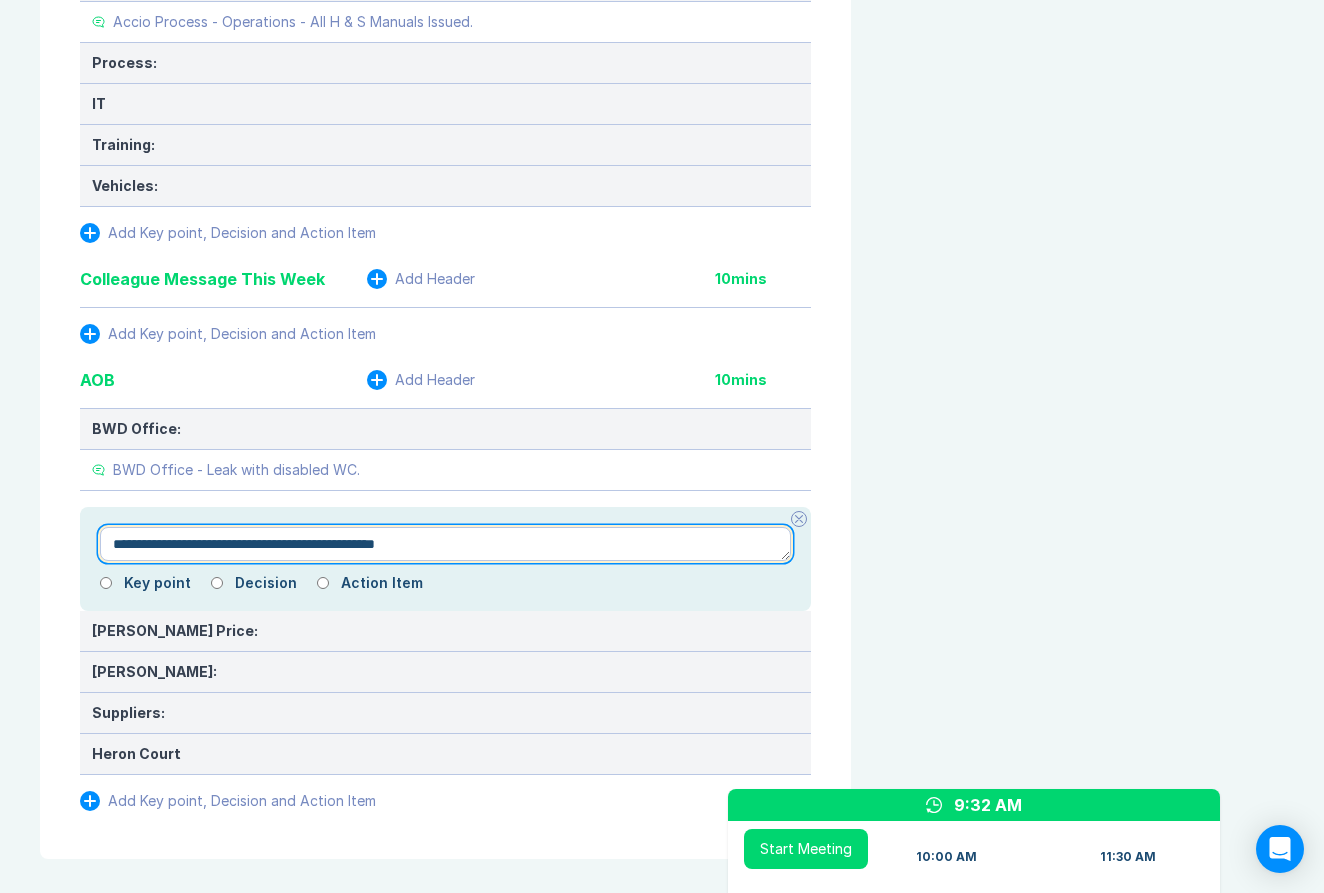 type on "*" 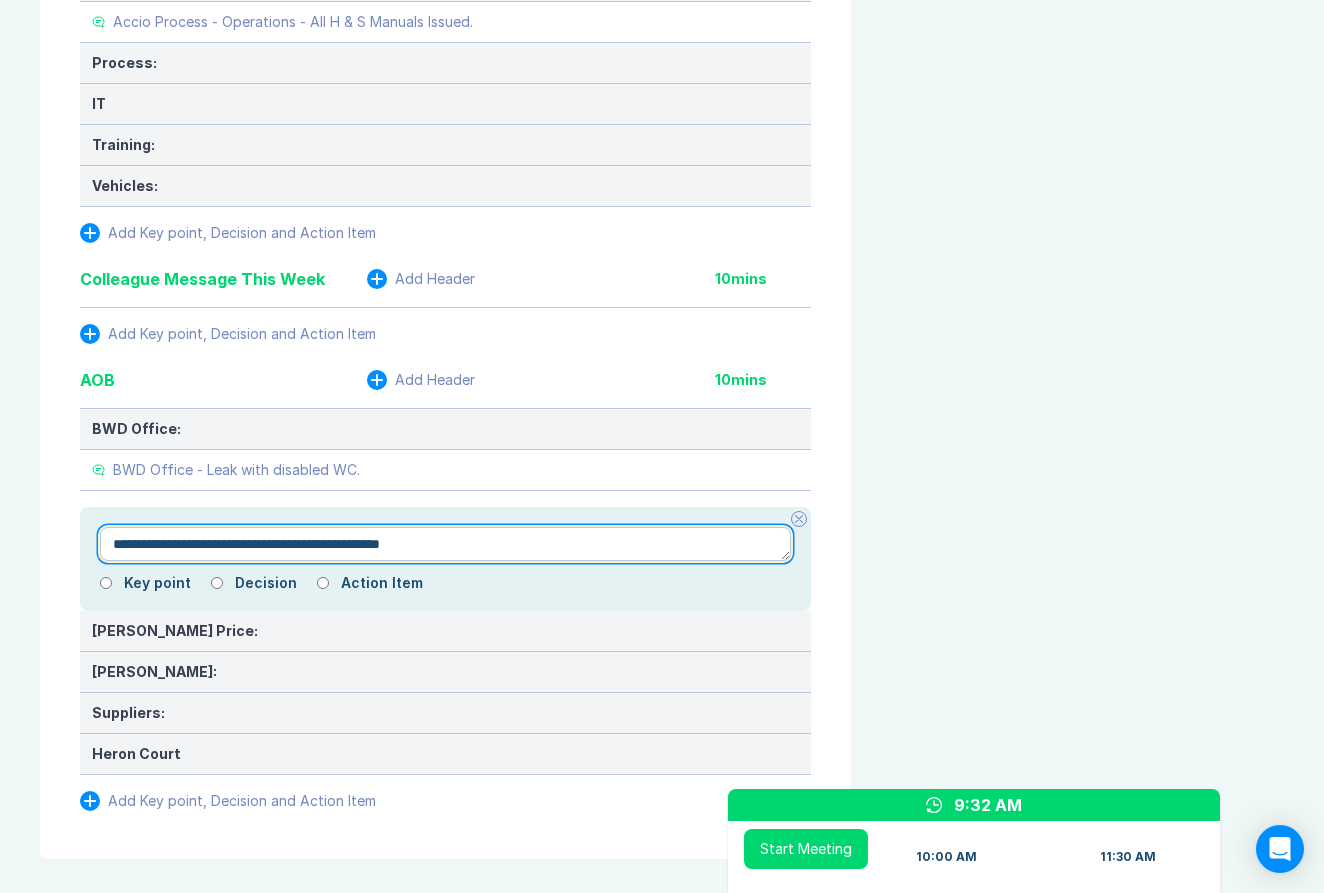 type on "*" 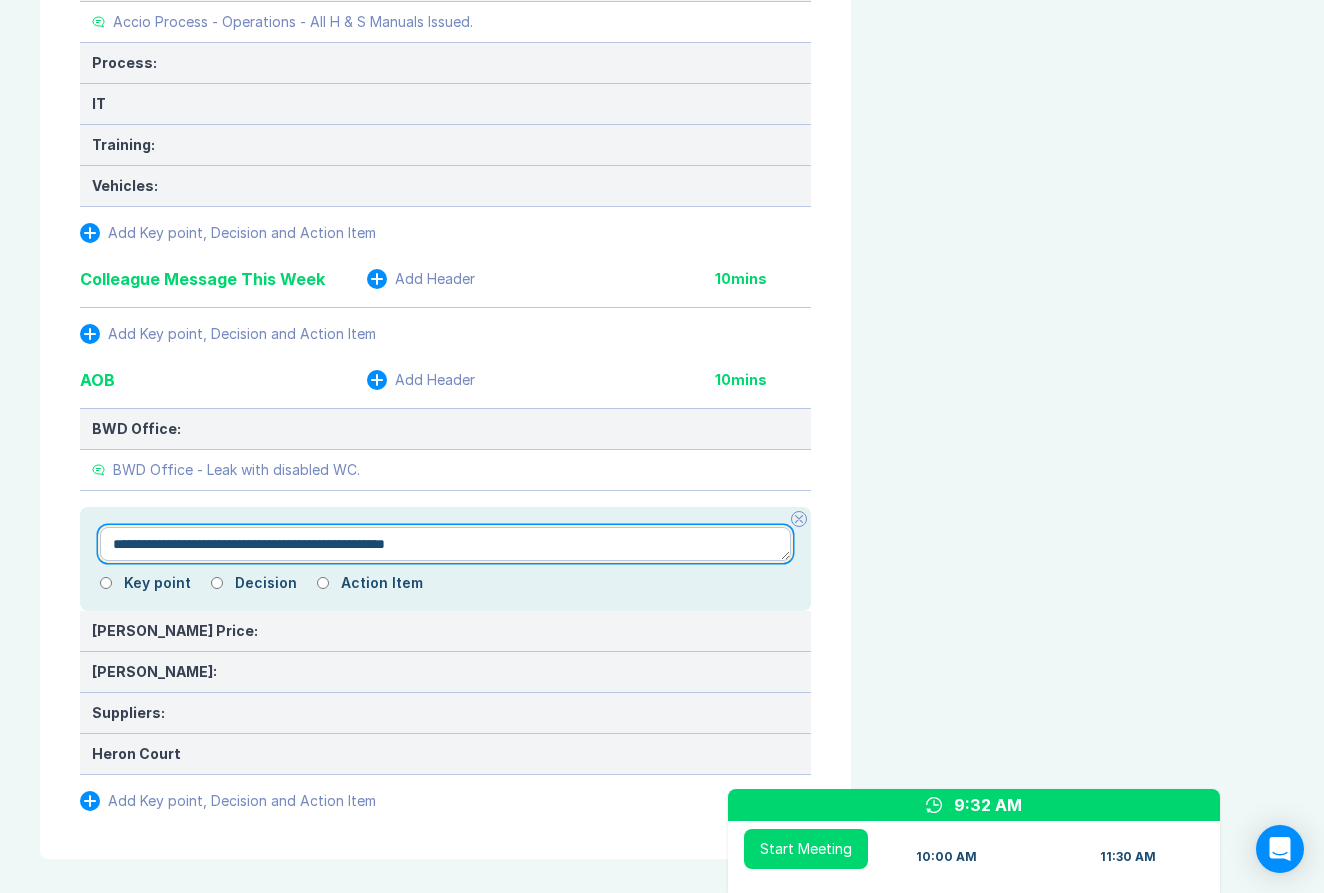 type on "*" 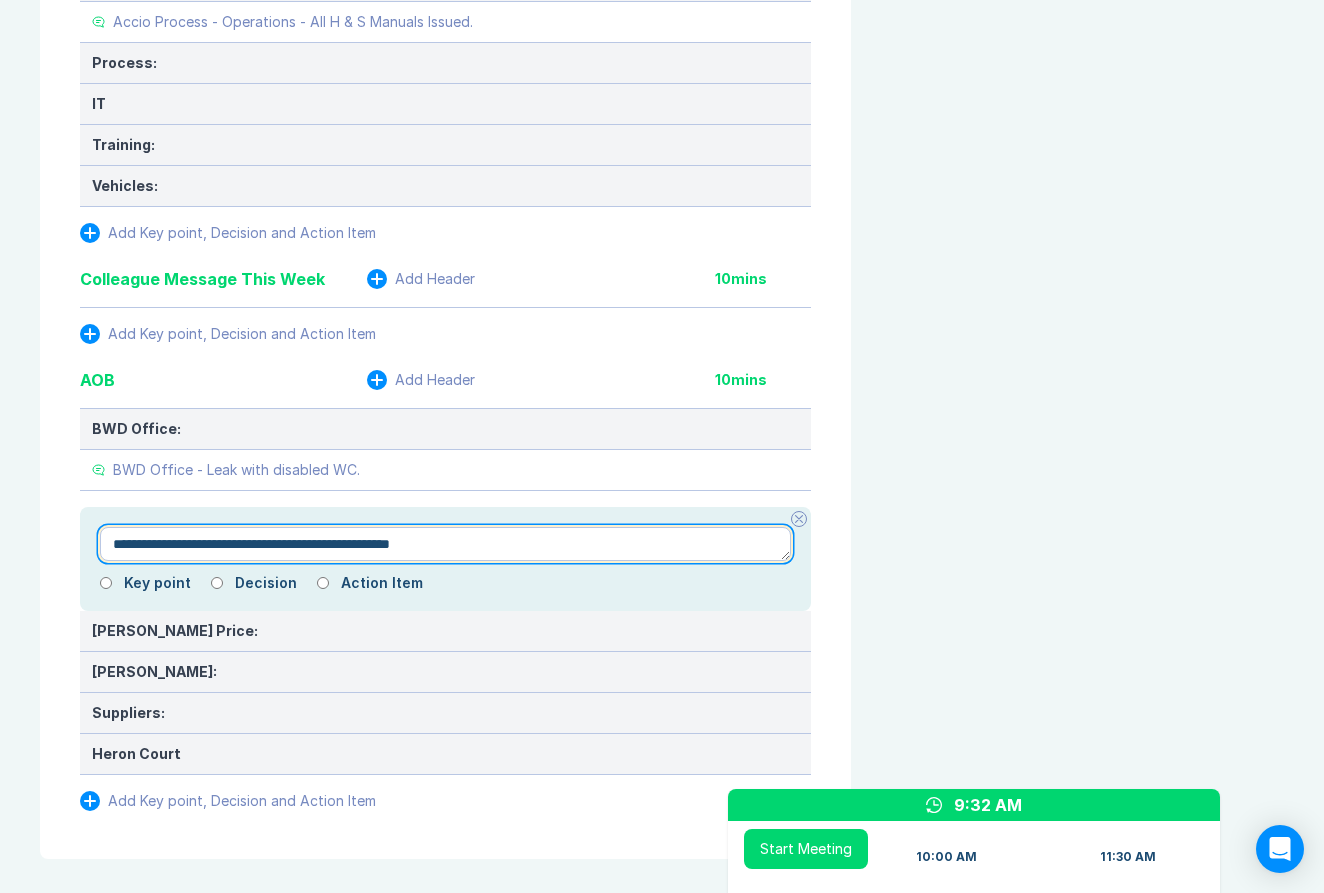 type on "*" 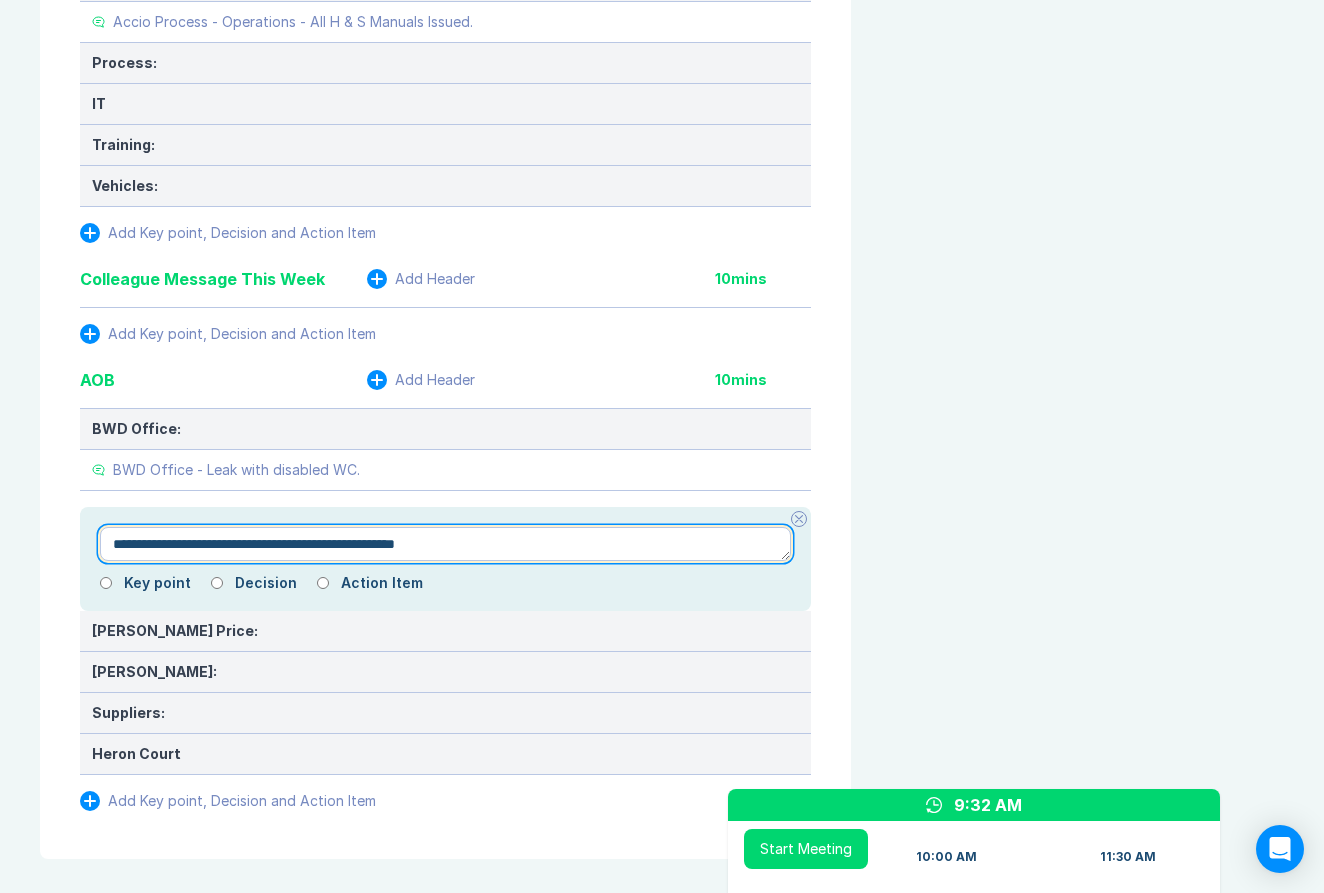 type on "*" 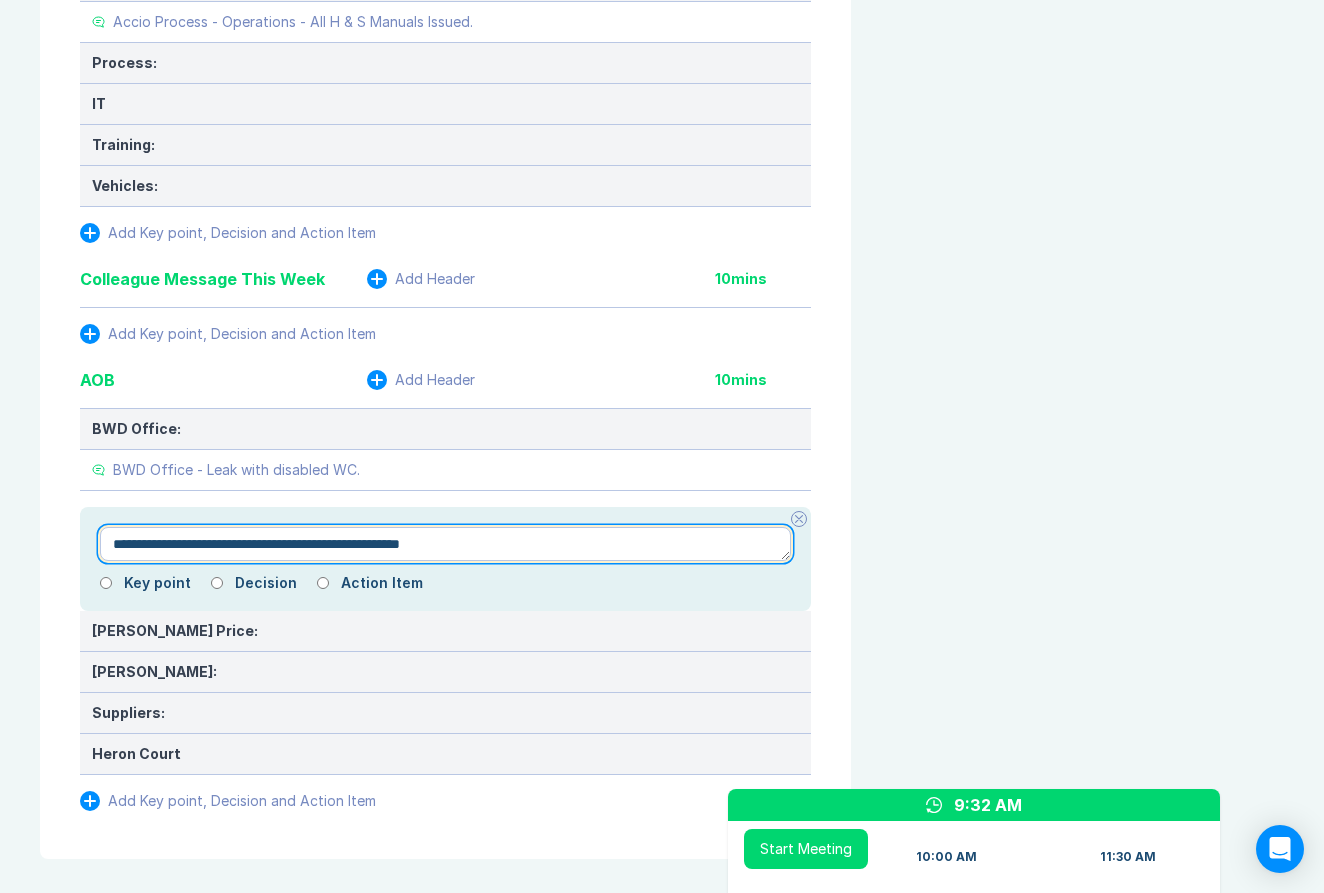 type on "*" 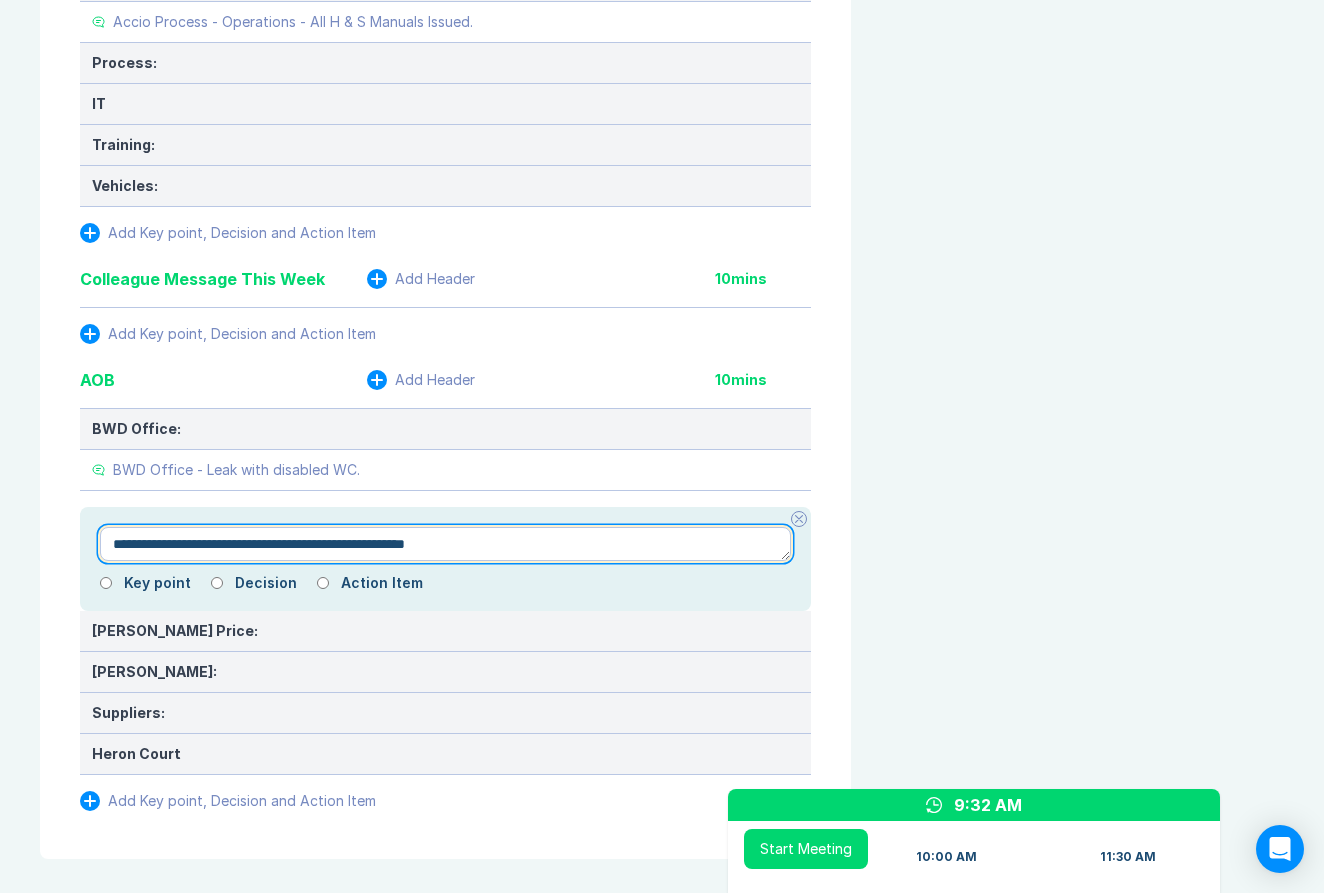 type on "*" 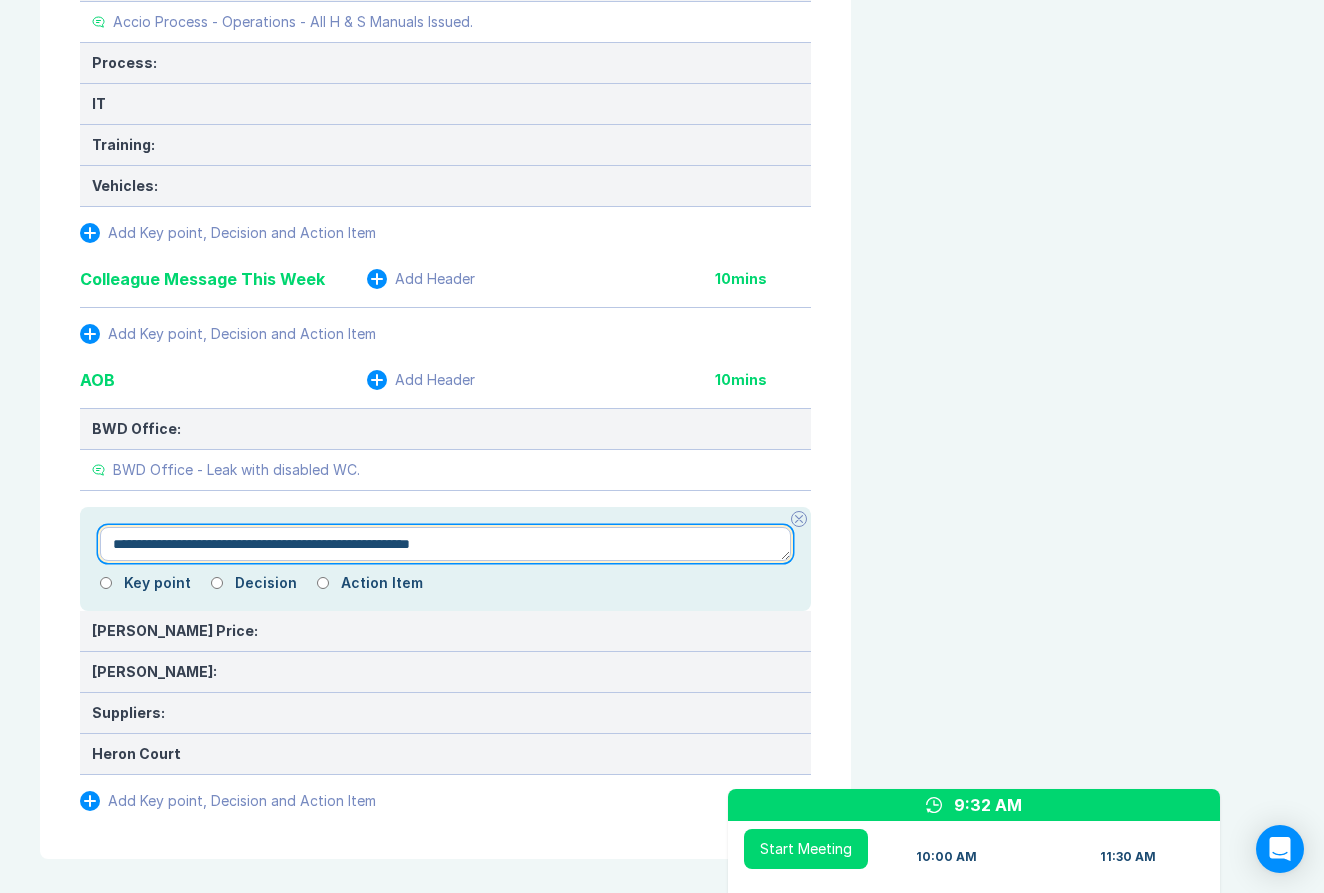 type on "*" 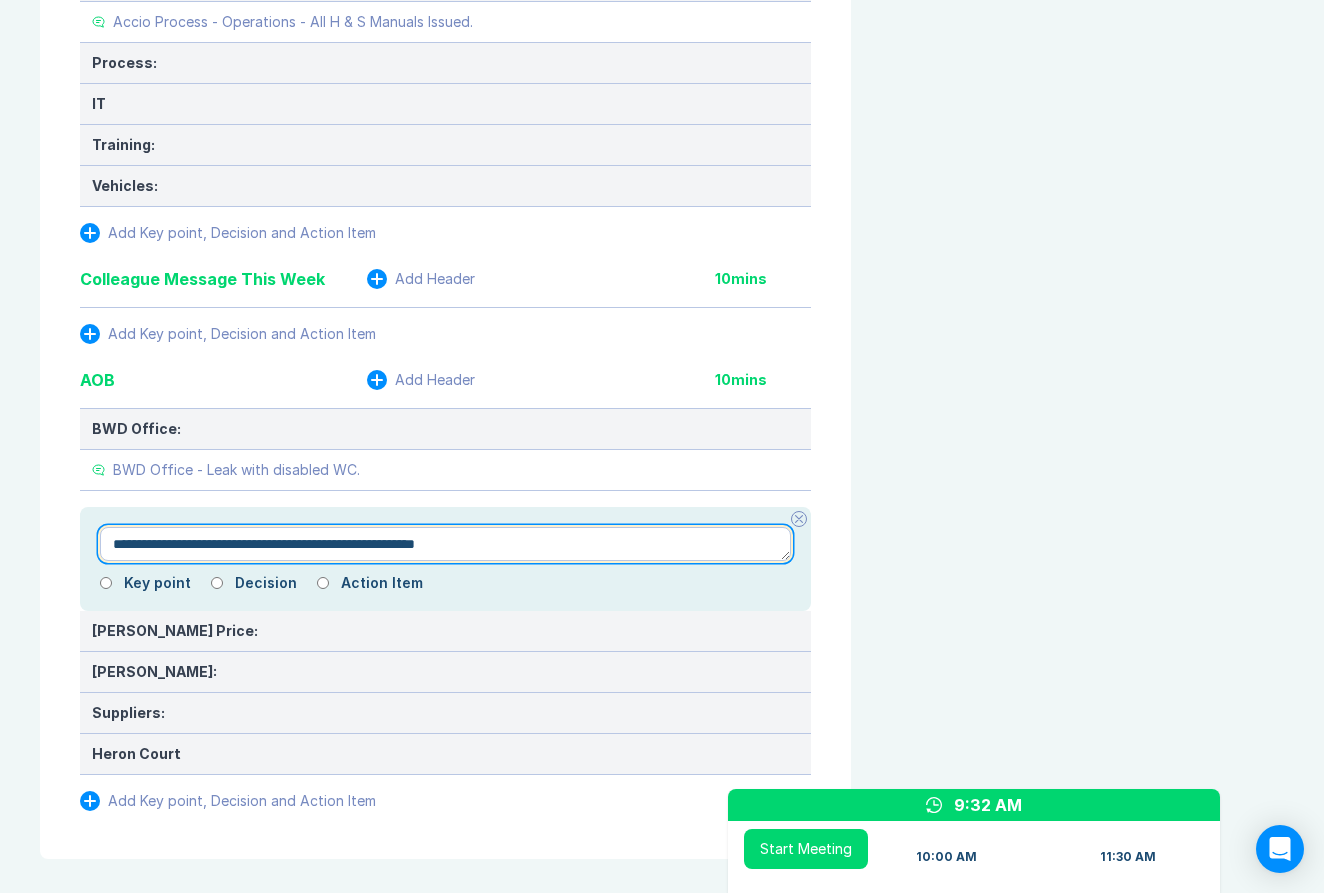 type on "*" 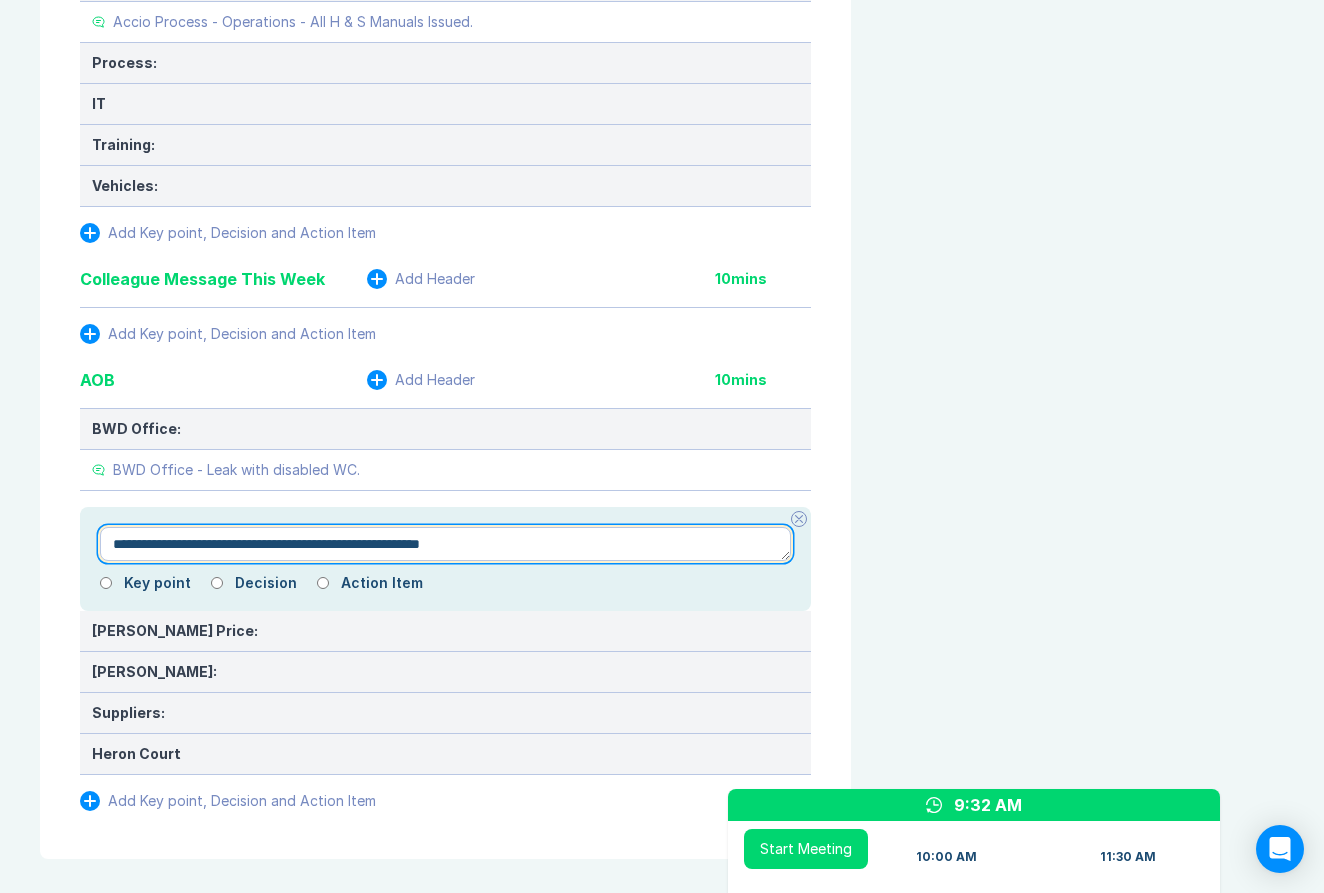 type on "*" 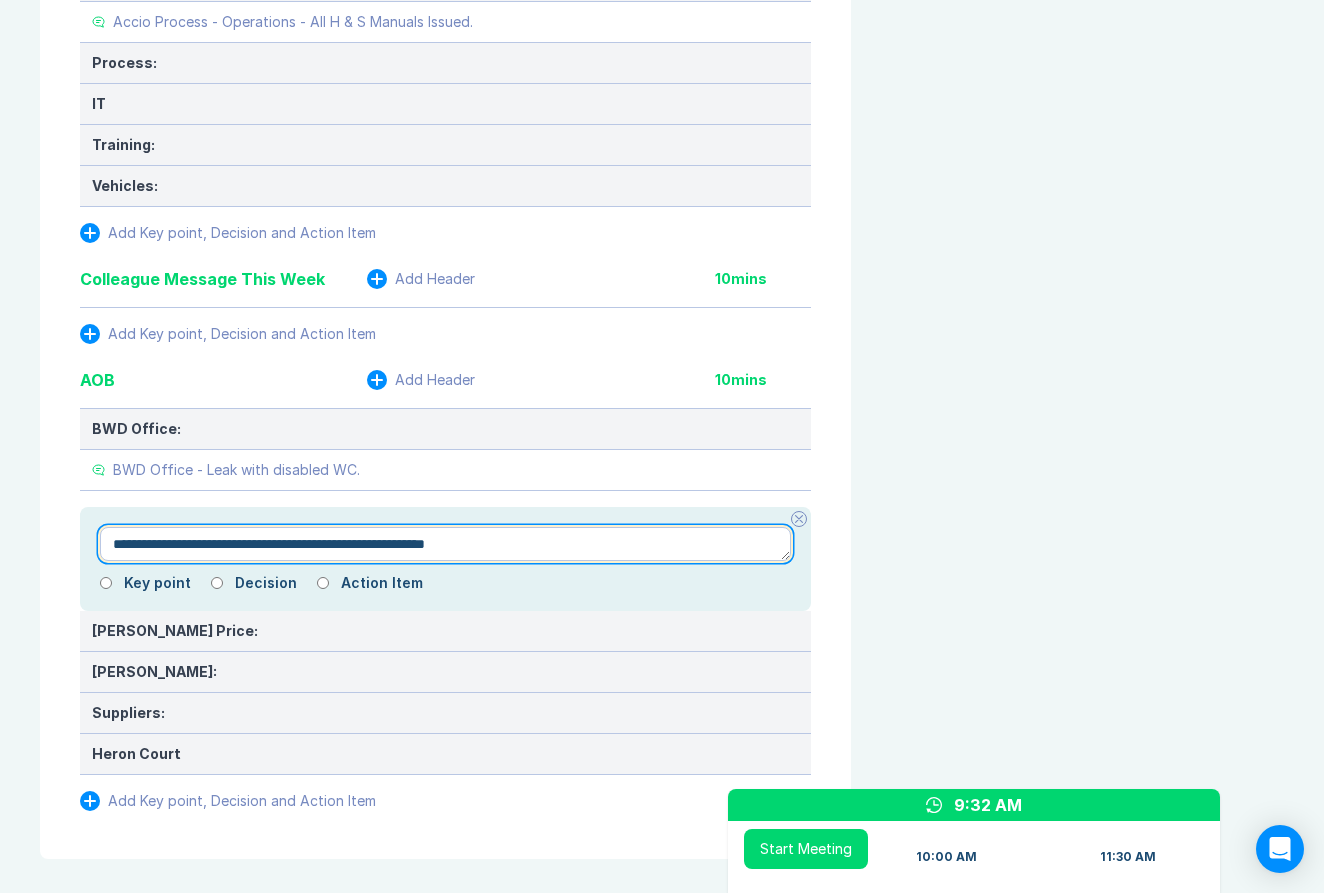 type on "*" 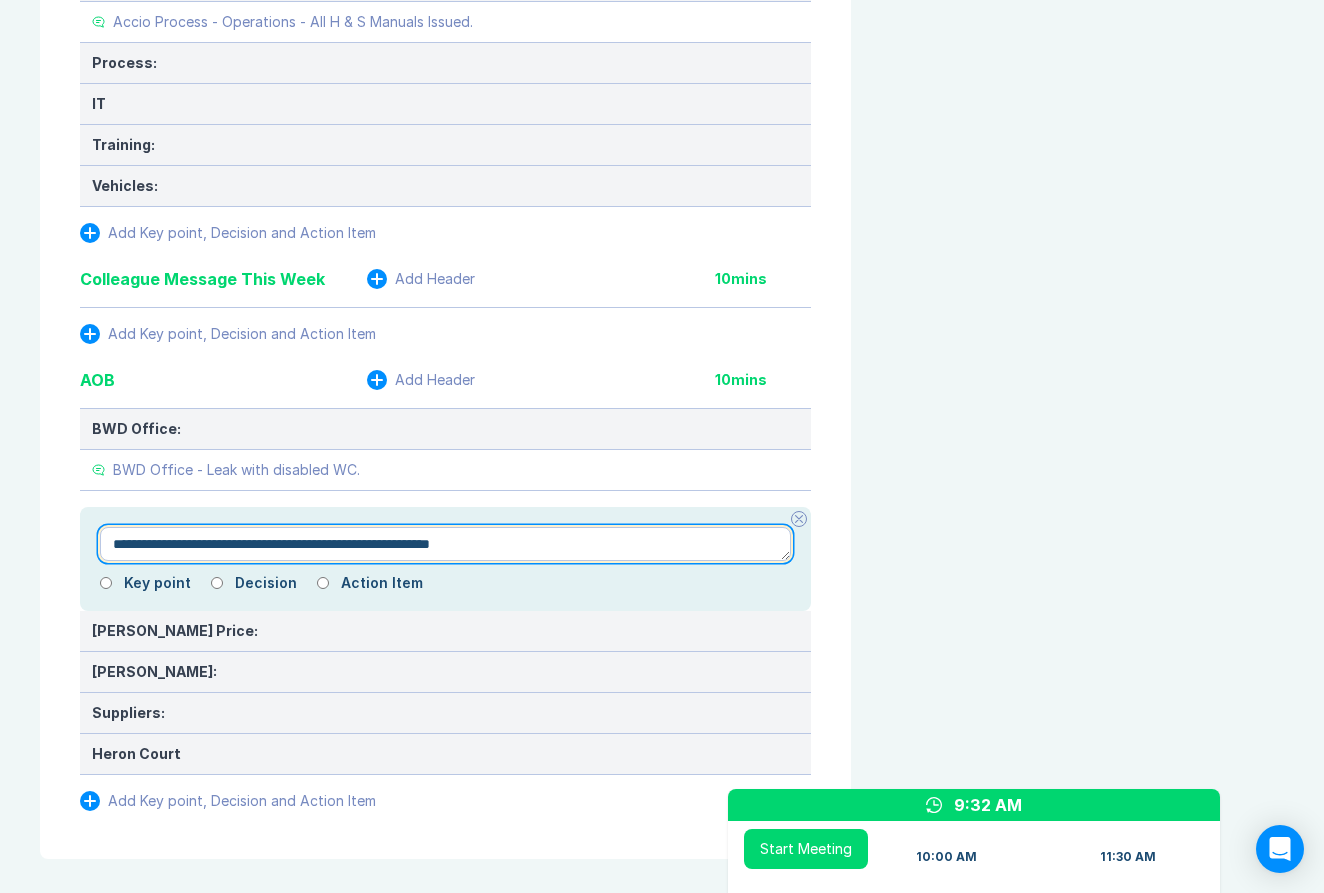 type on "*" 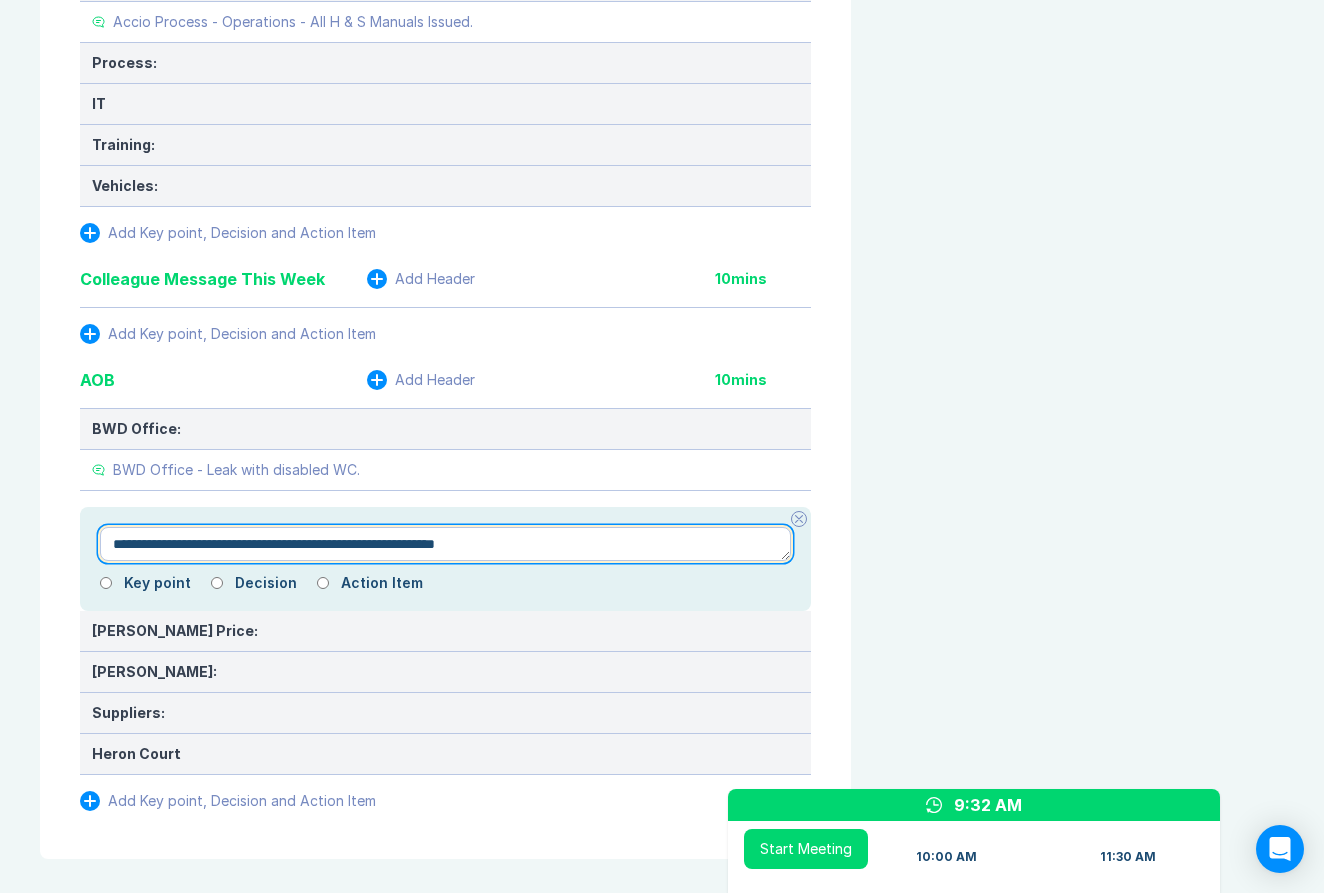 type on "*" 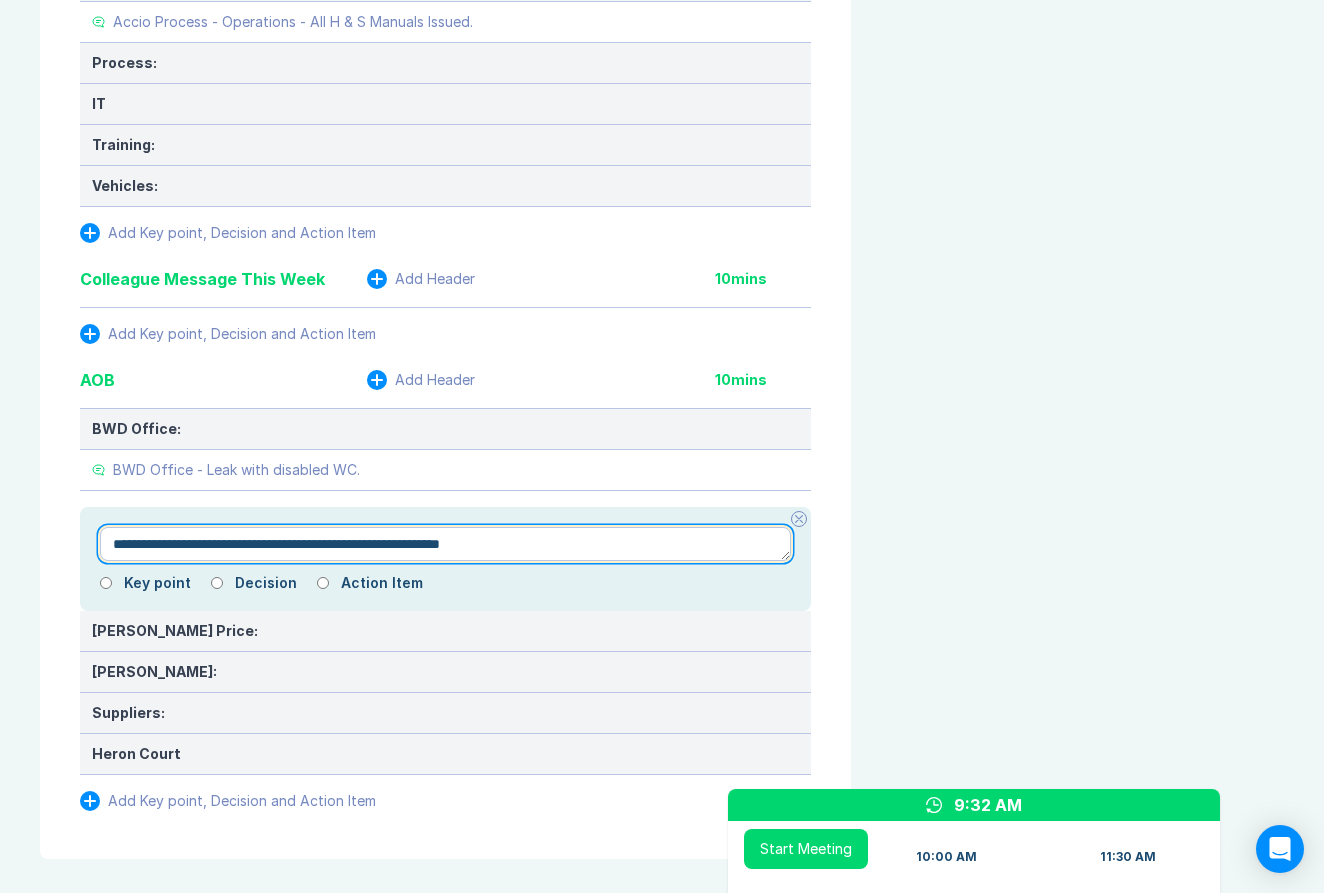 drag, startPoint x: 207, startPoint y: 505, endPoint x: 246, endPoint y: 552, distance: 61.073727 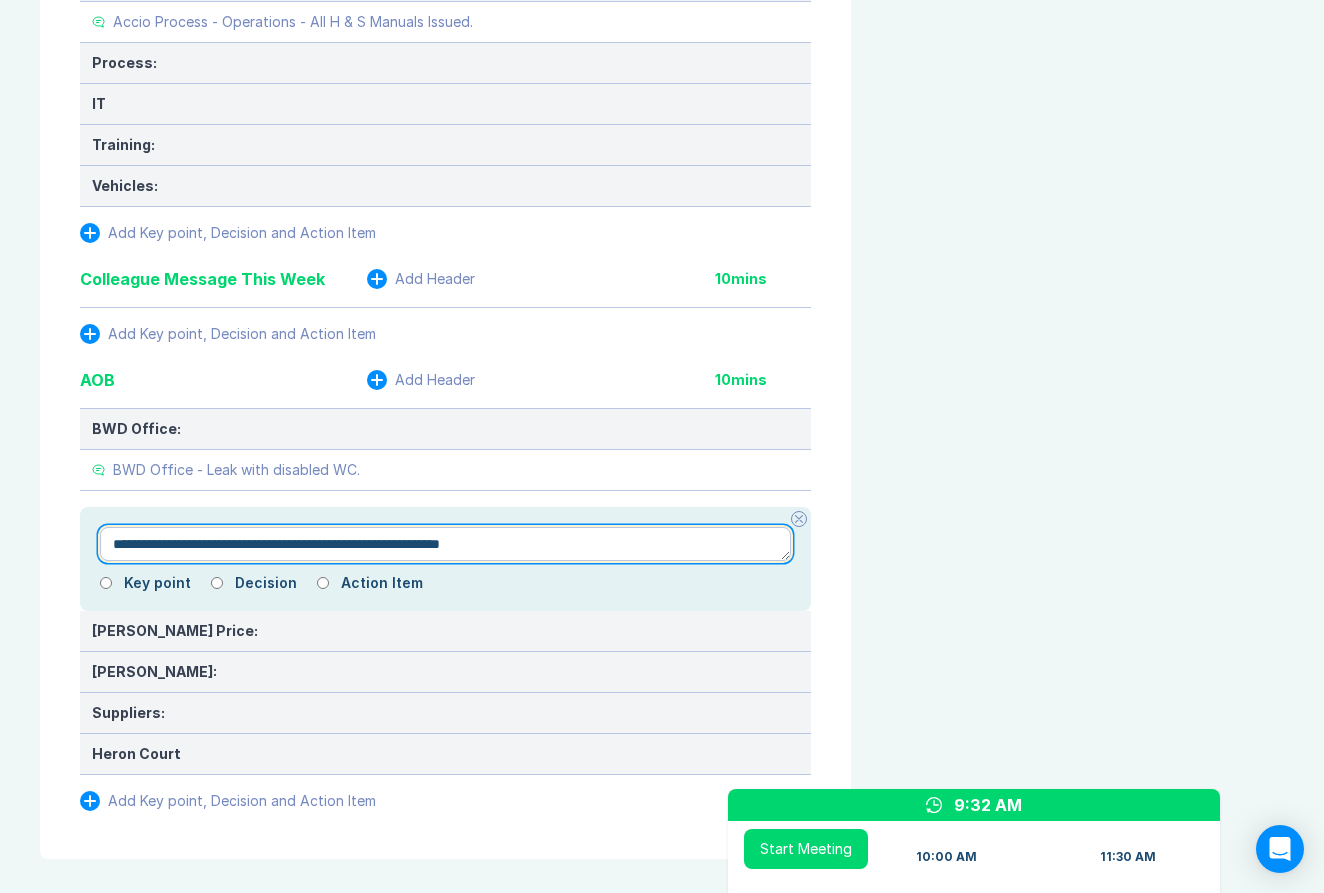 type on "*" 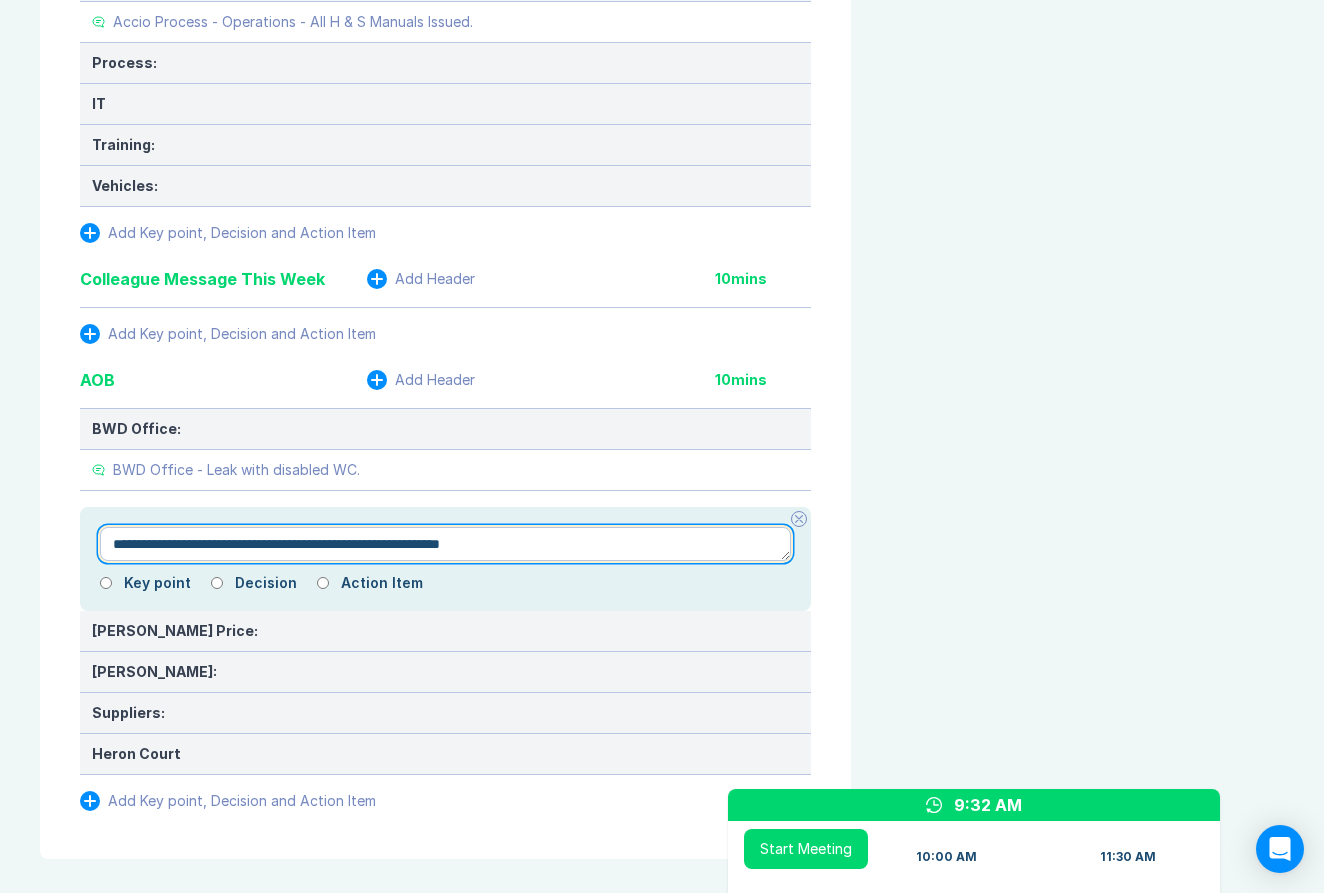 type on "**********" 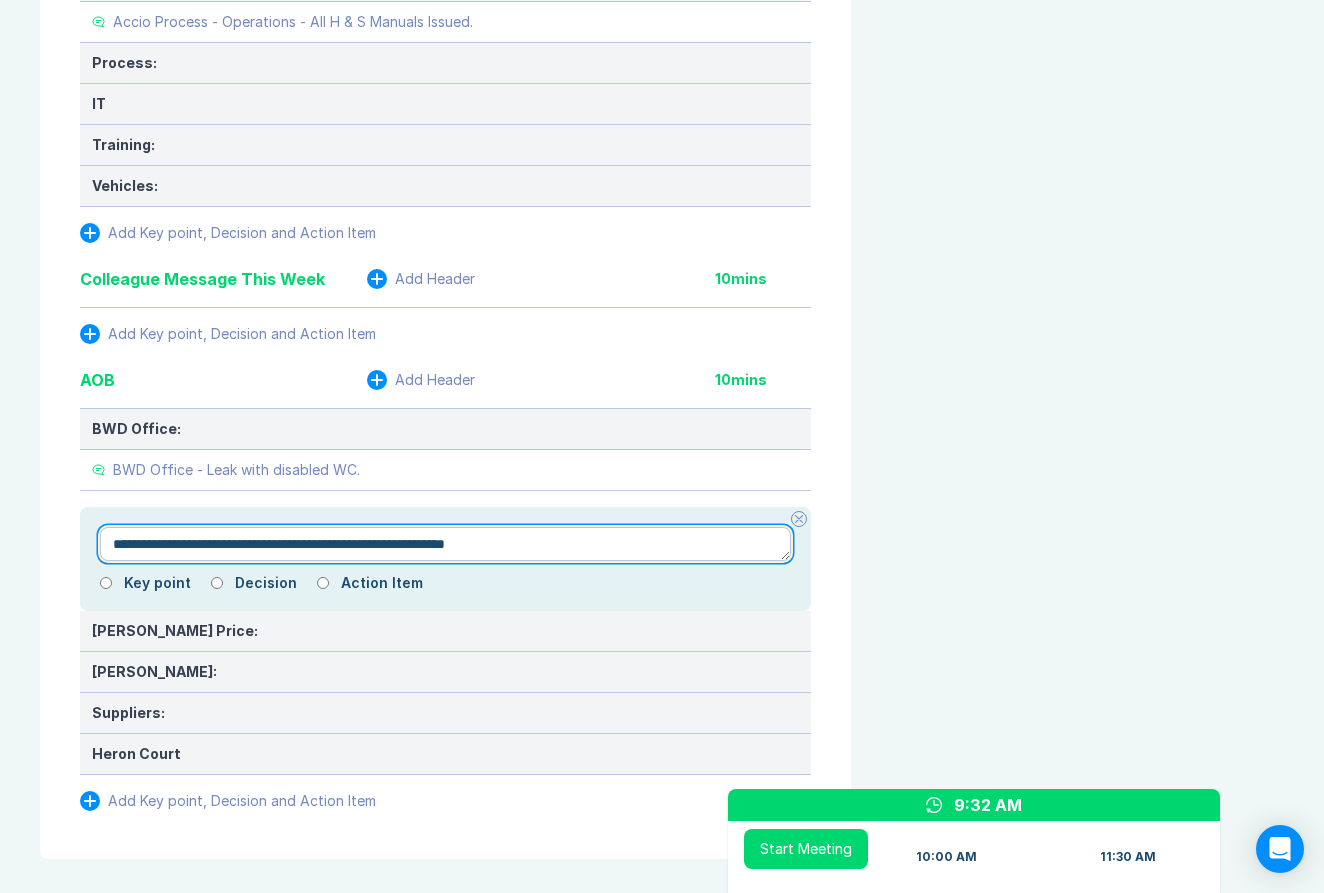 type on "*" 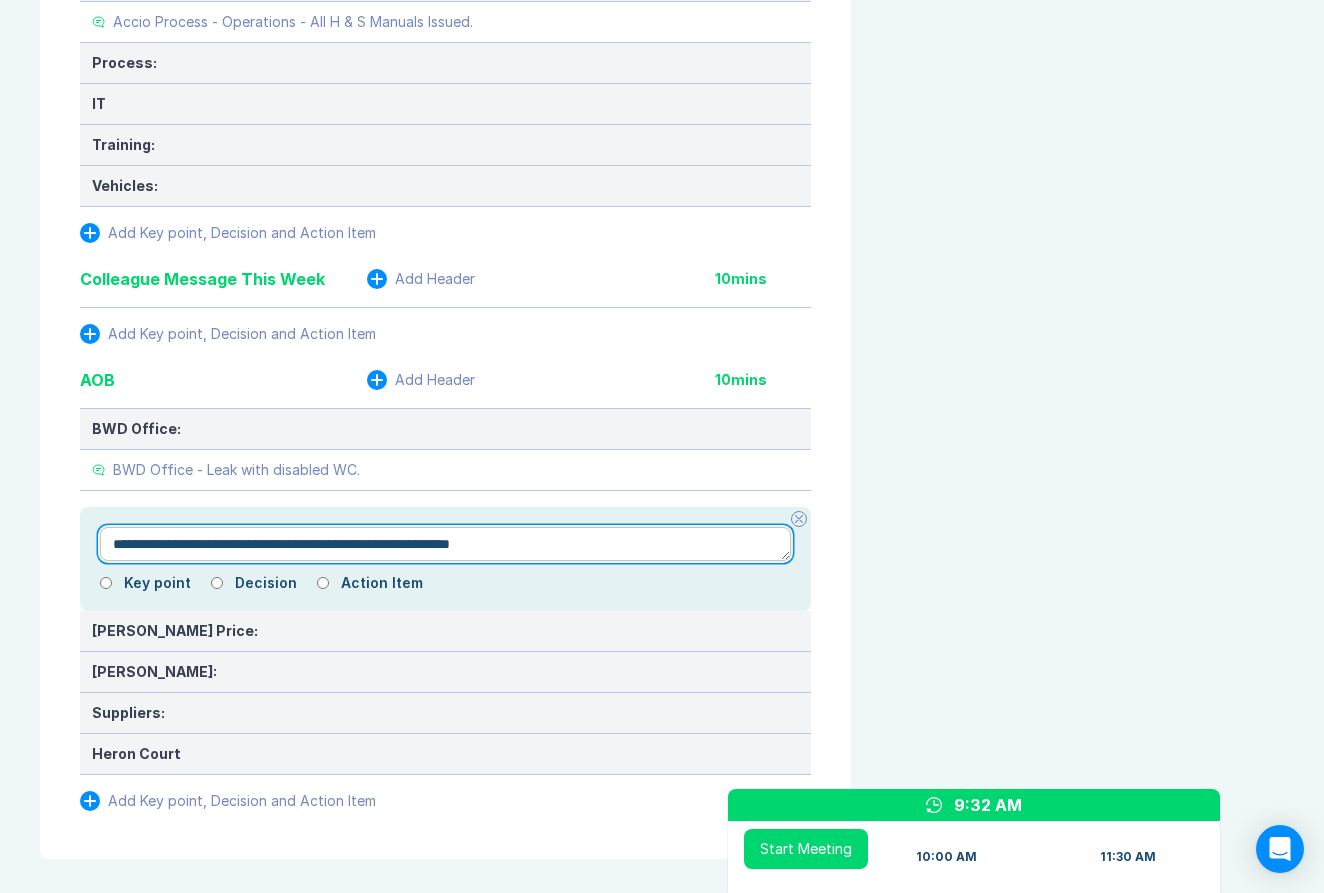 type on "*" 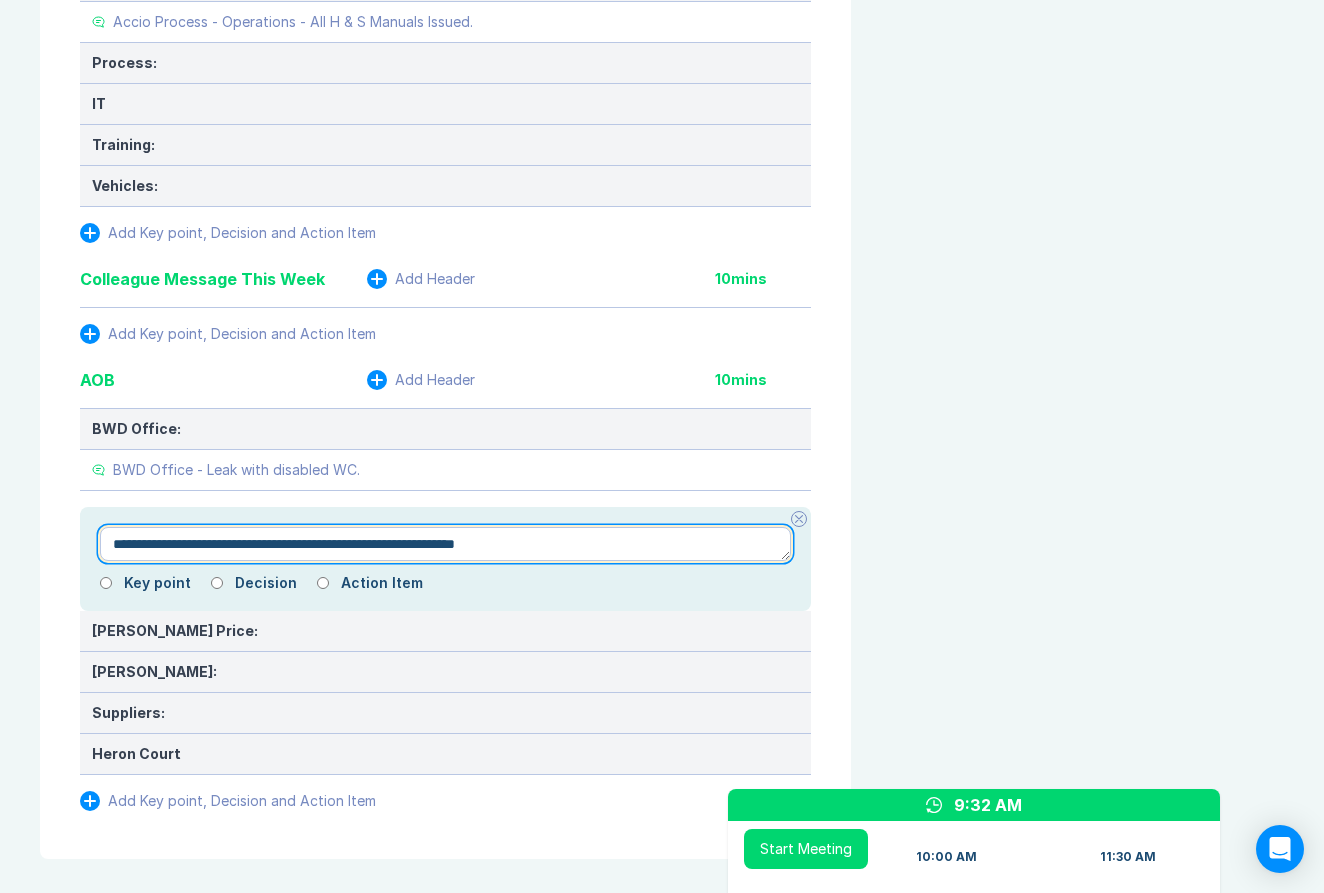 type on "*" 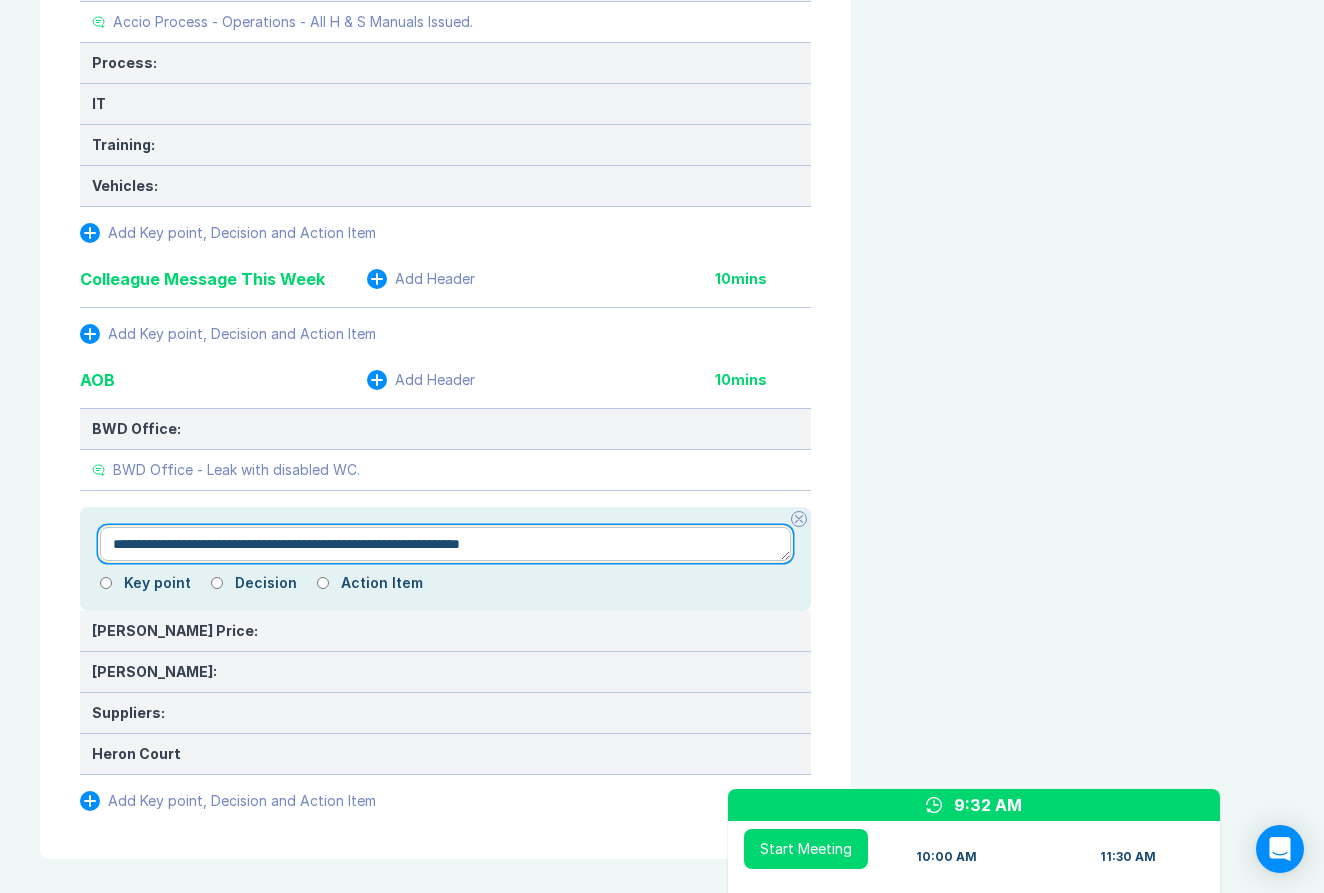 type on "*" 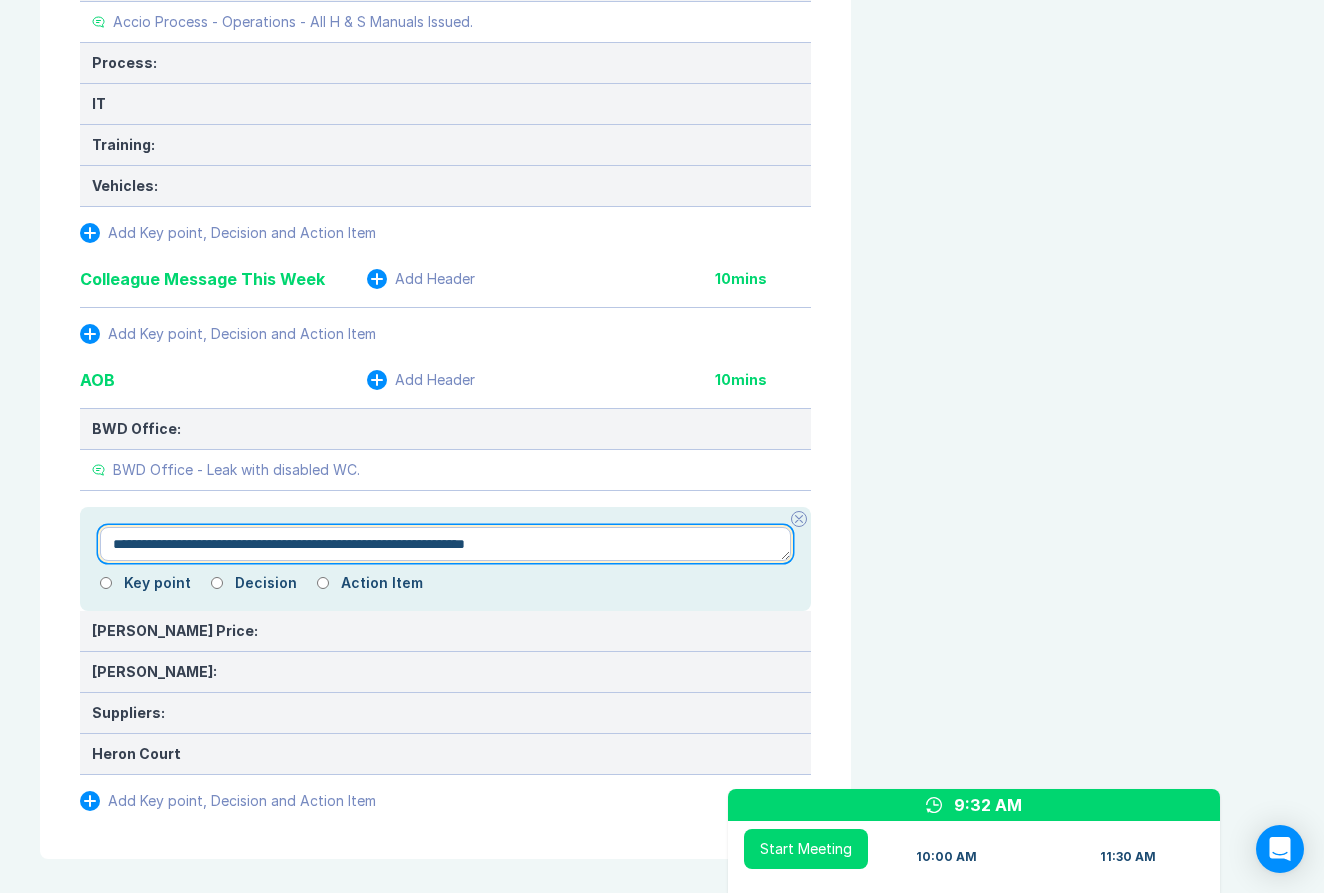 type on "*" 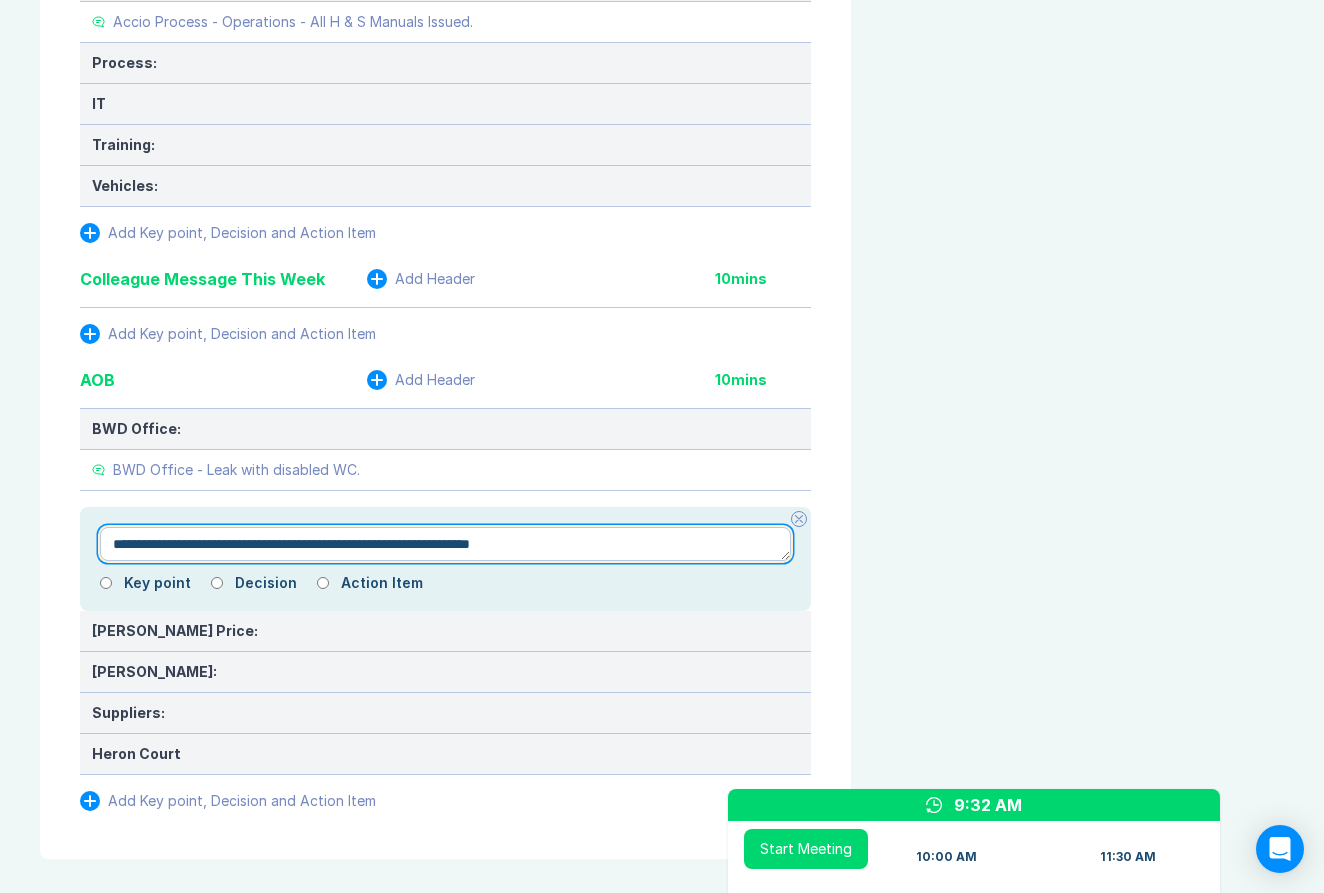 type on "*" 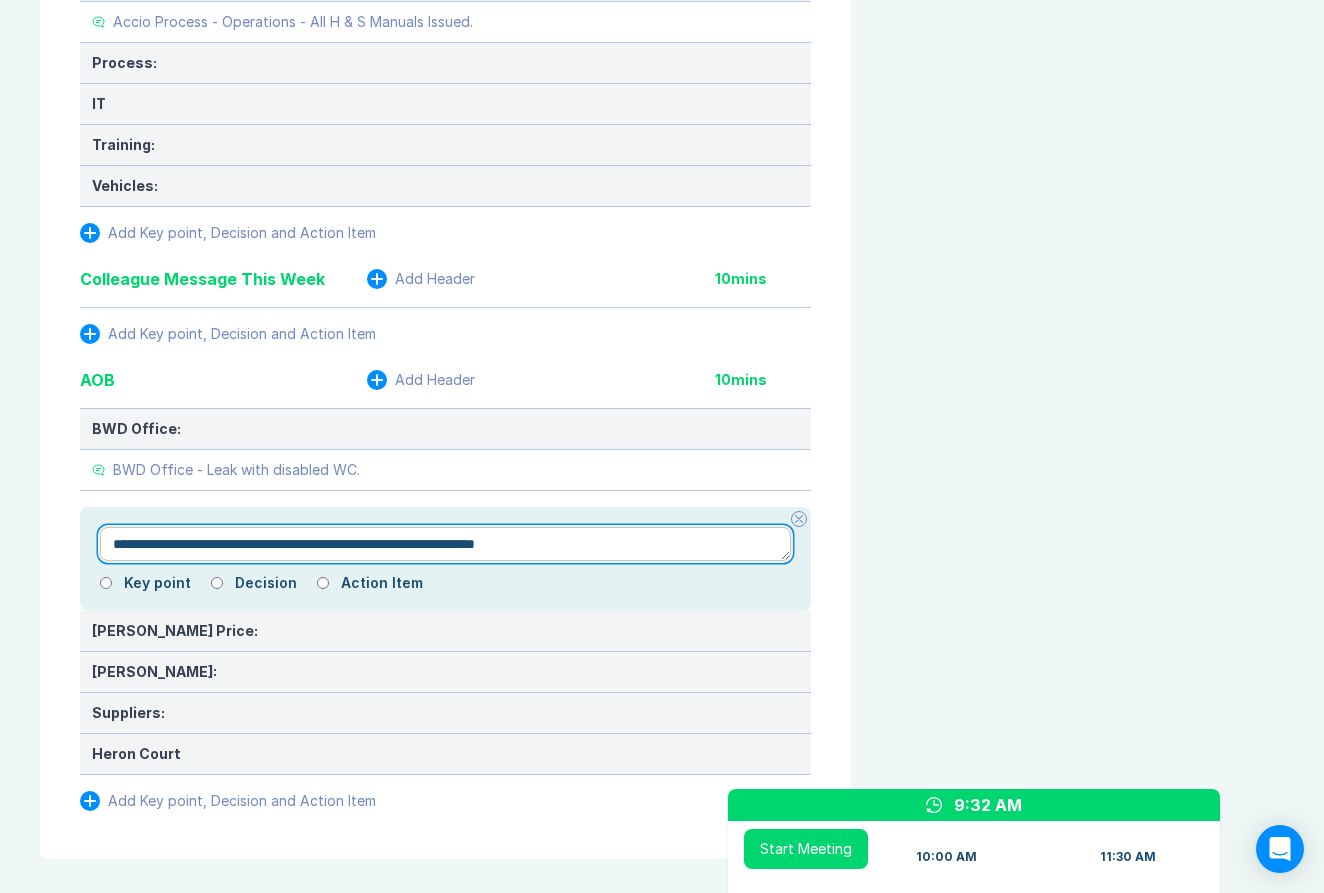 type on "*" 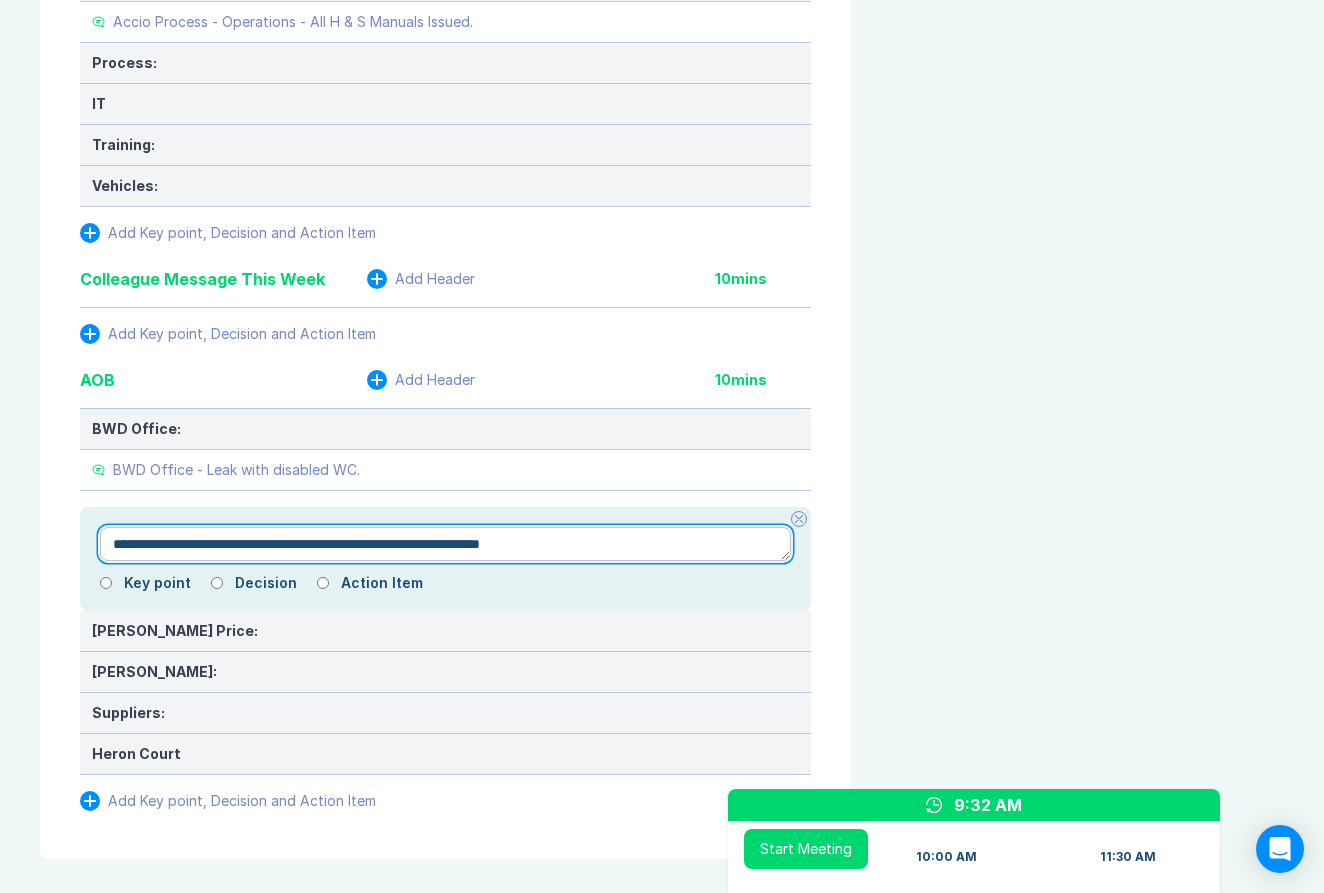 type on "*" 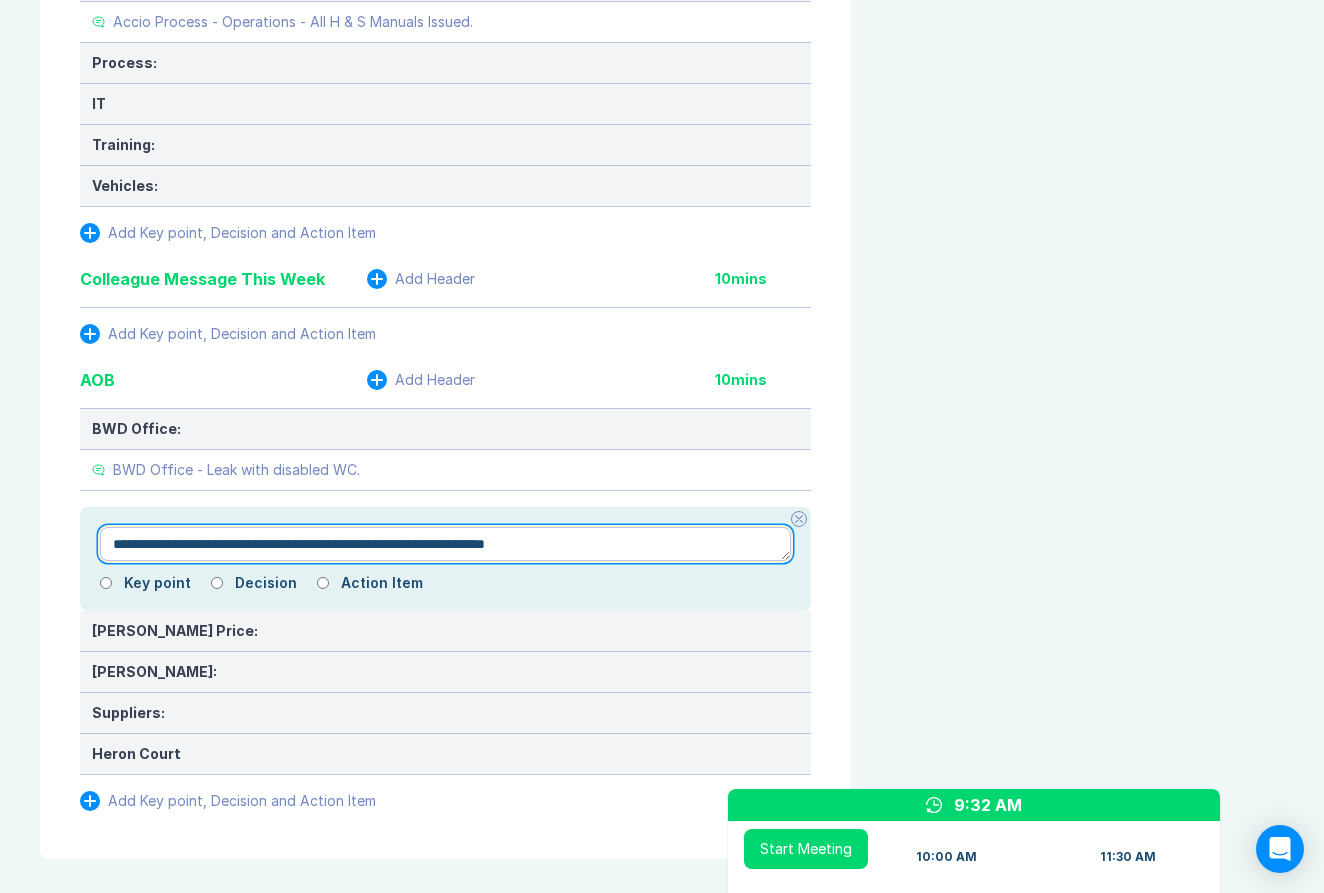 type on "*" 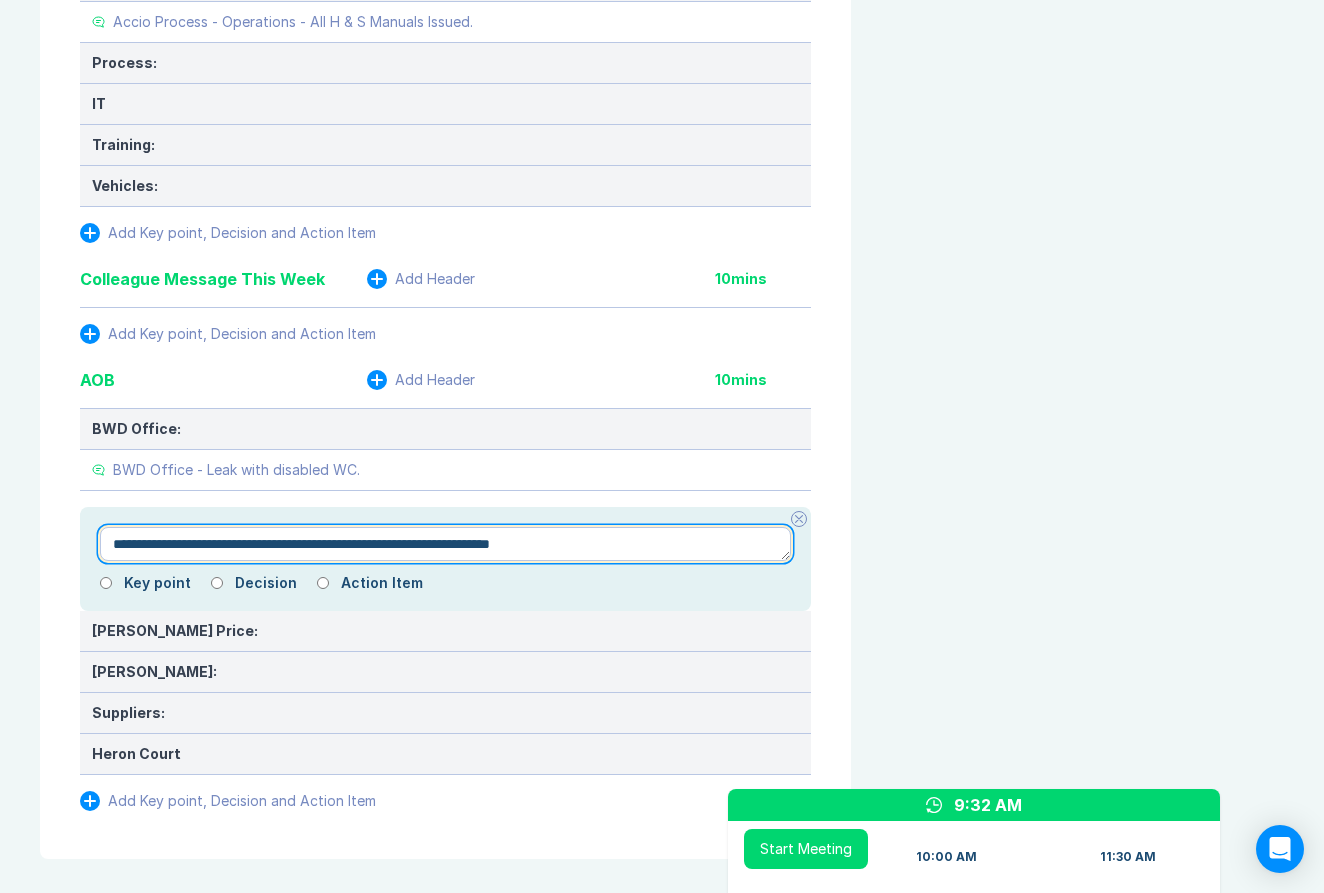 type on "*" 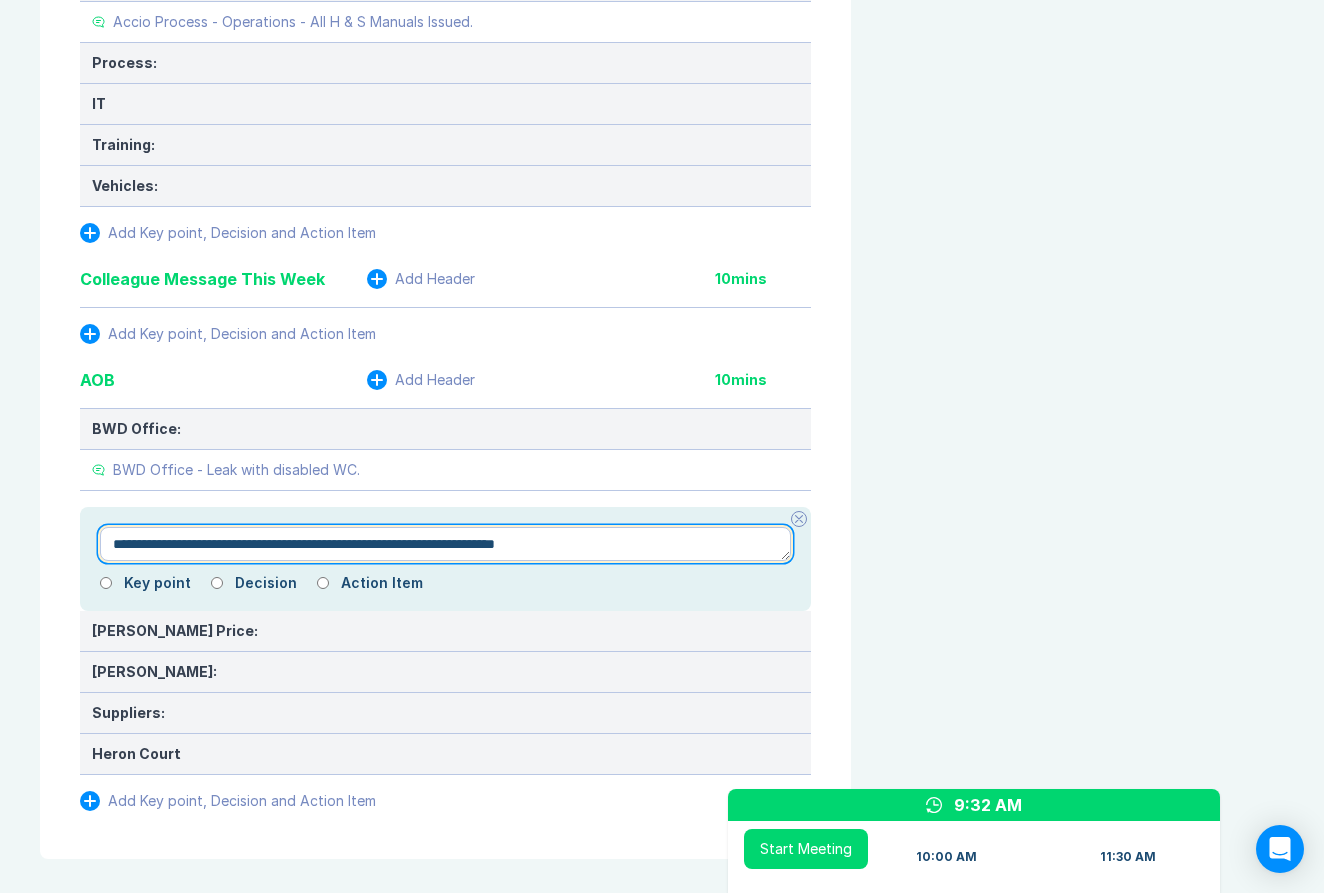 type on "*" 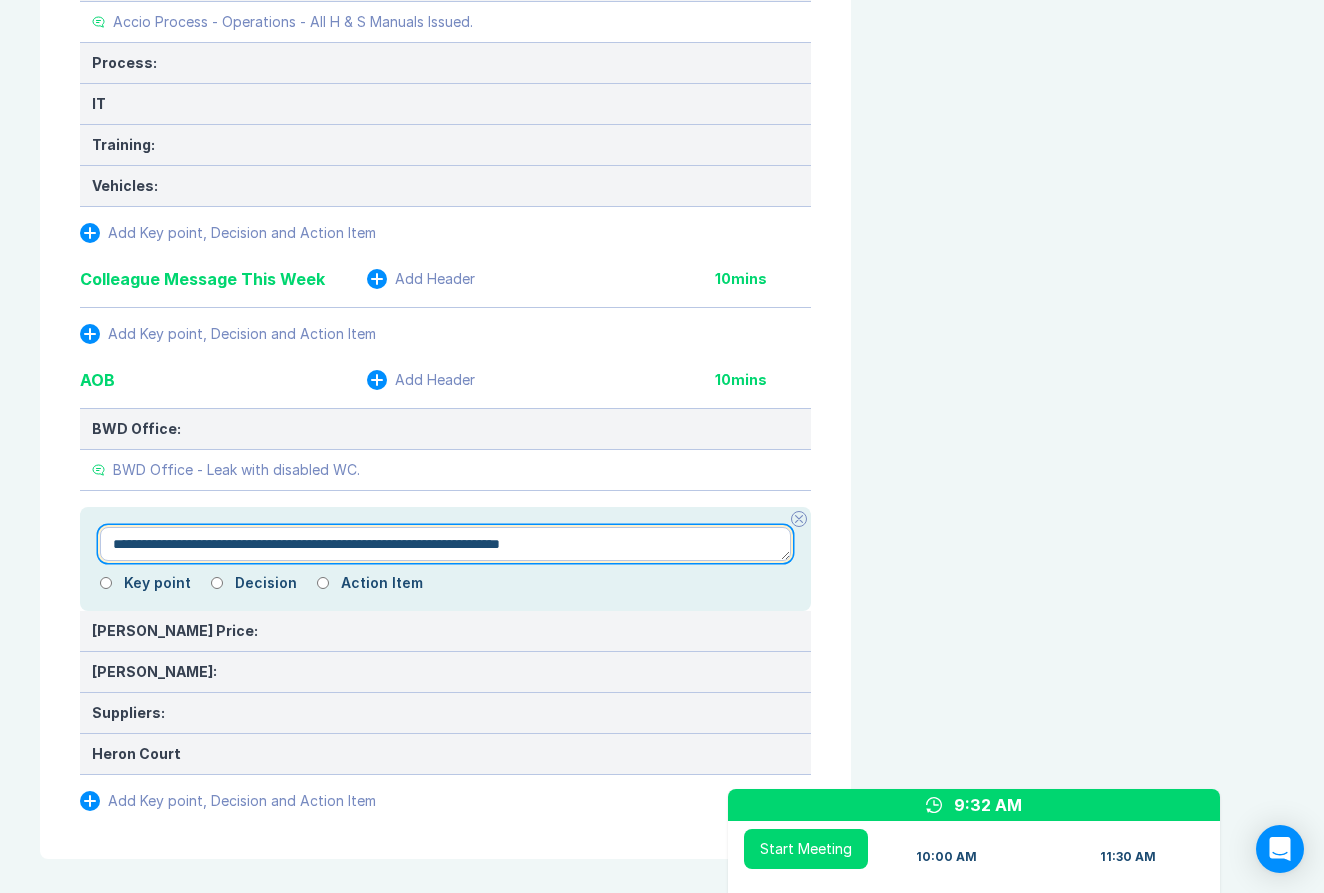 type on "*" 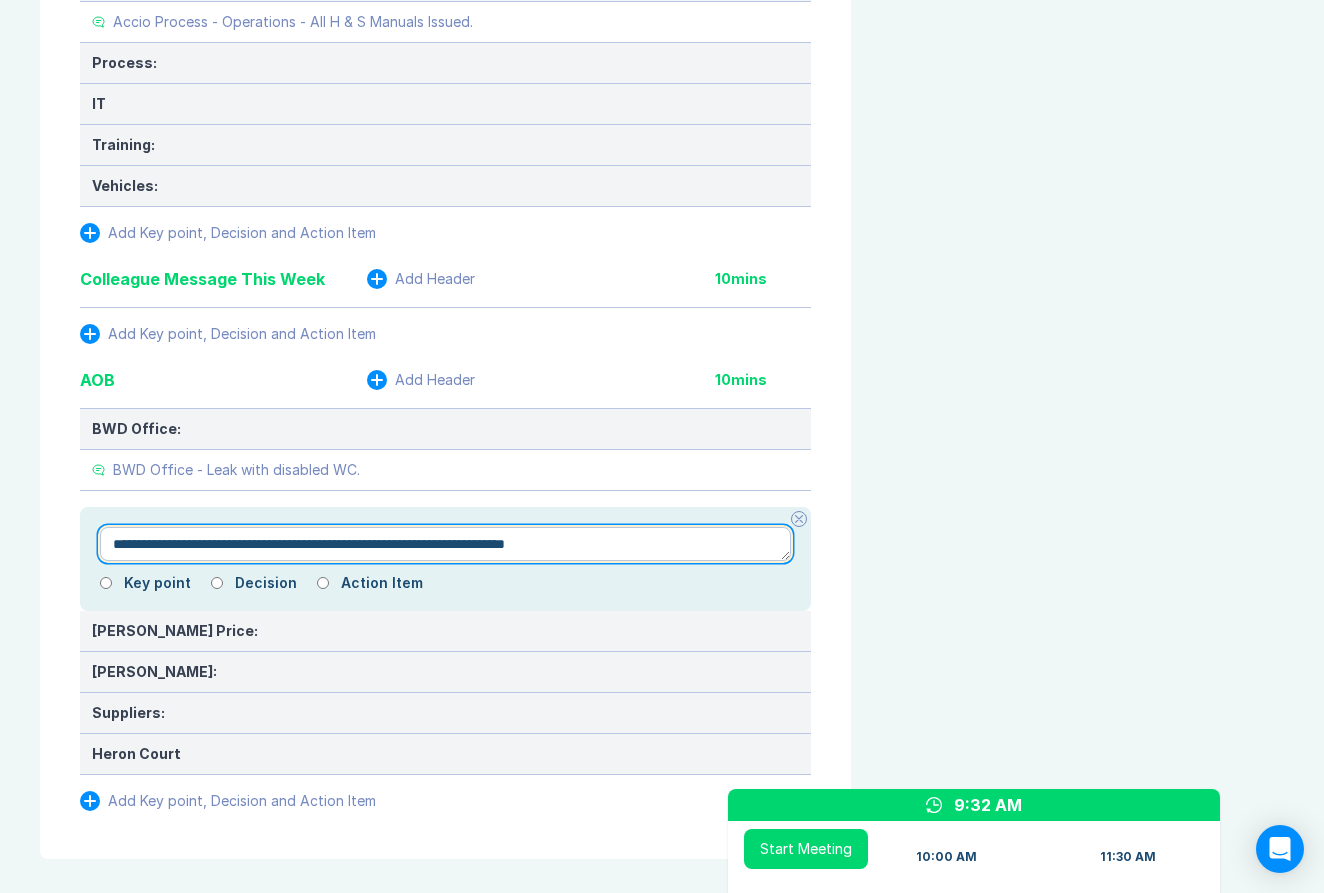type on "*" 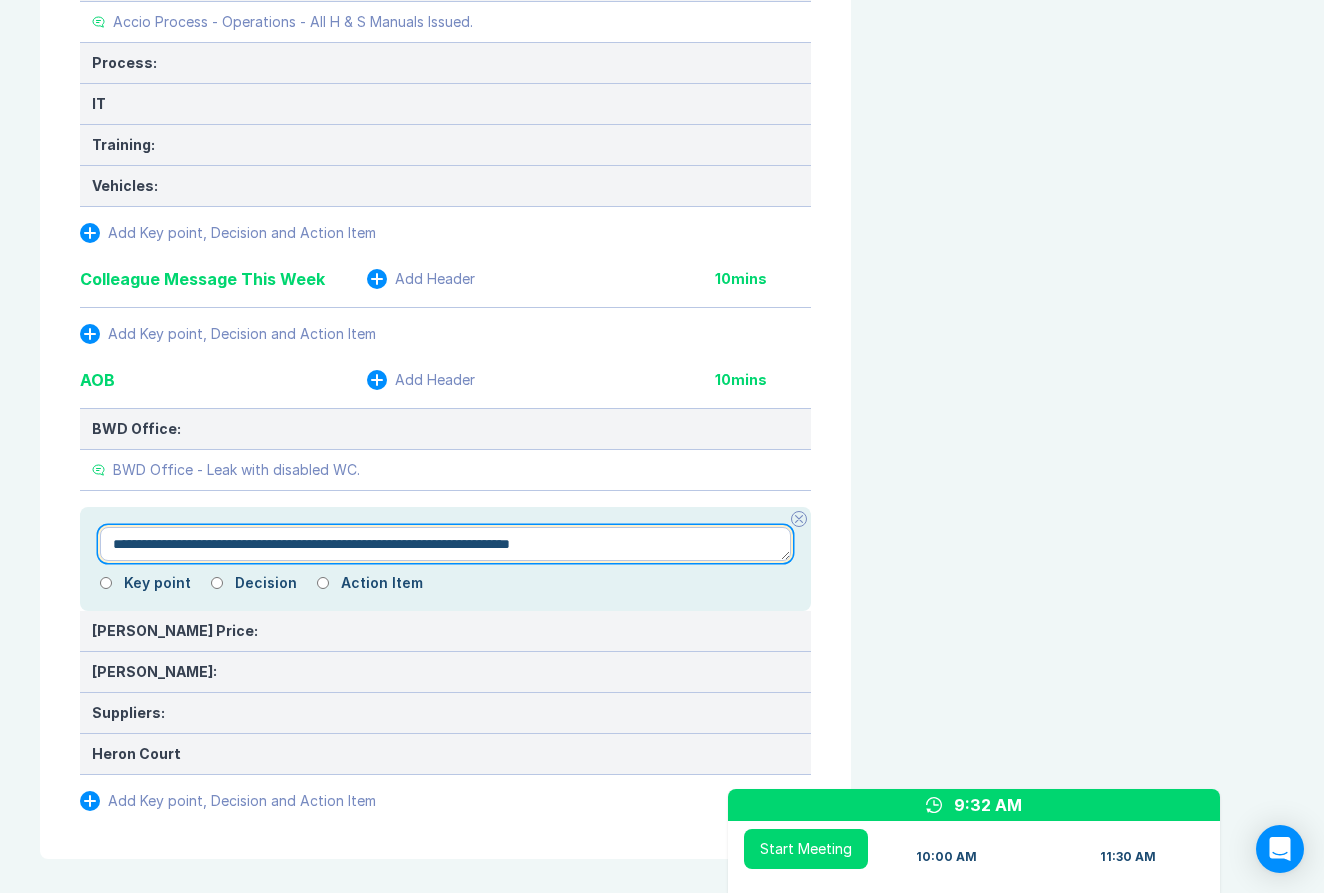 type on "*" 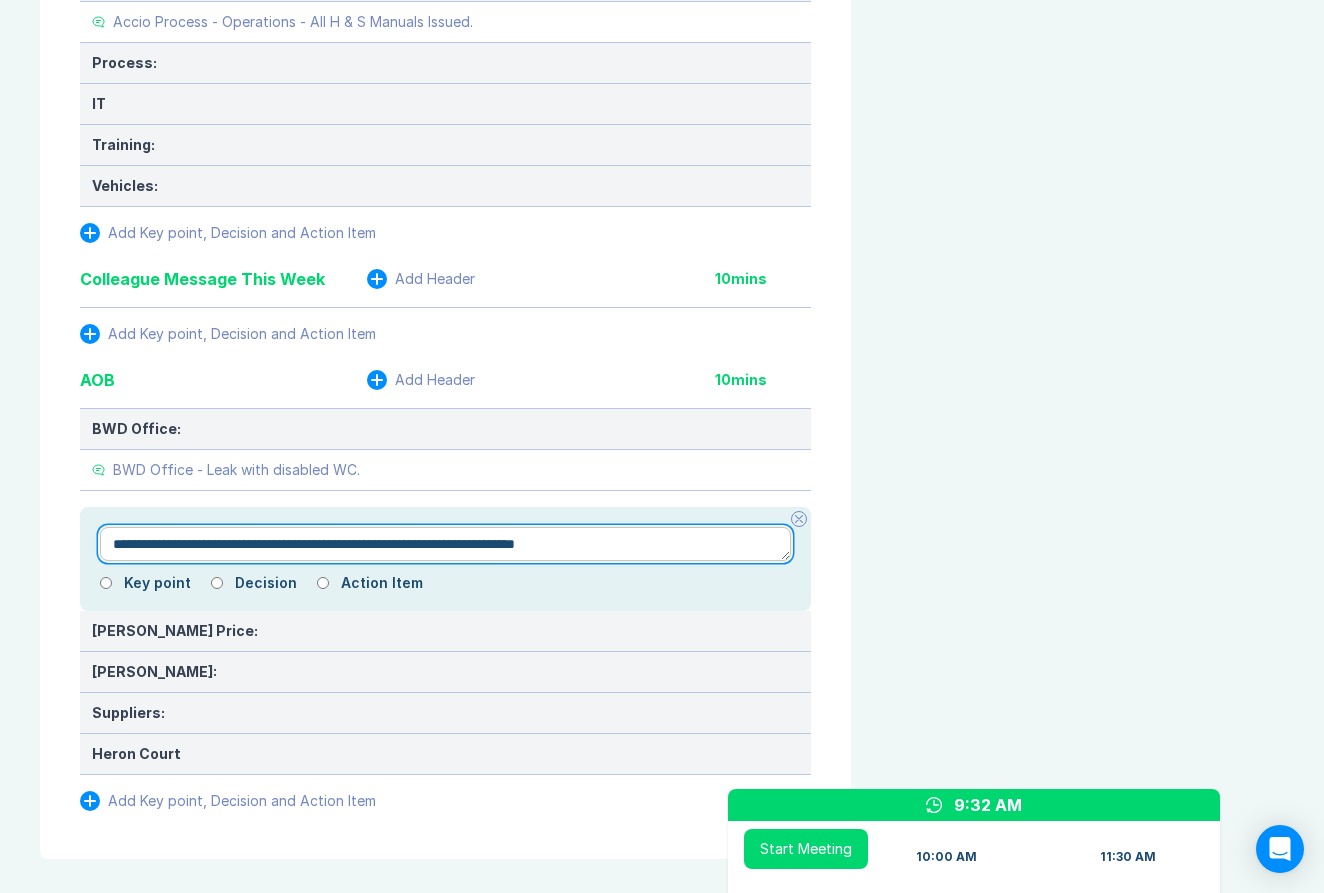 type on "*" 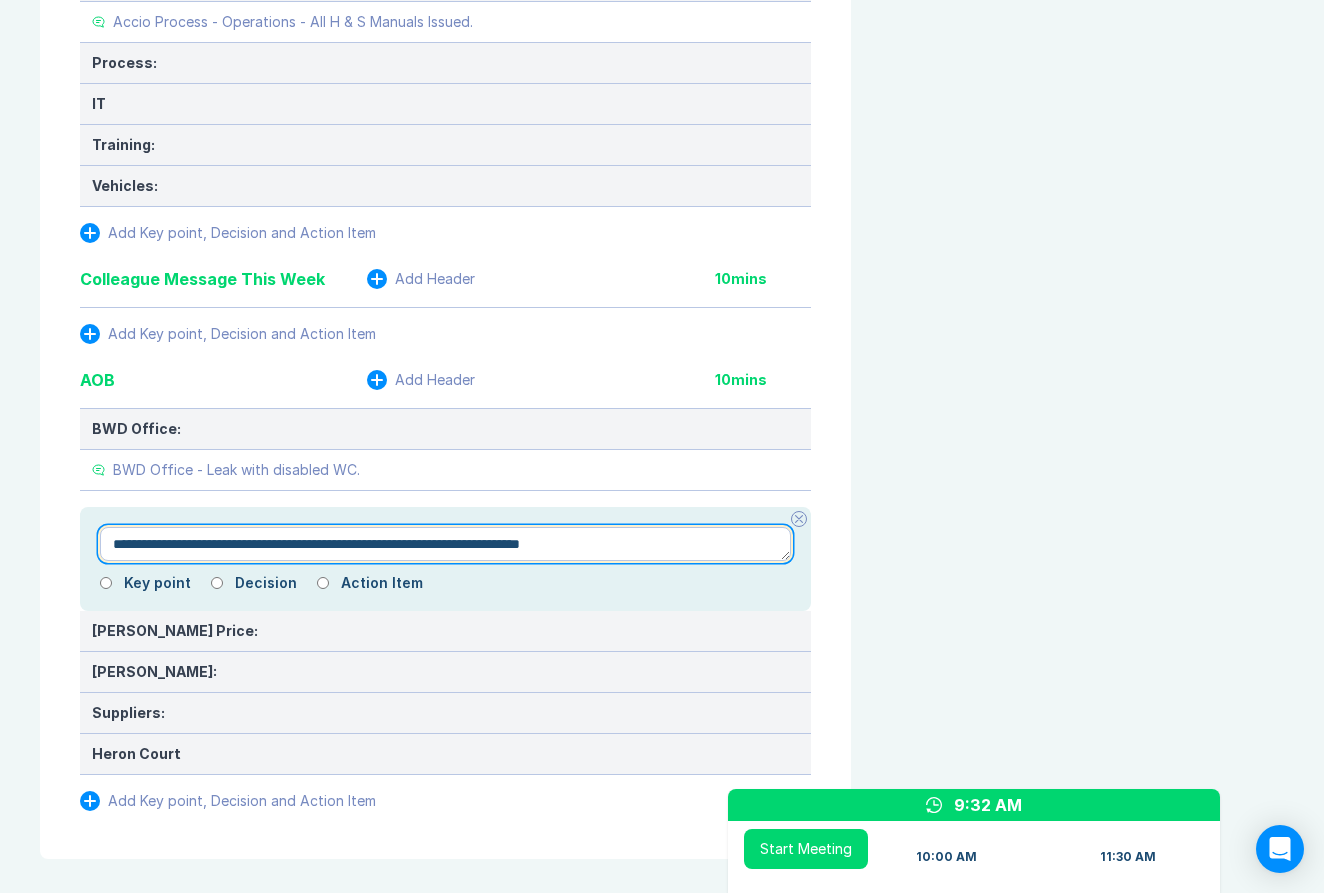 type on "*" 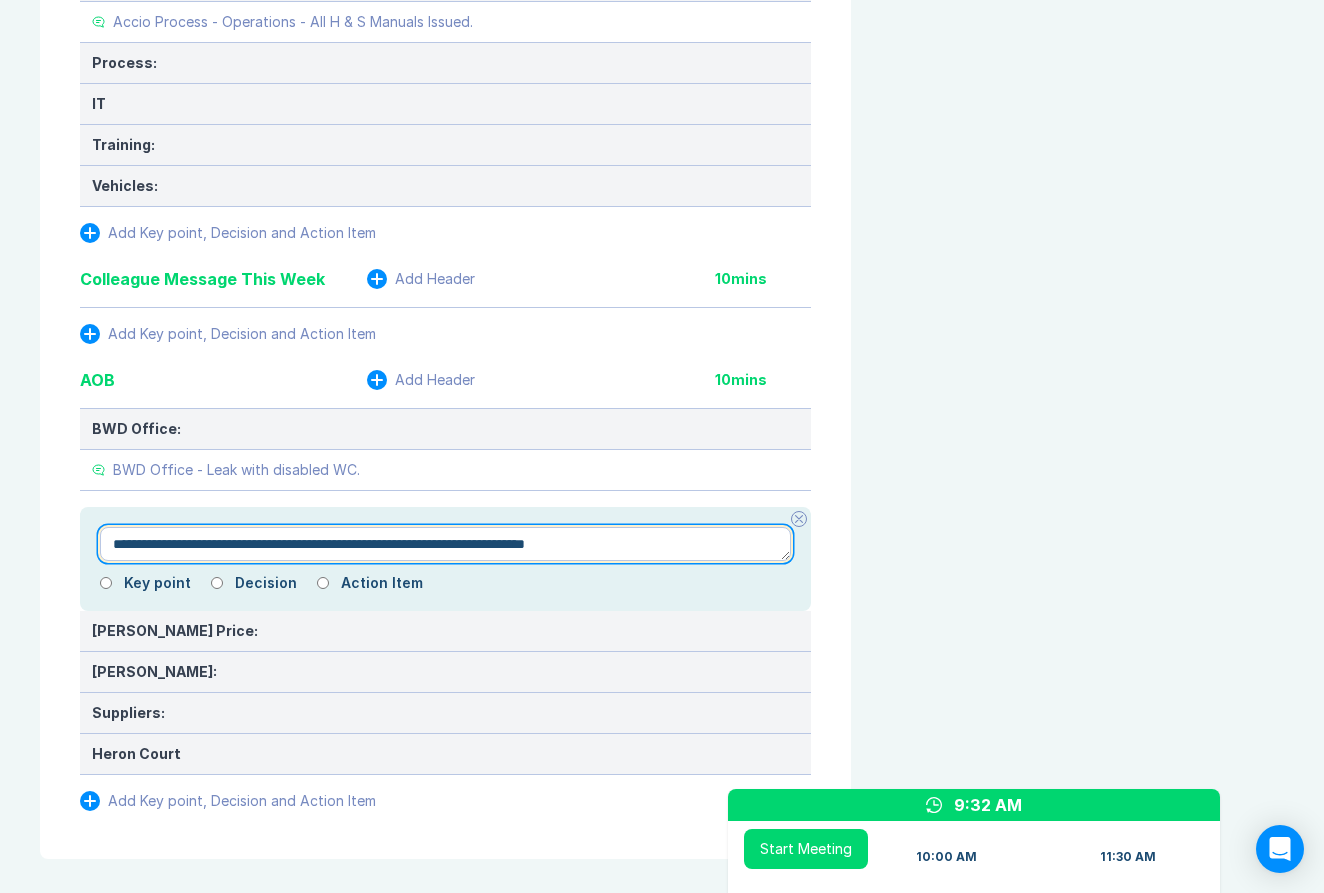 type on "**********" 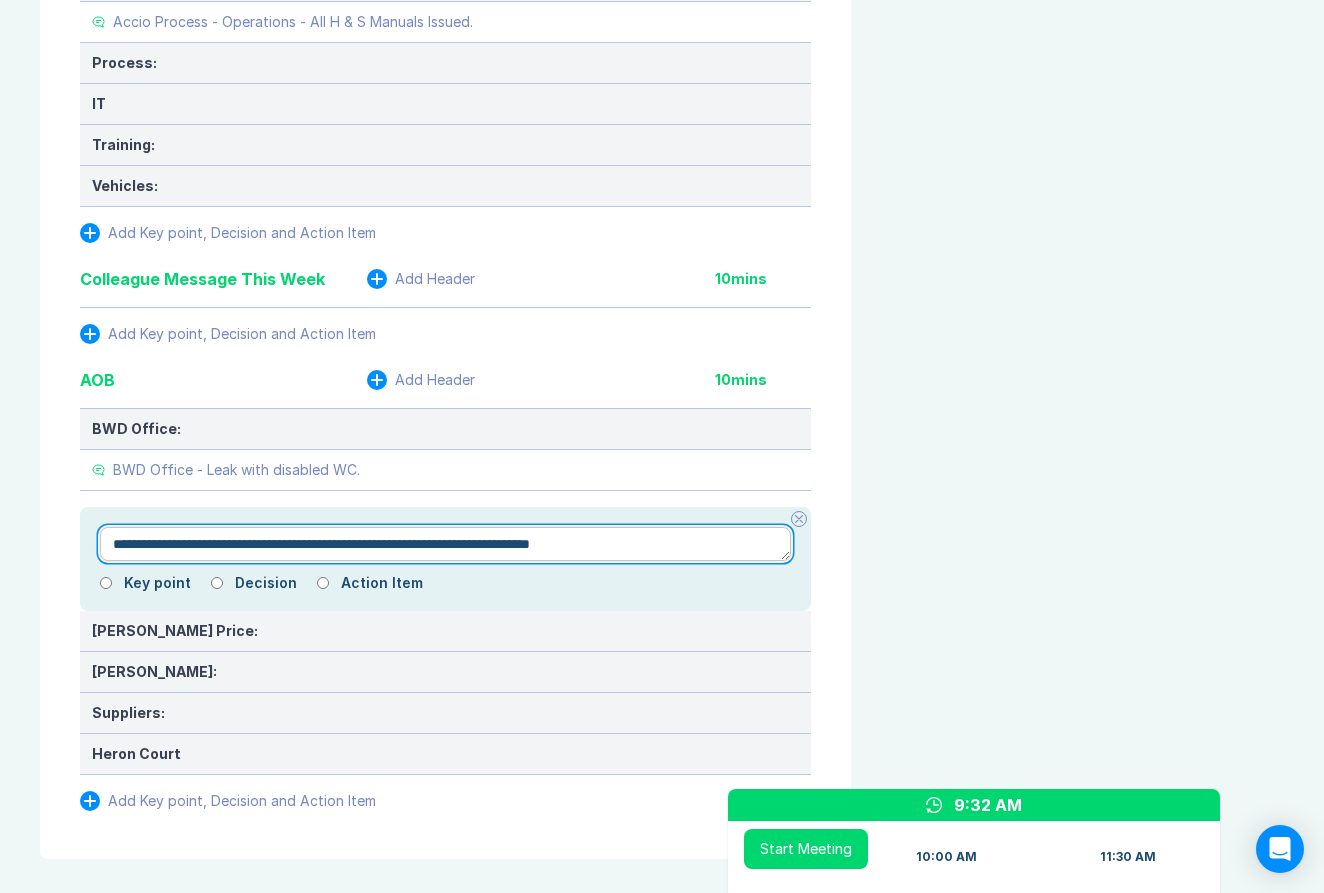 type on "*" 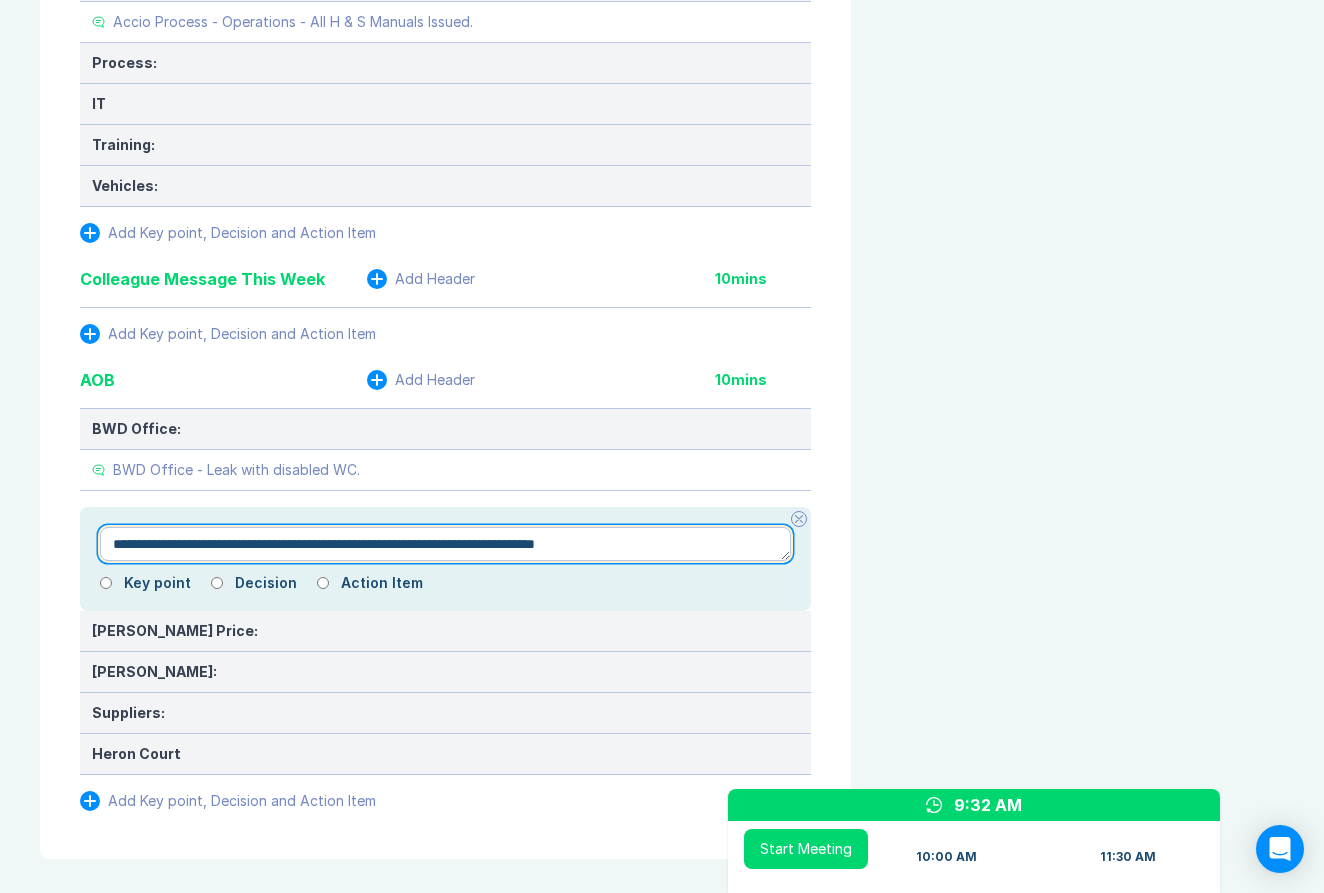type on "*" 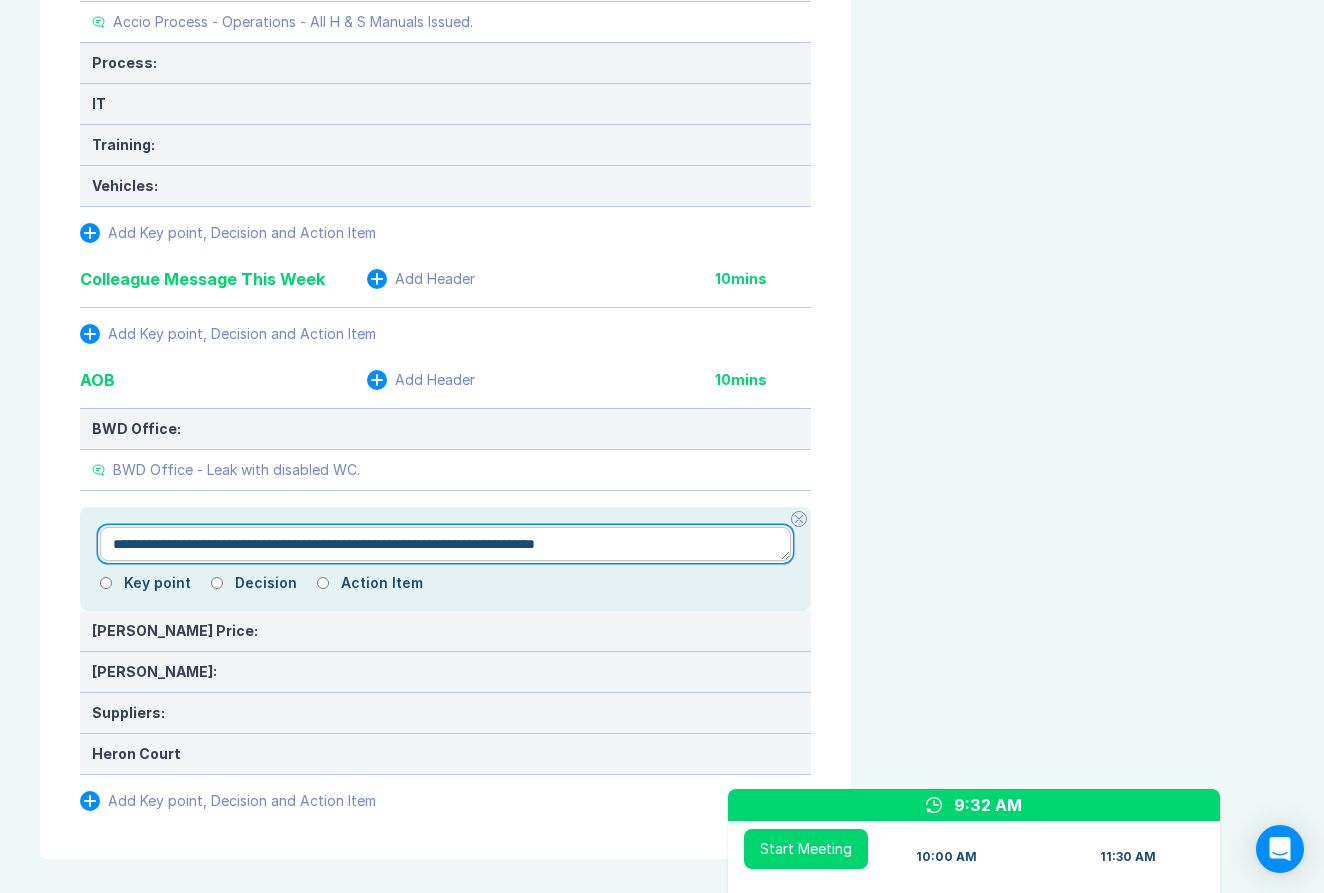type on "**********" 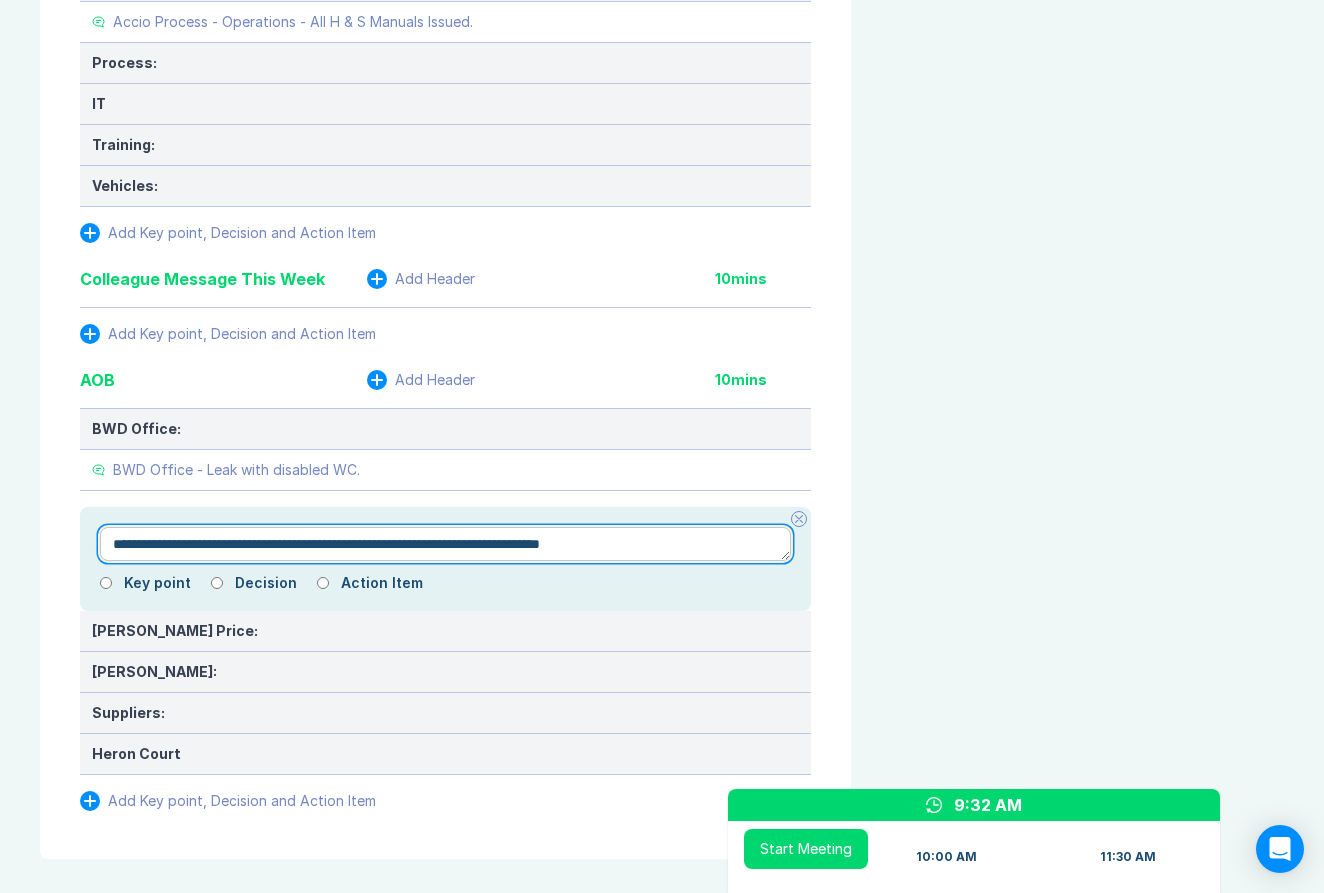 type on "*" 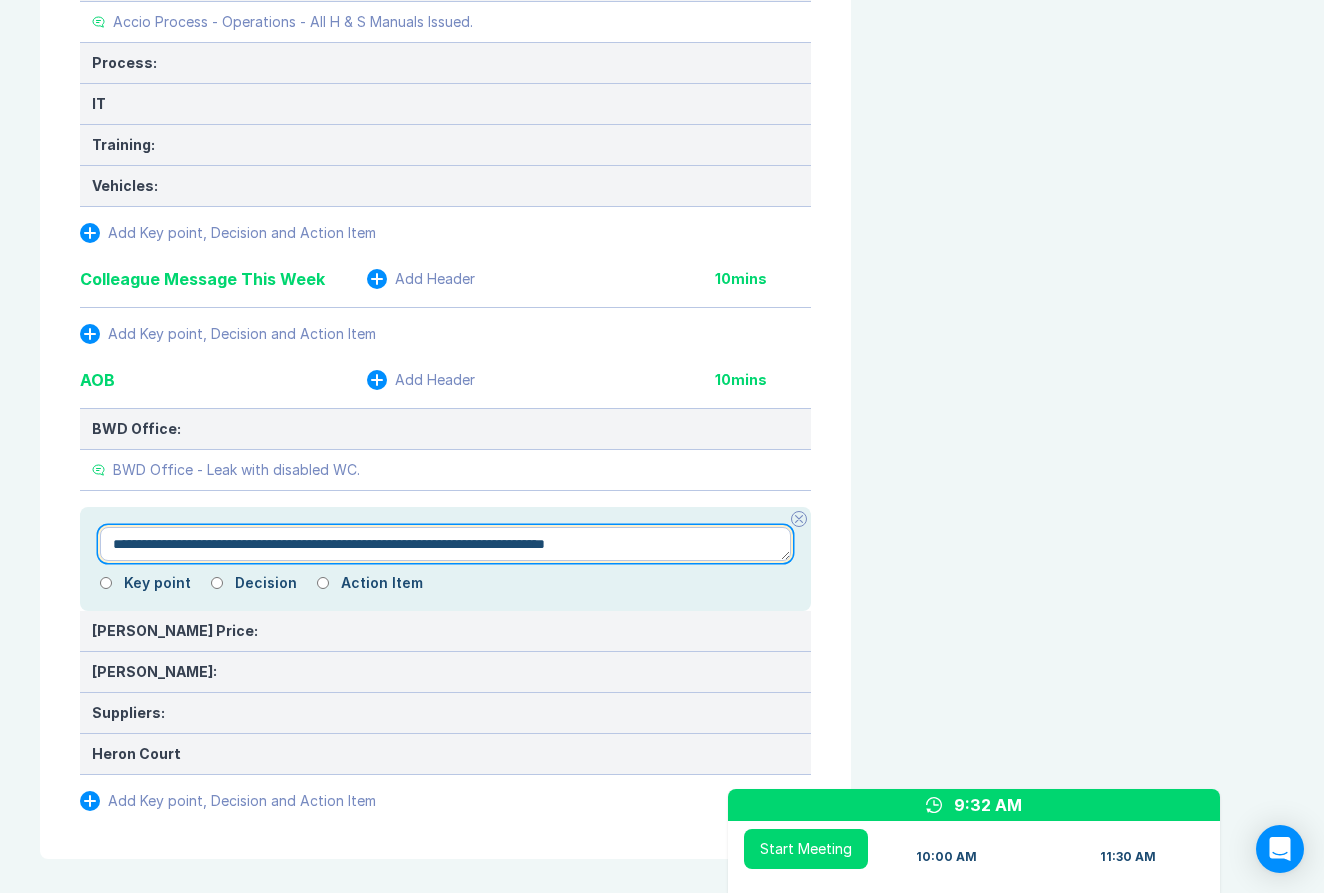 type on "*" 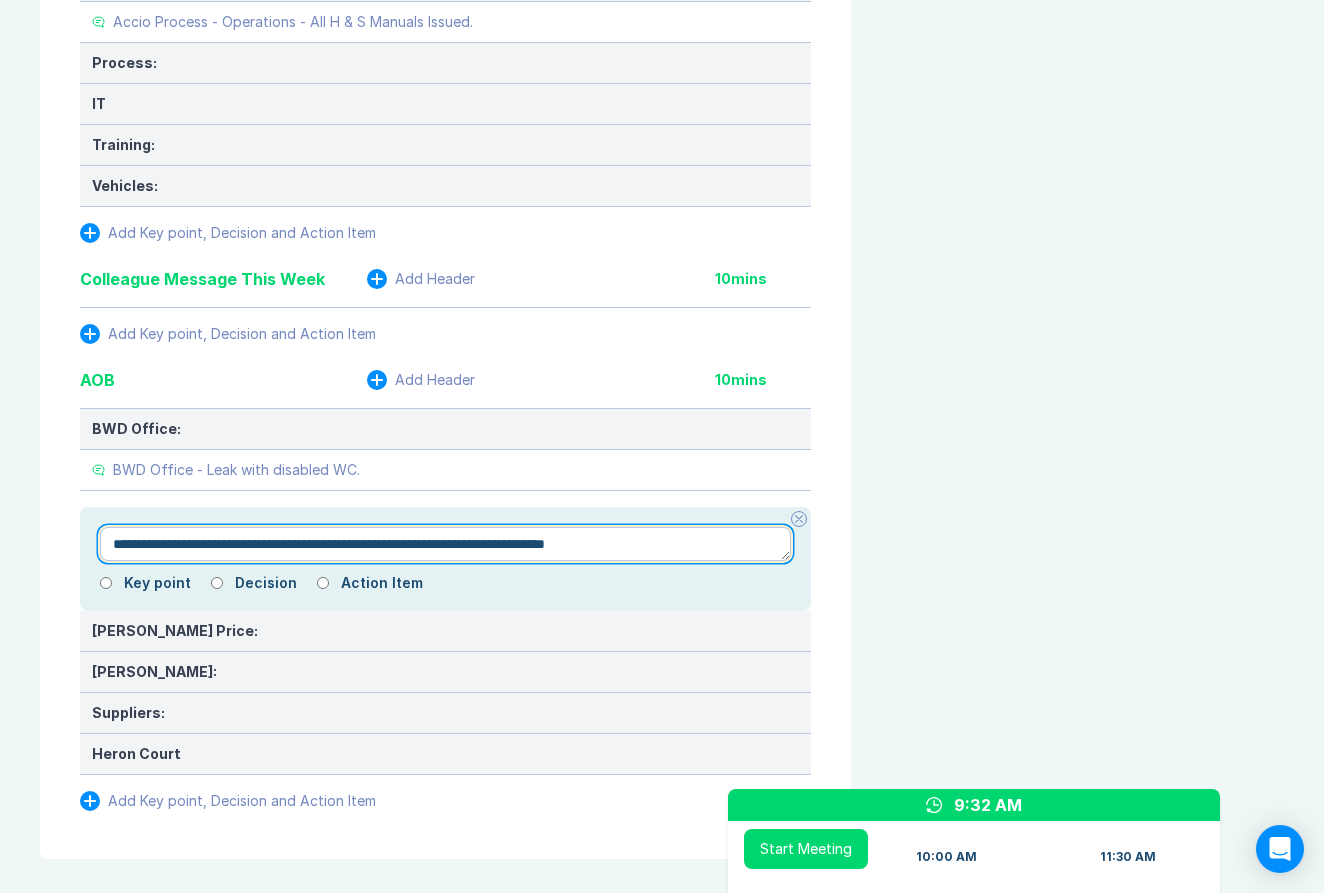 type on "**********" 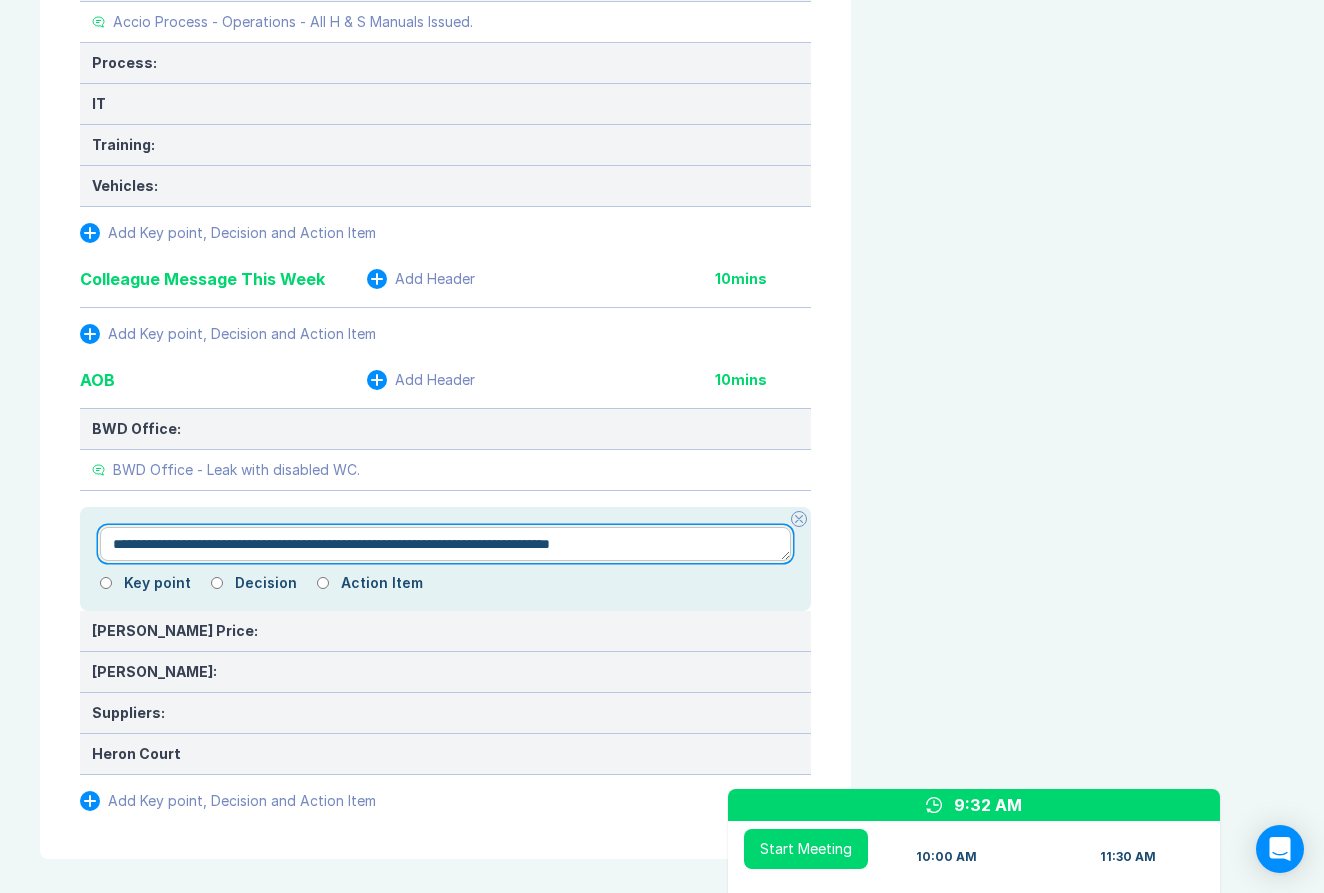 type on "*" 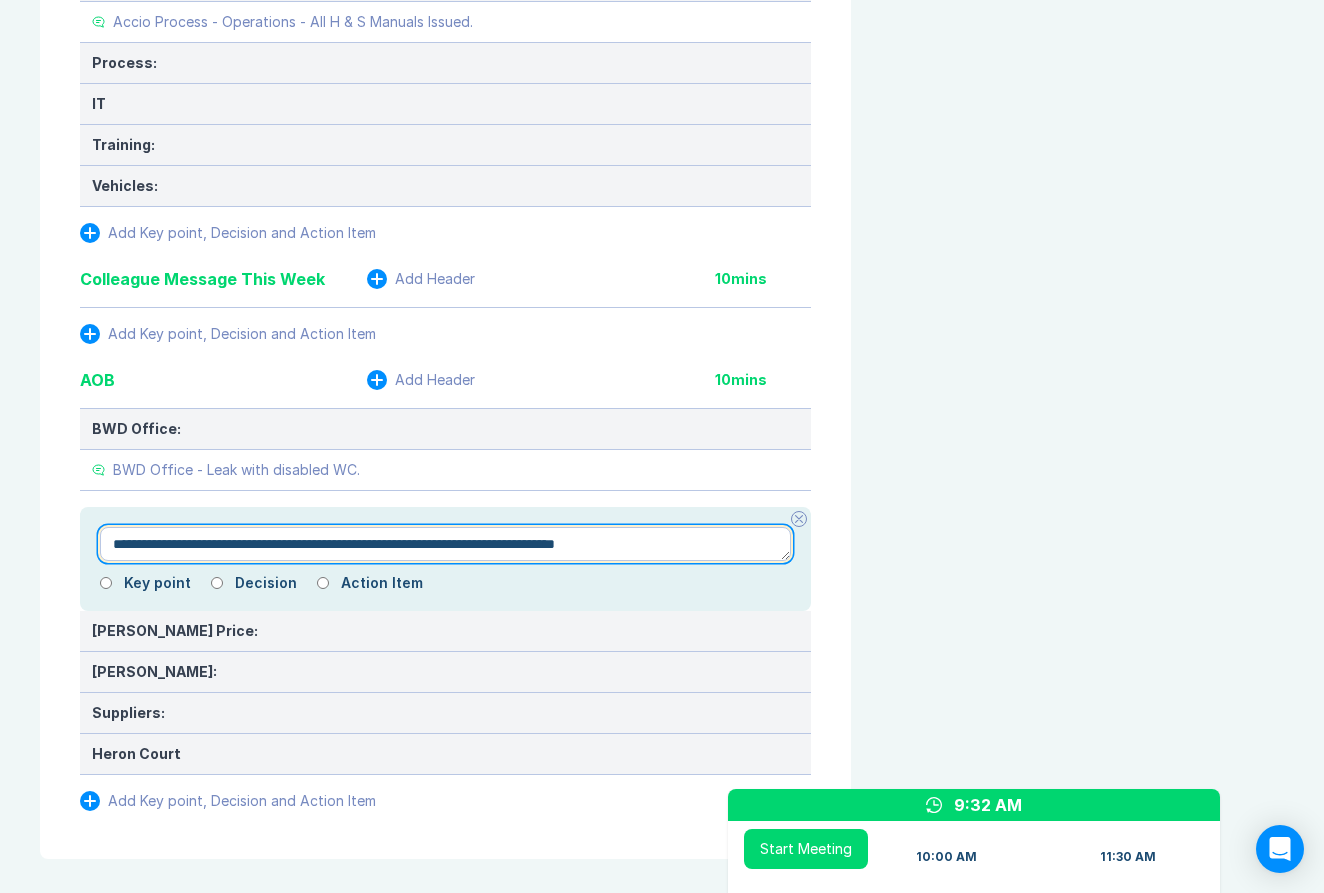 type on "*" 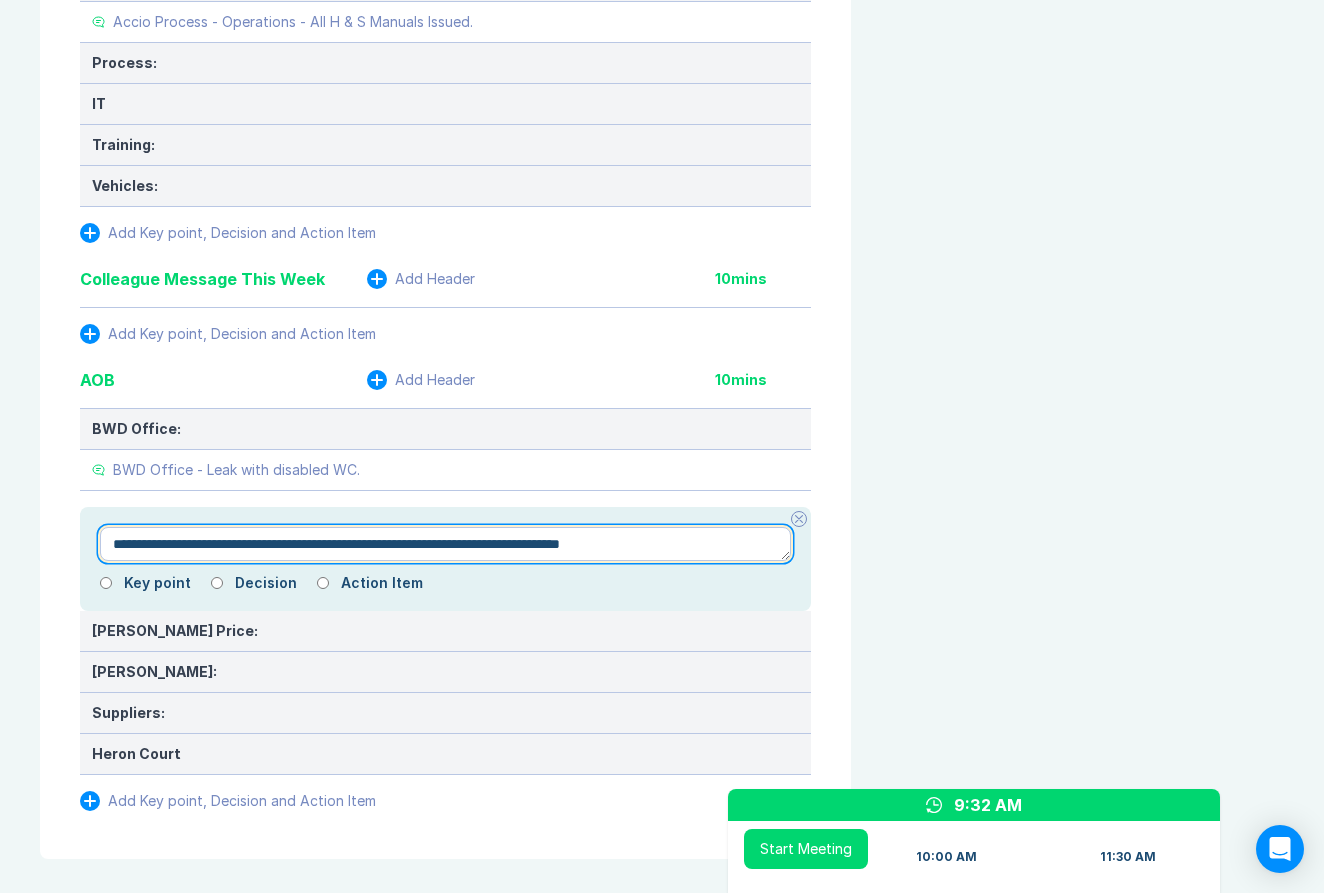 type on "*" 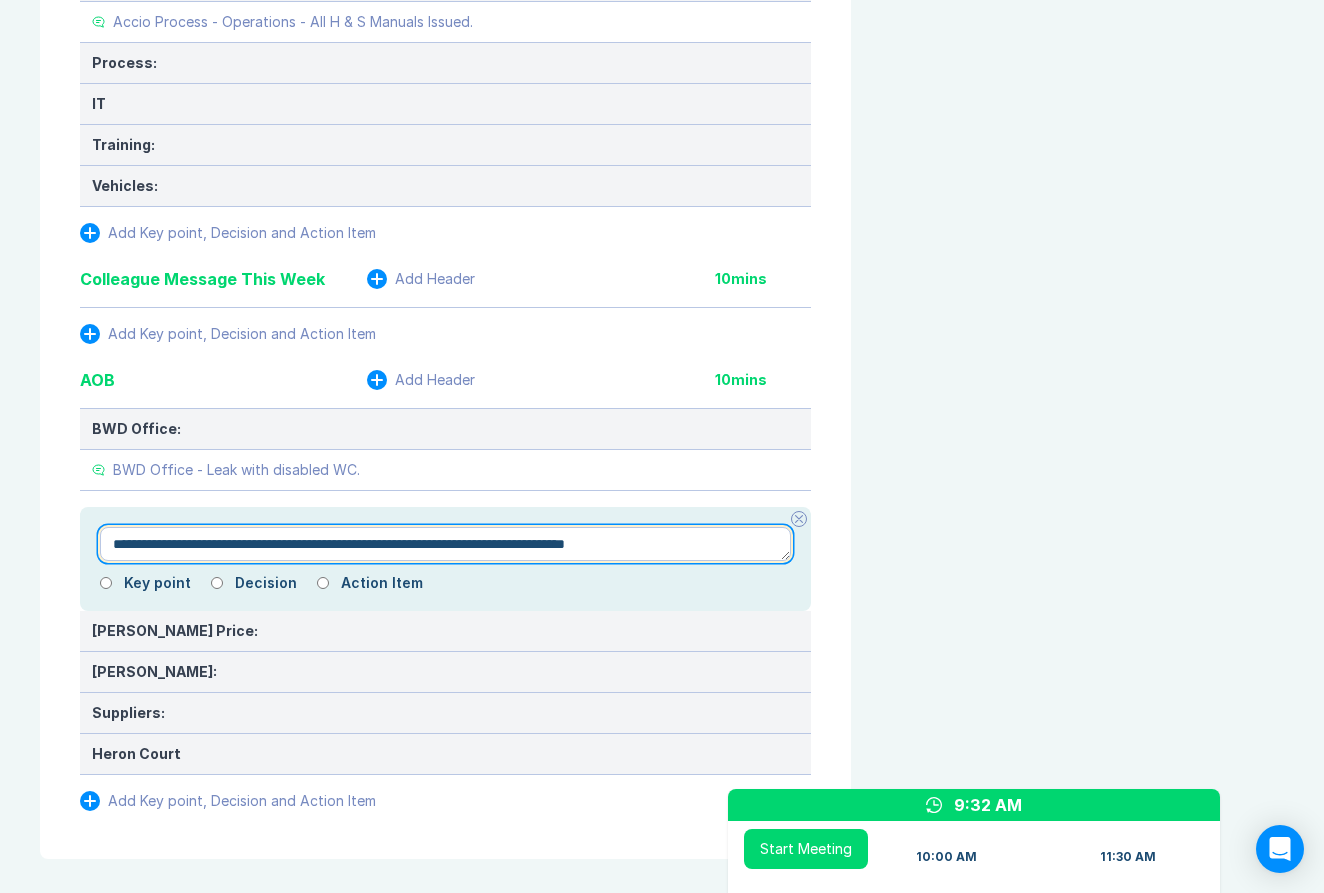 type on "*" 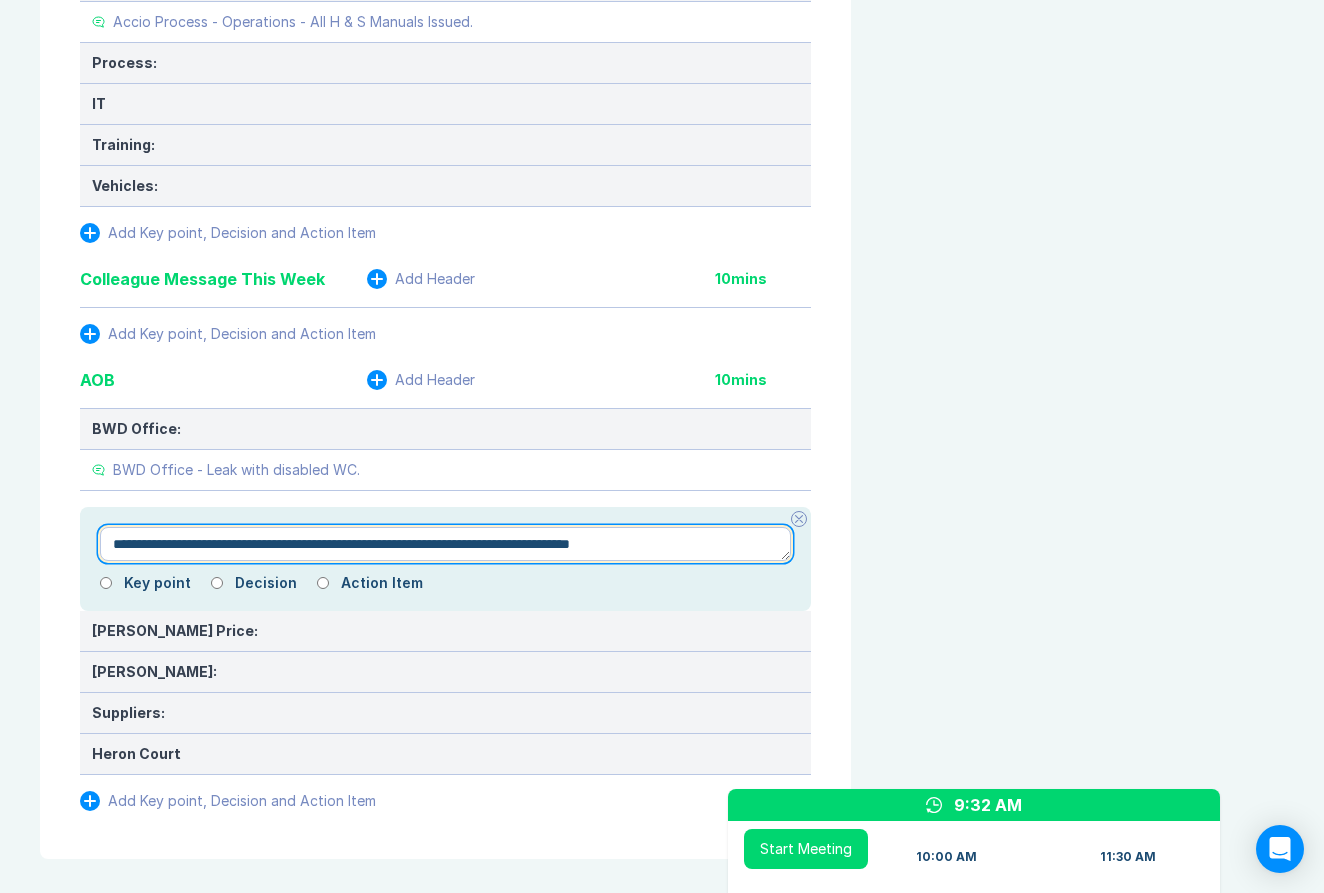 type on "*" 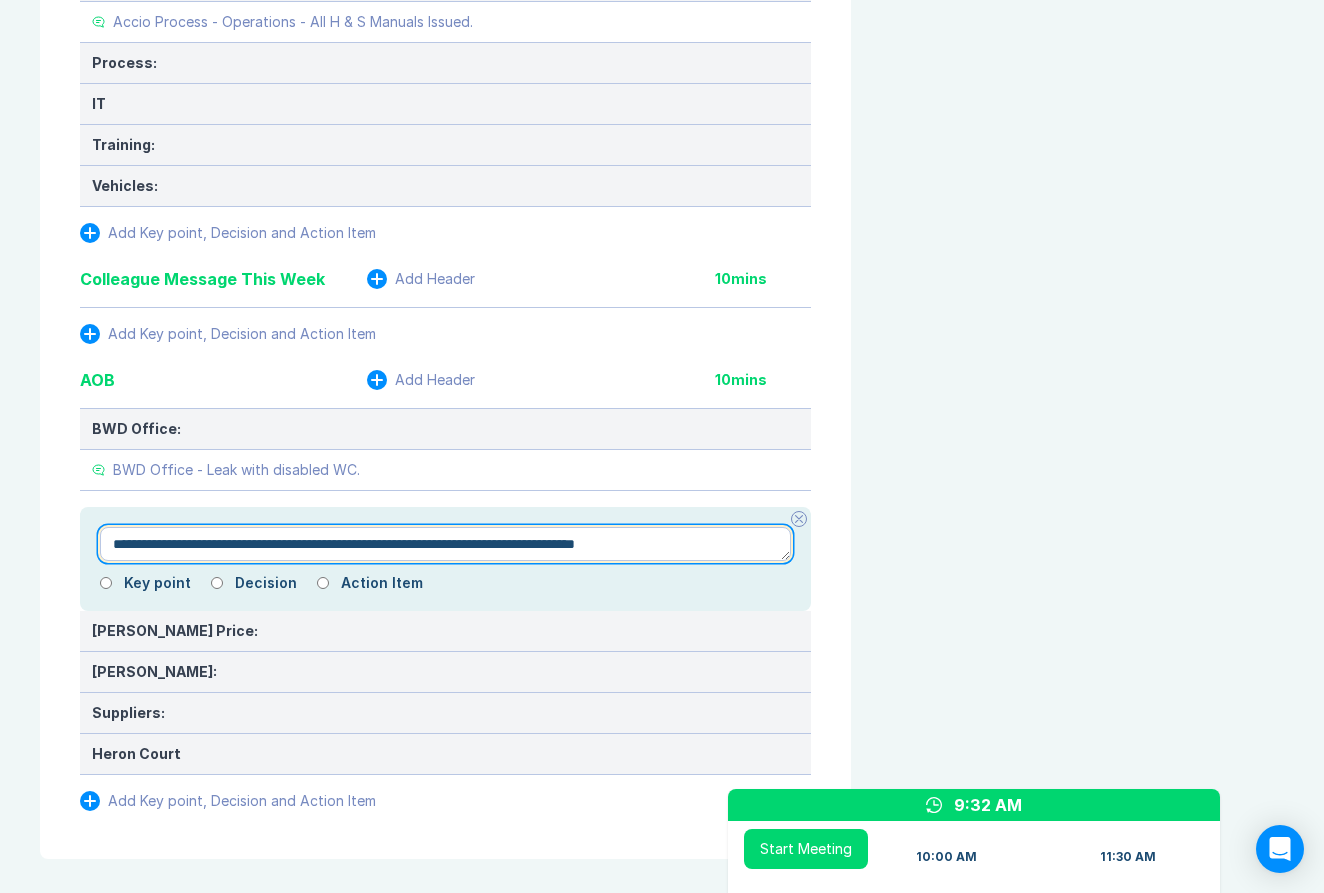 type on "*" 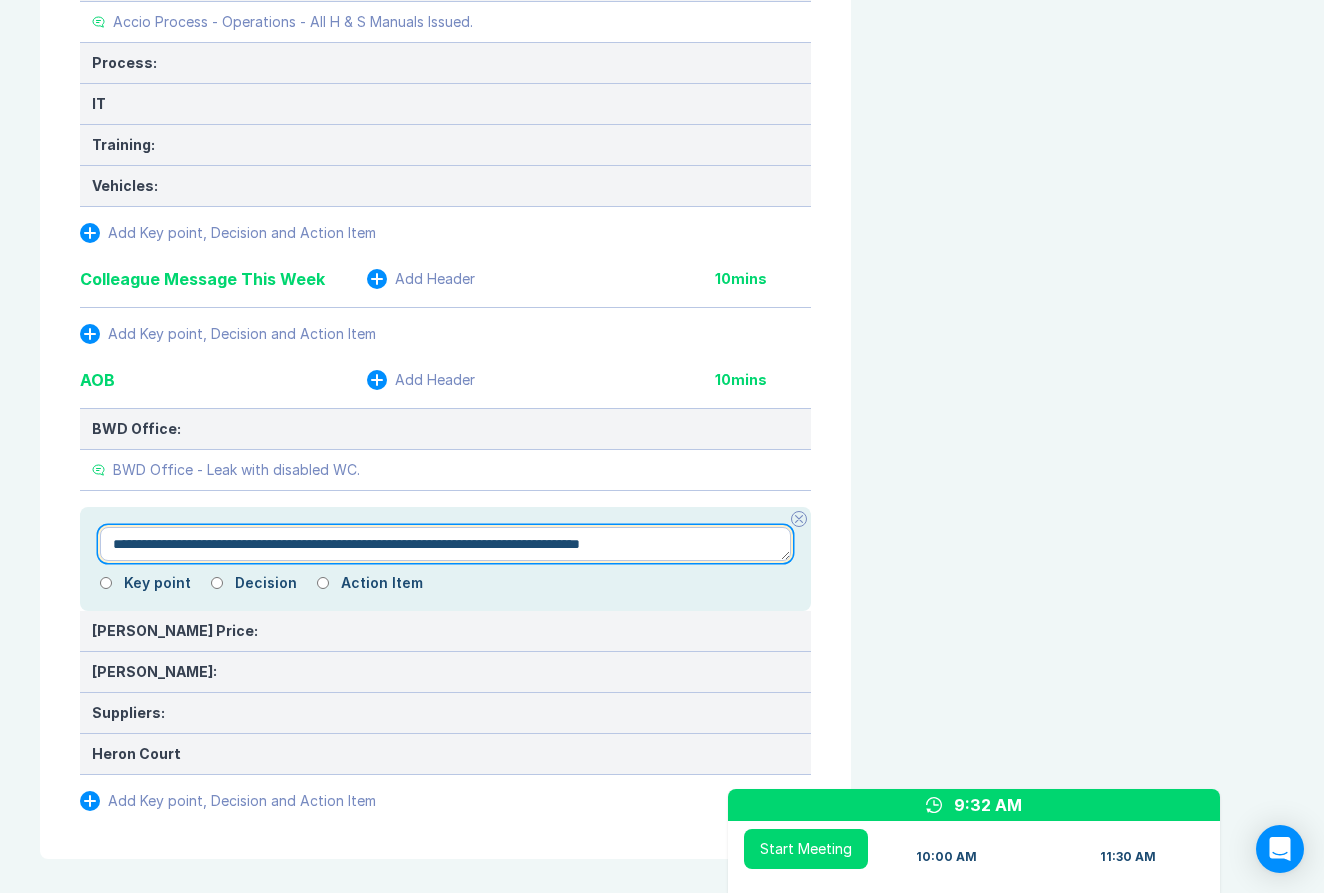 type on "*" 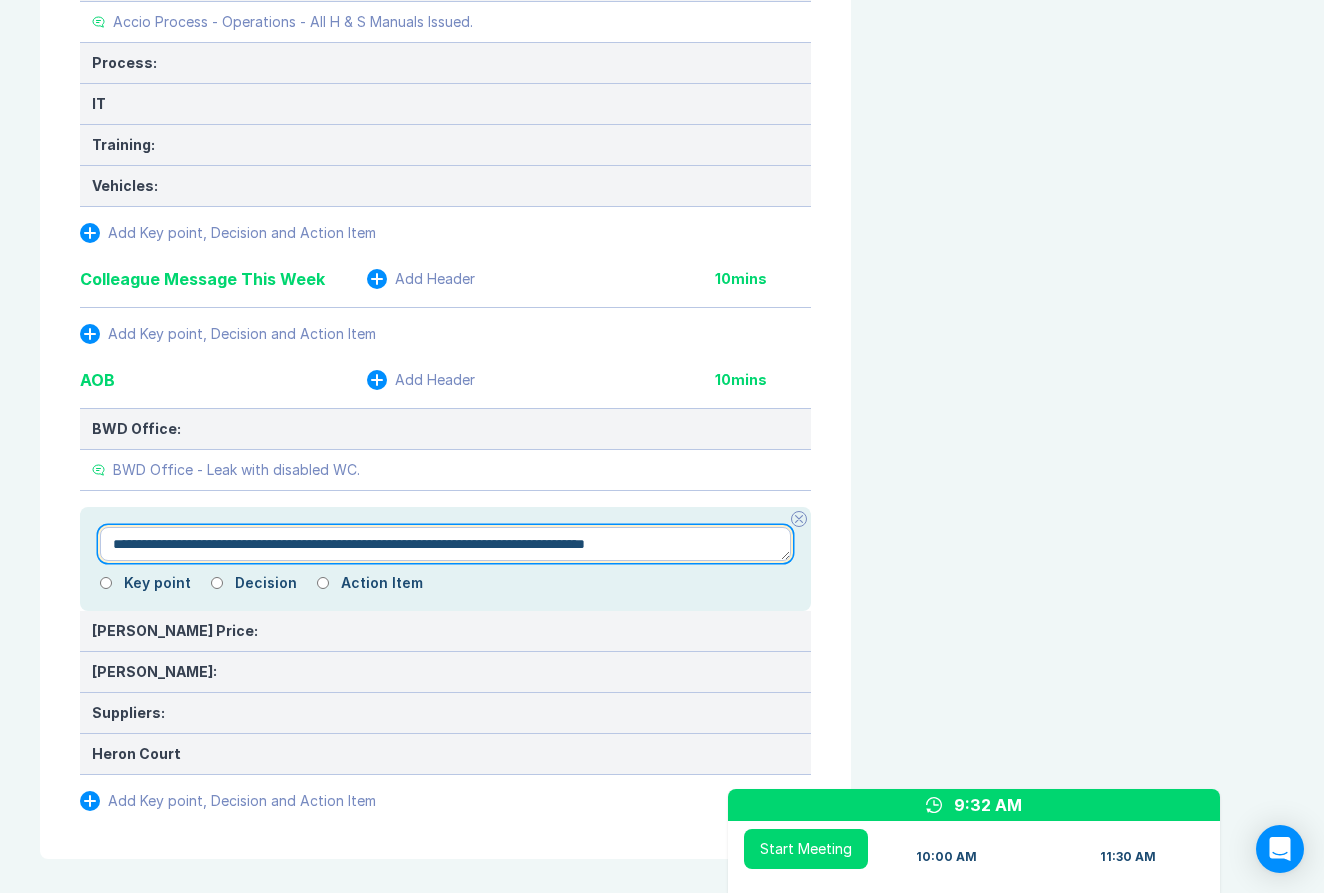type 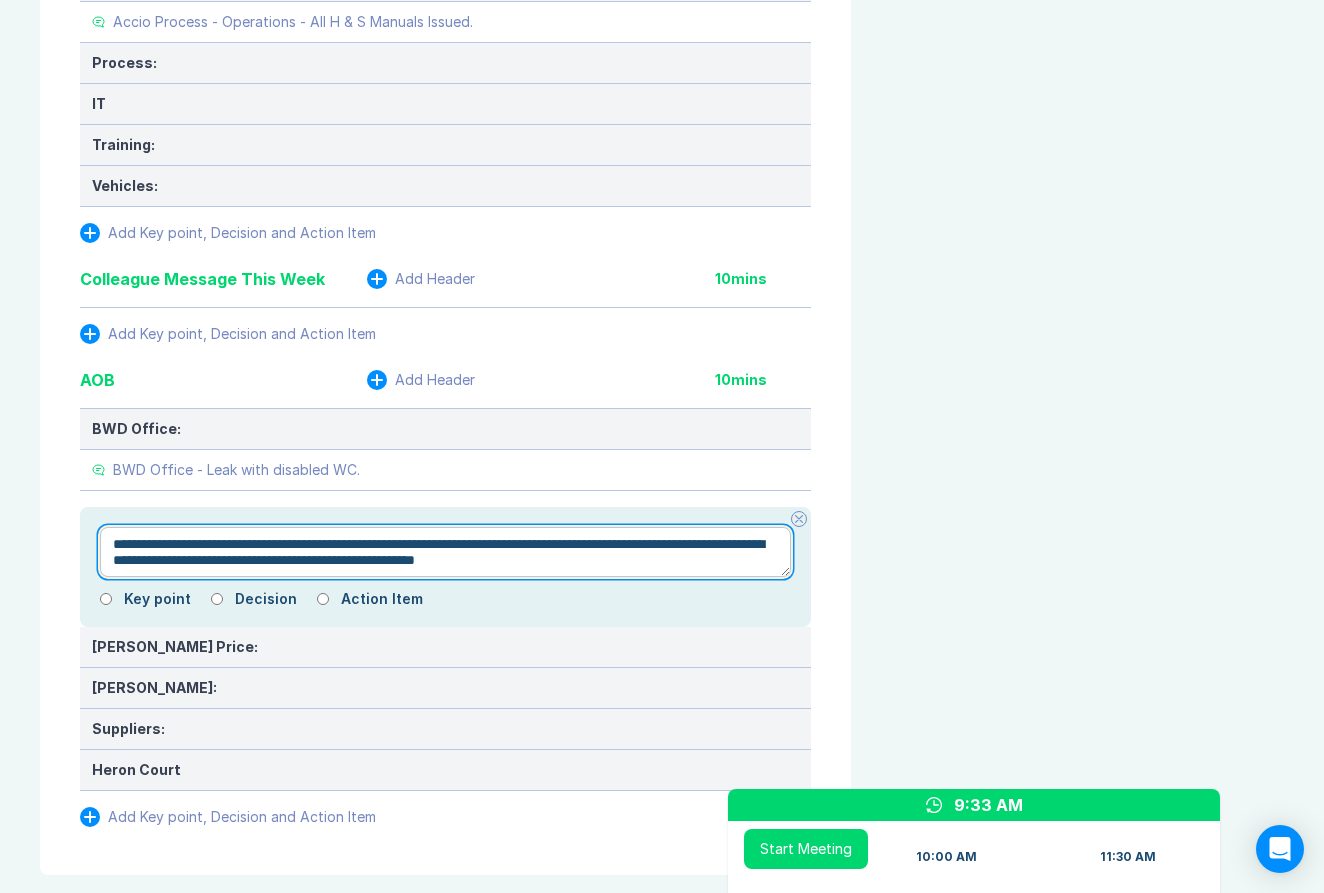 click on "**********" at bounding box center (445, 552) 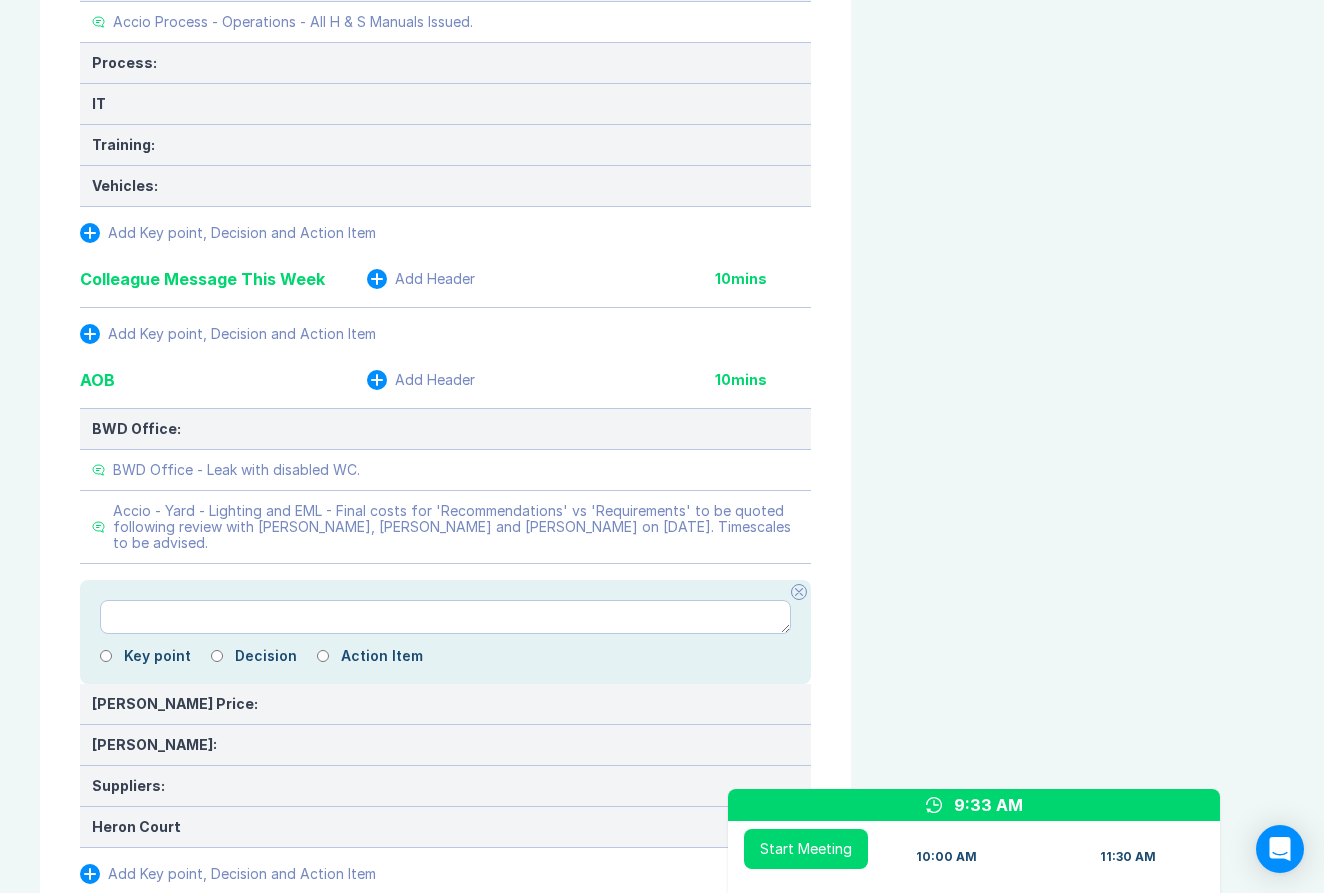click at bounding box center [445, 617] 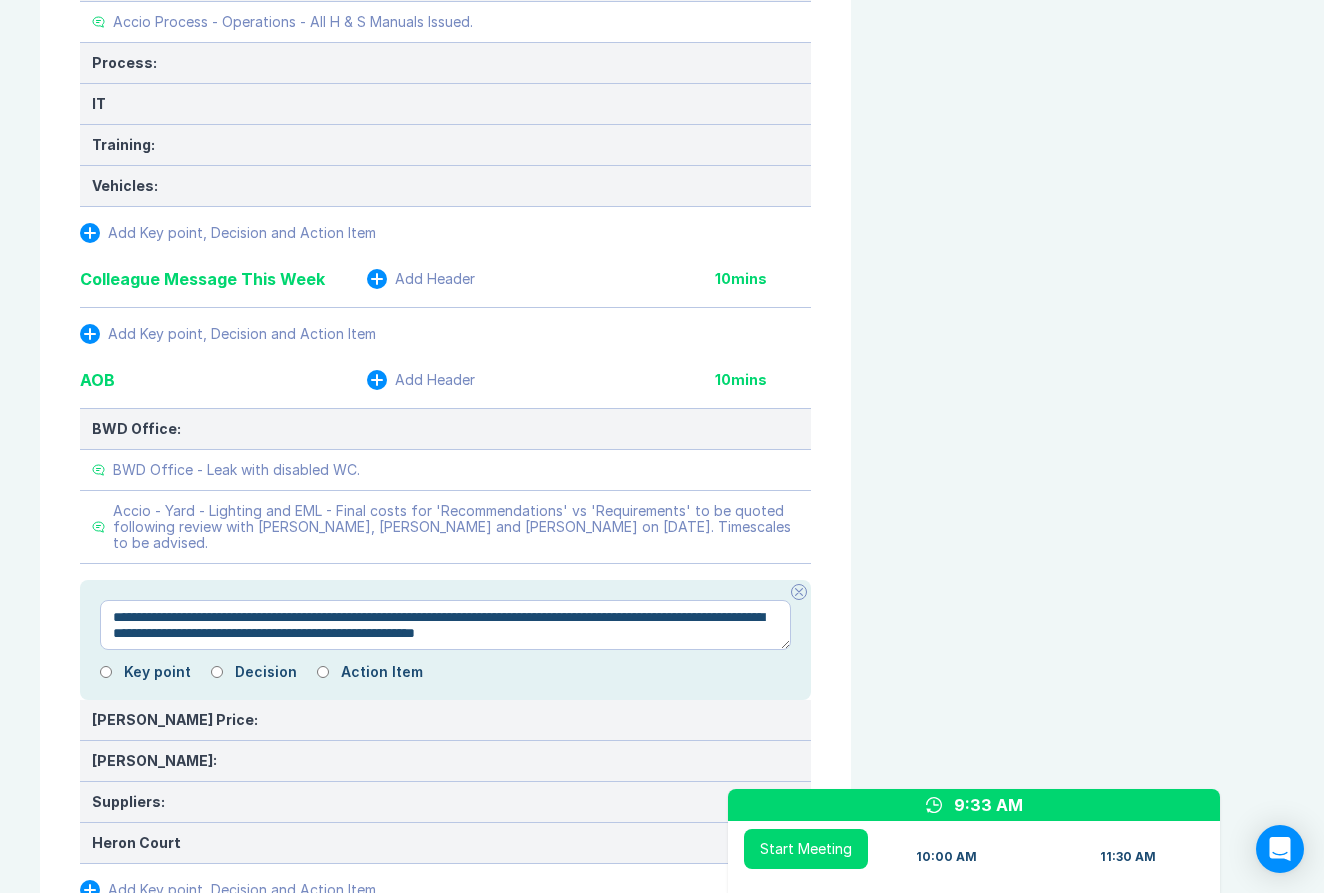 click on "**********" at bounding box center (445, 625) 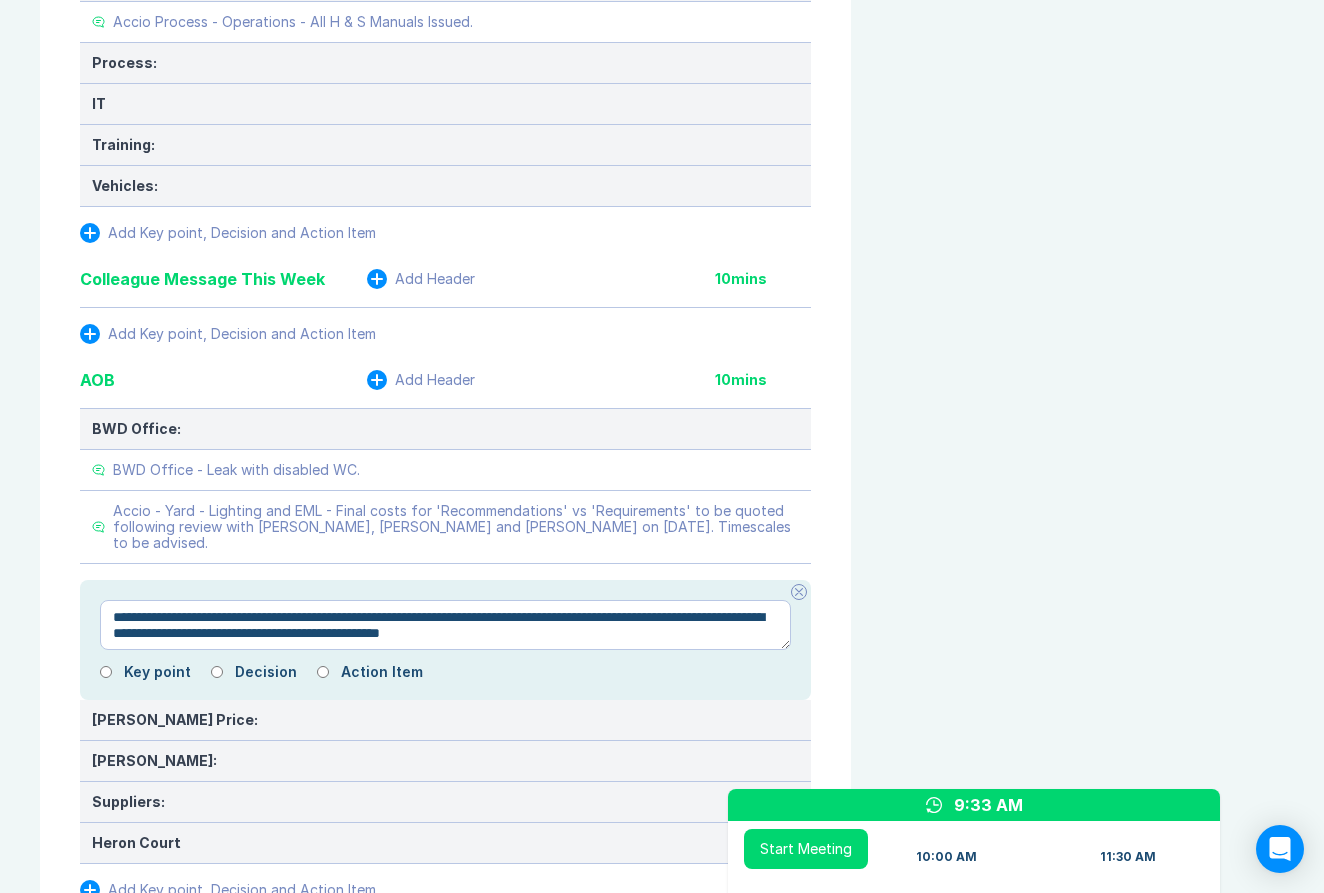 click on "**********" at bounding box center (445, 625) 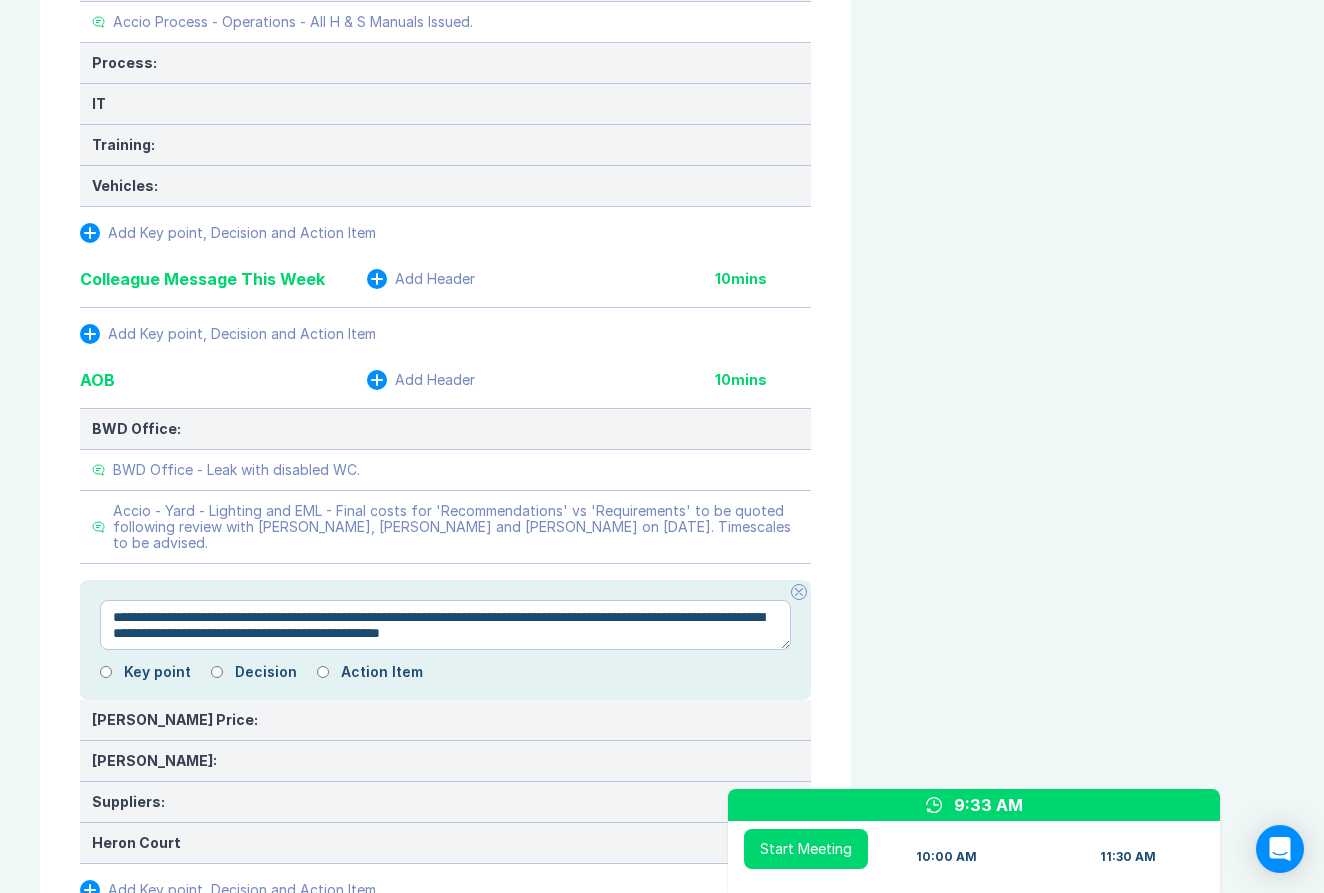 drag, startPoint x: 384, startPoint y: 559, endPoint x: 633, endPoint y: 566, distance: 249.09837 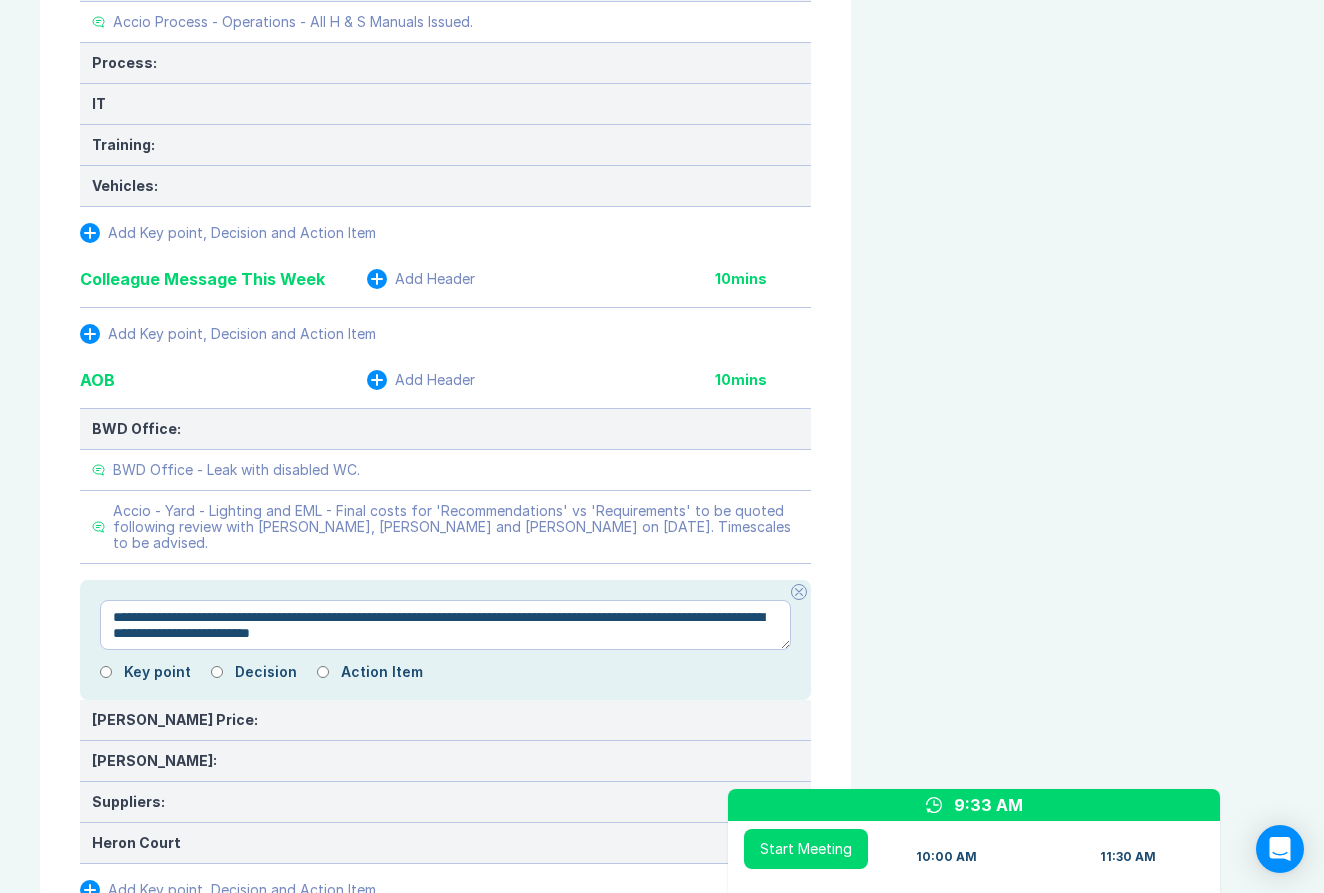 click on "**********" at bounding box center (445, 625) 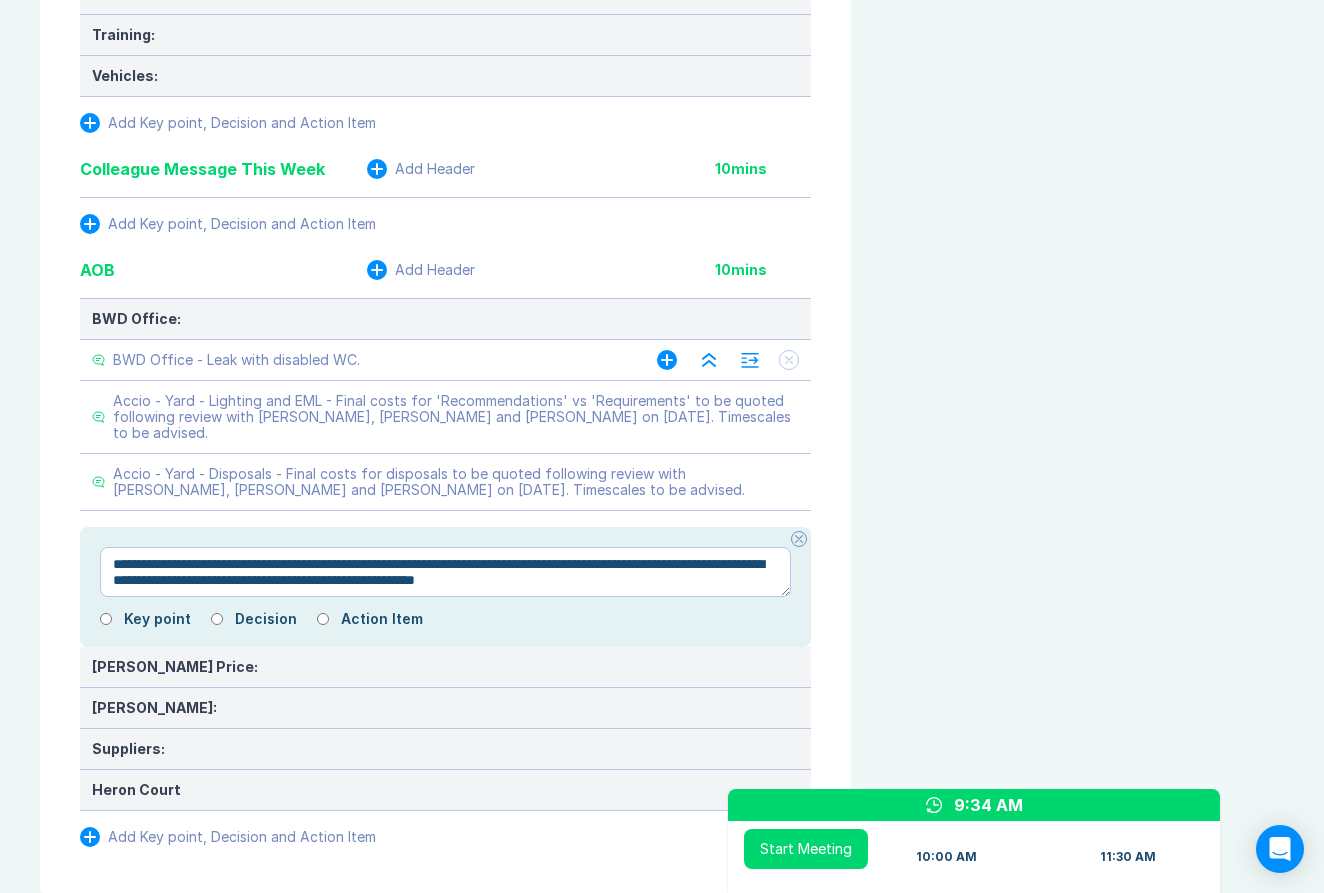 scroll, scrollTop: 2394, scrollLeft: 0, axis: vertical 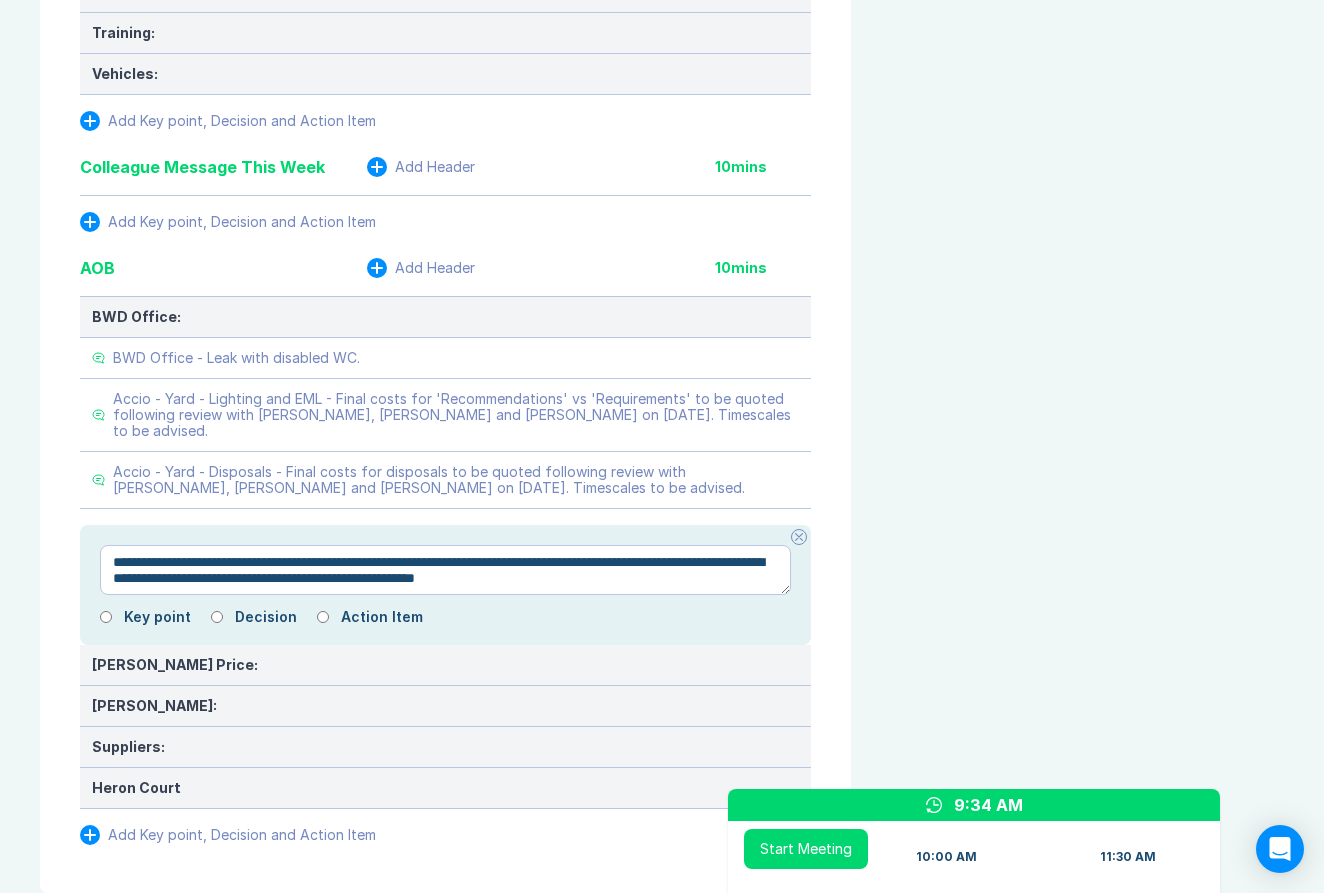 click on "**********" at bounding box center (445, 570) 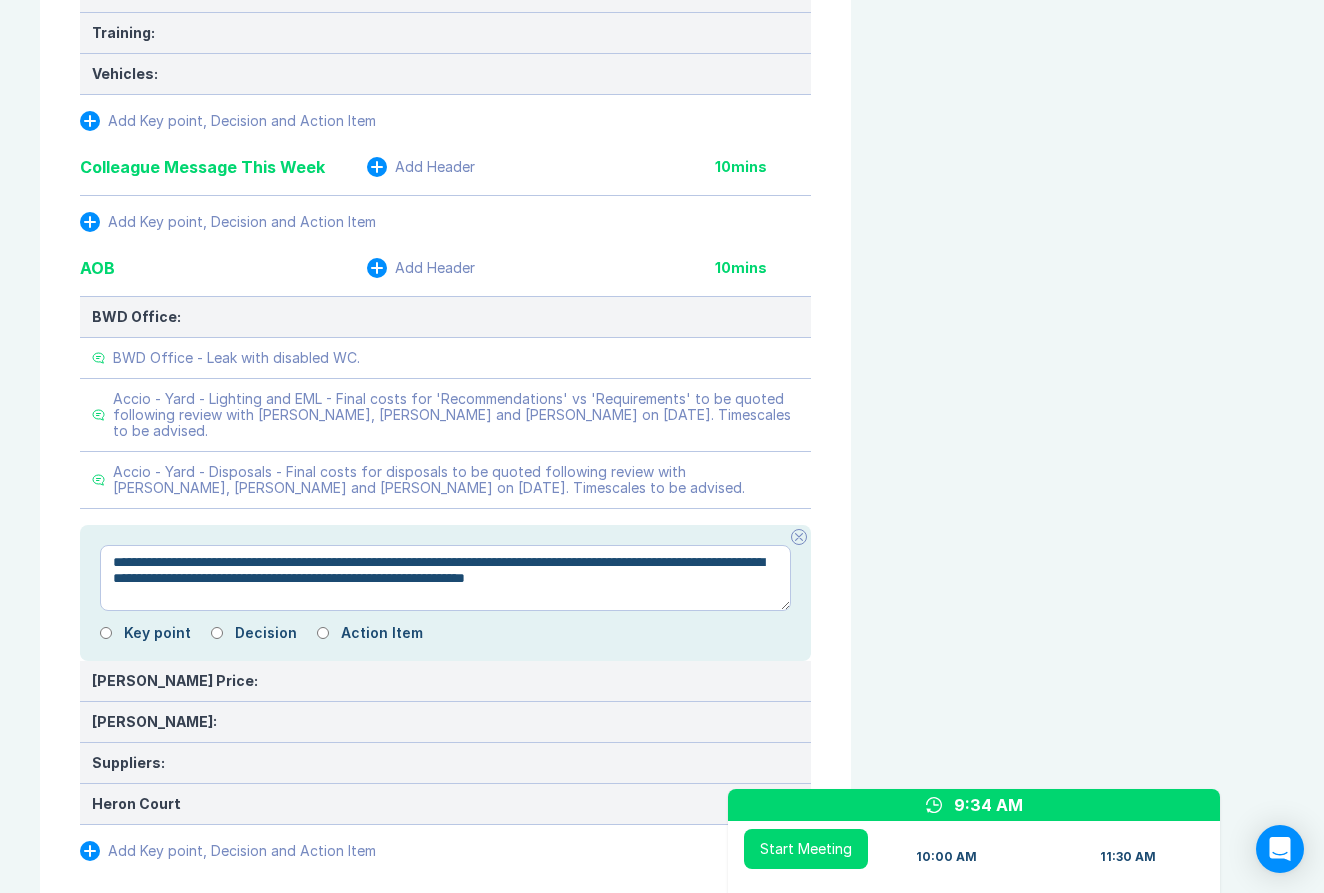 click on "**********" at bounding box center (445, 578) 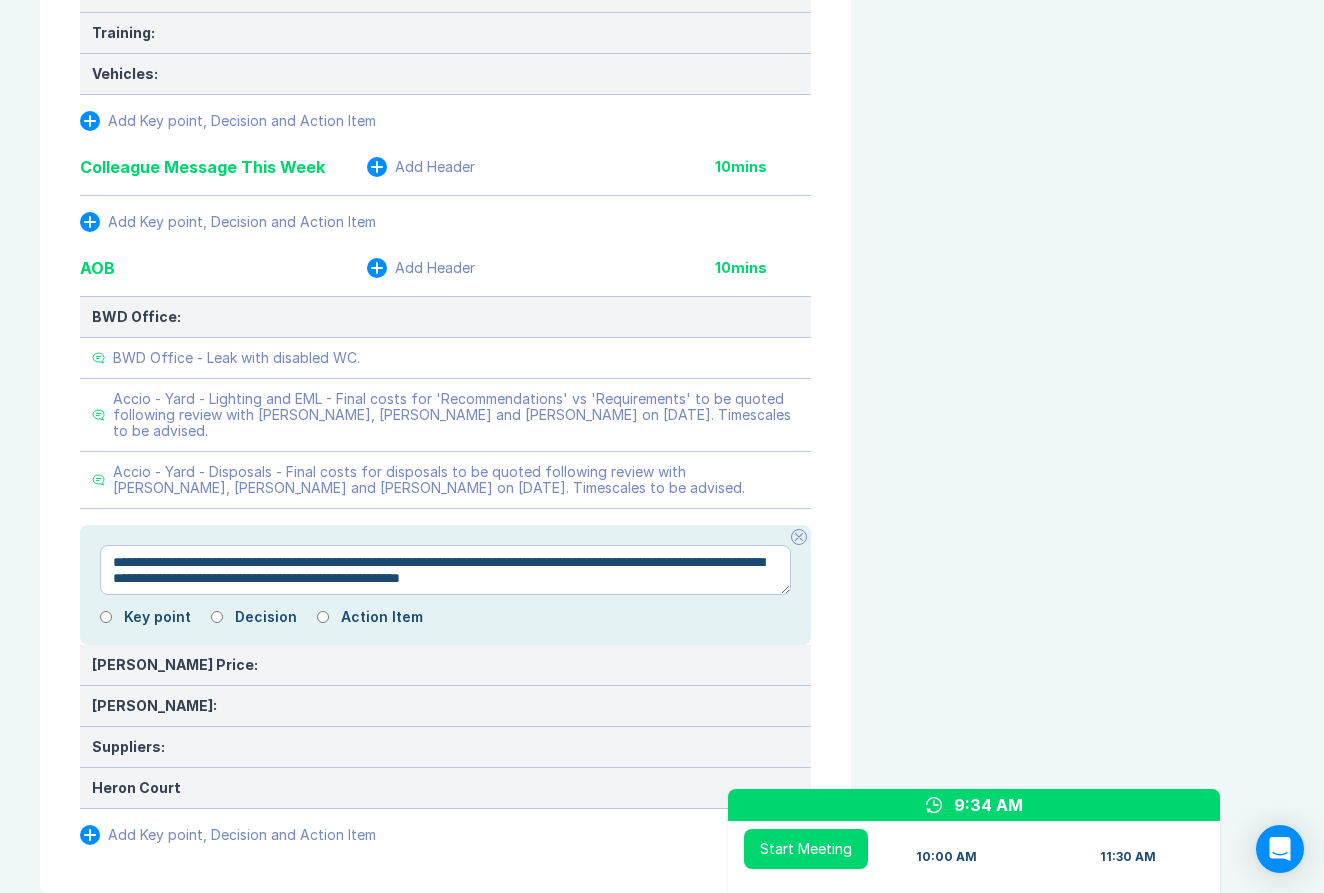 click on "**********" at bounding box center (445, 570) 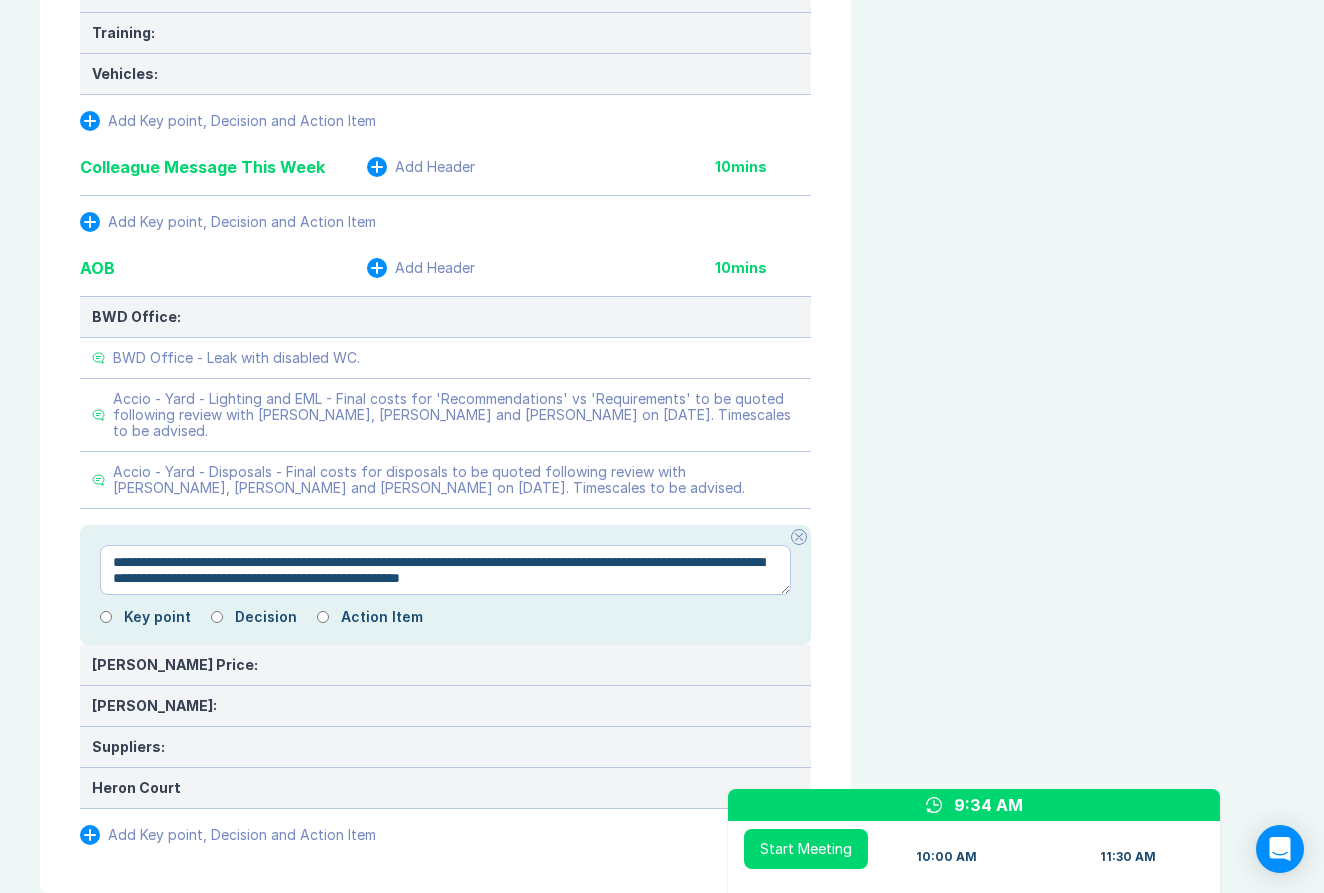 click on "**********" at bounding box center (445, 570) 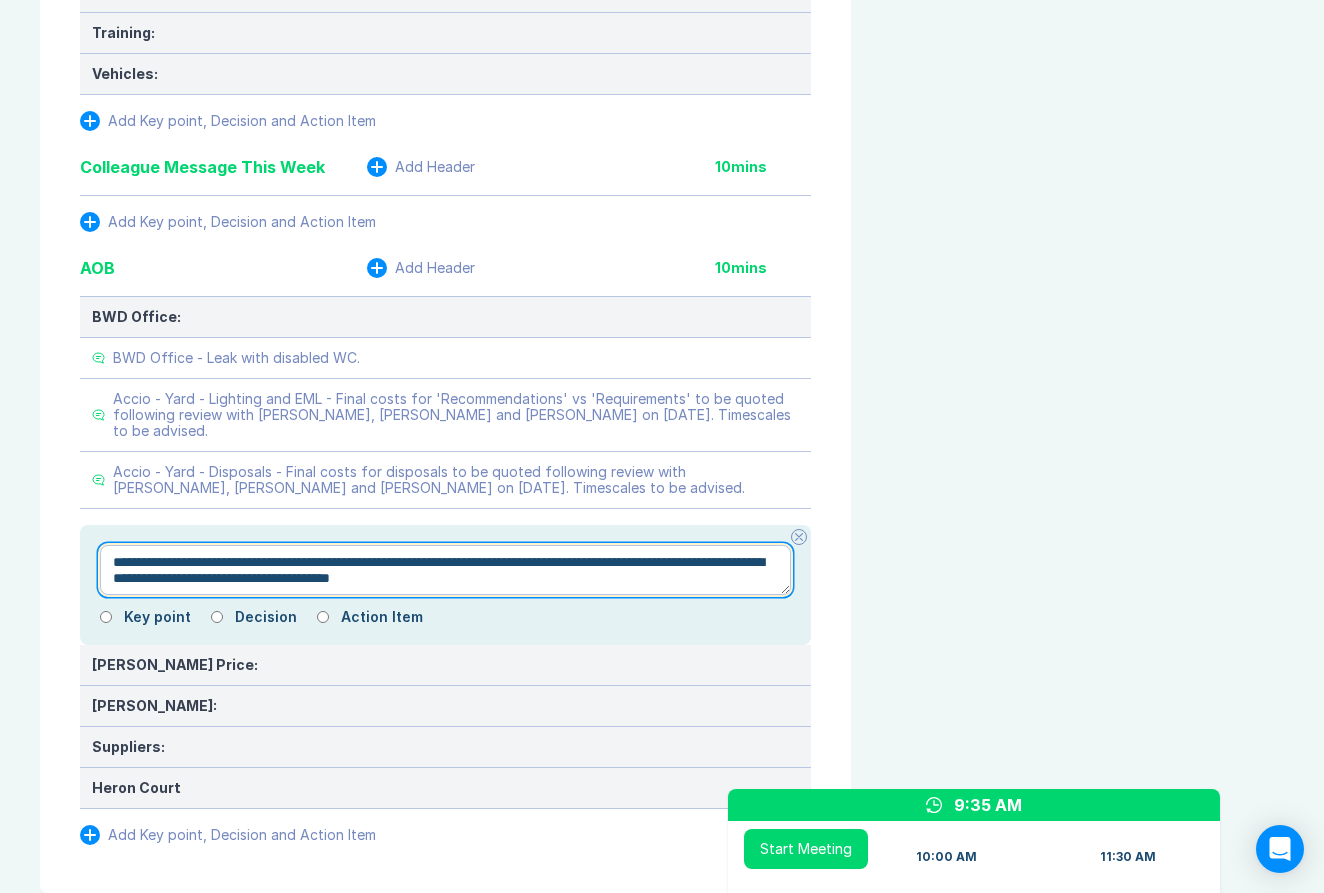 scroll, scrollTop: 2395, scrollLeft: 0, axis: vertical 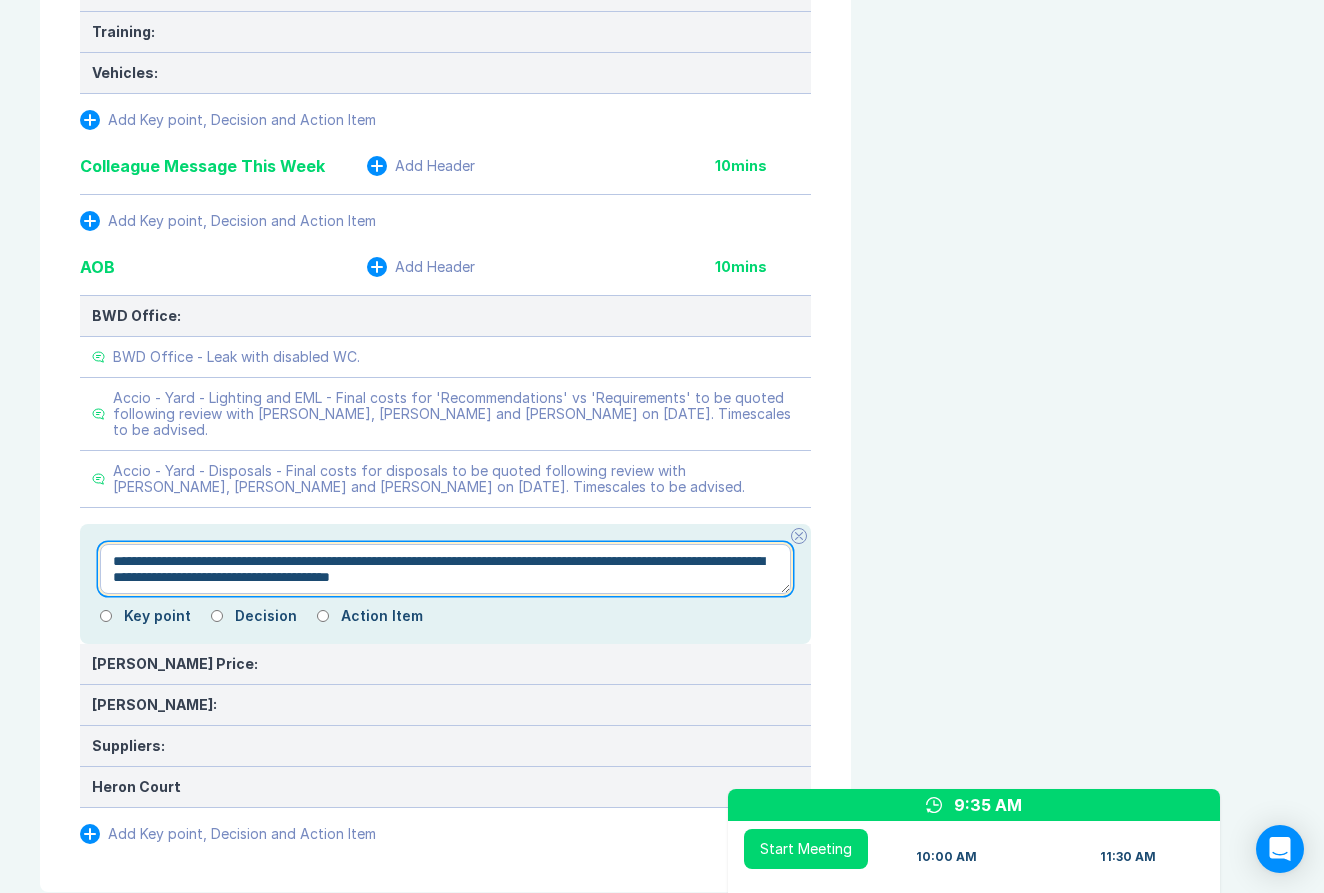 click on "**********" at bounding box center (445, 569) 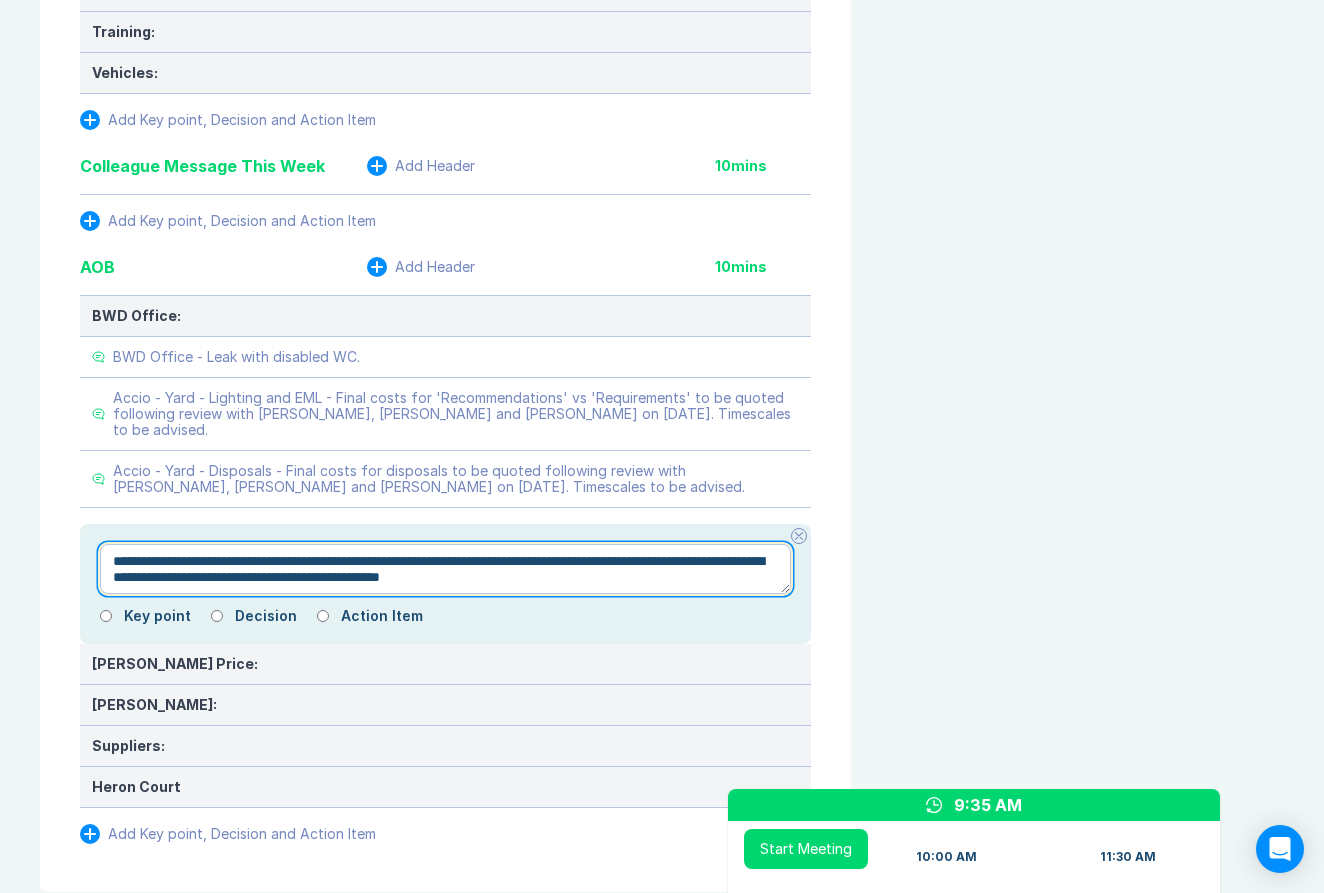 click on "**********" at bounding box center [445, 569] 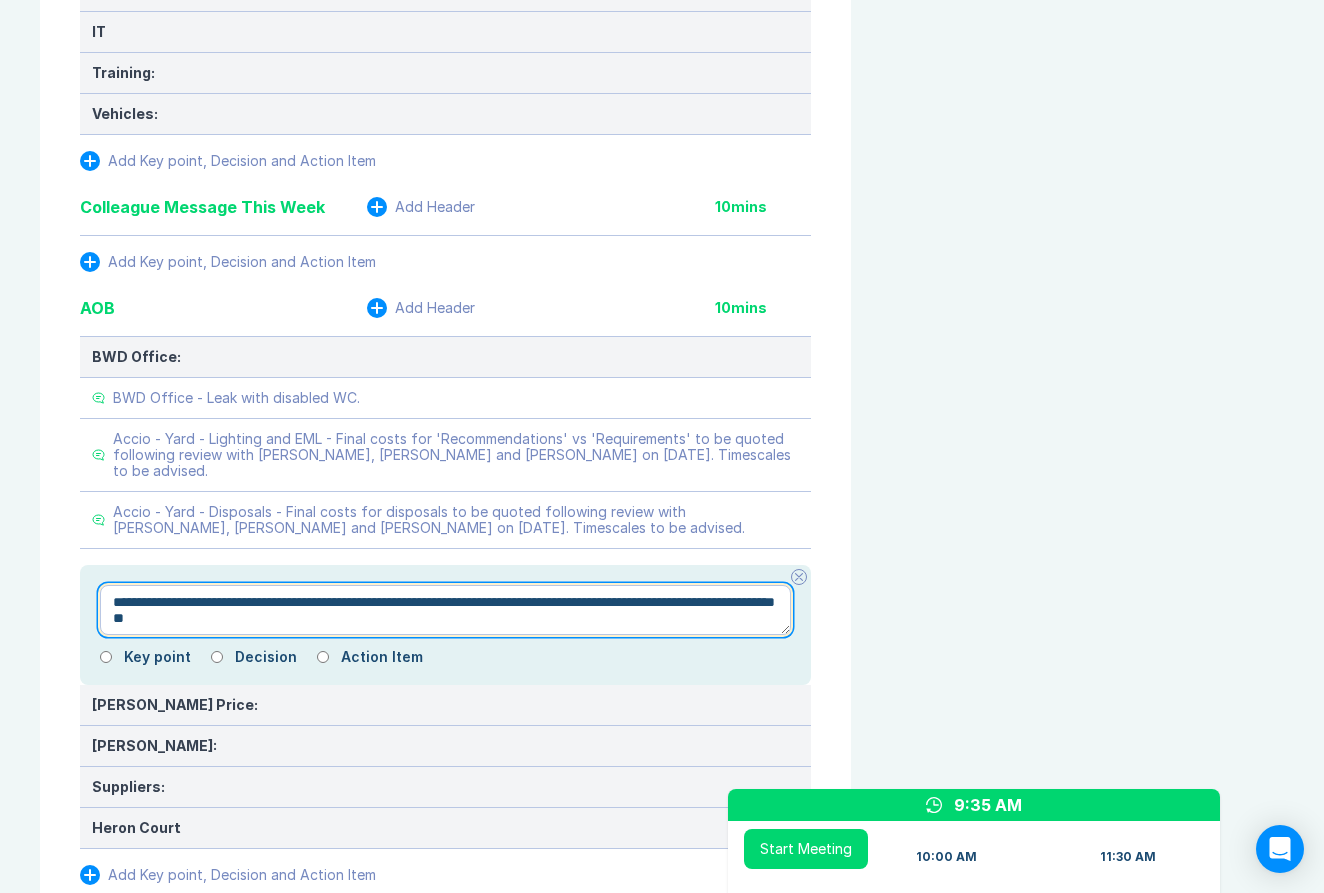 click on "**********" at bounding box center [445, 610] 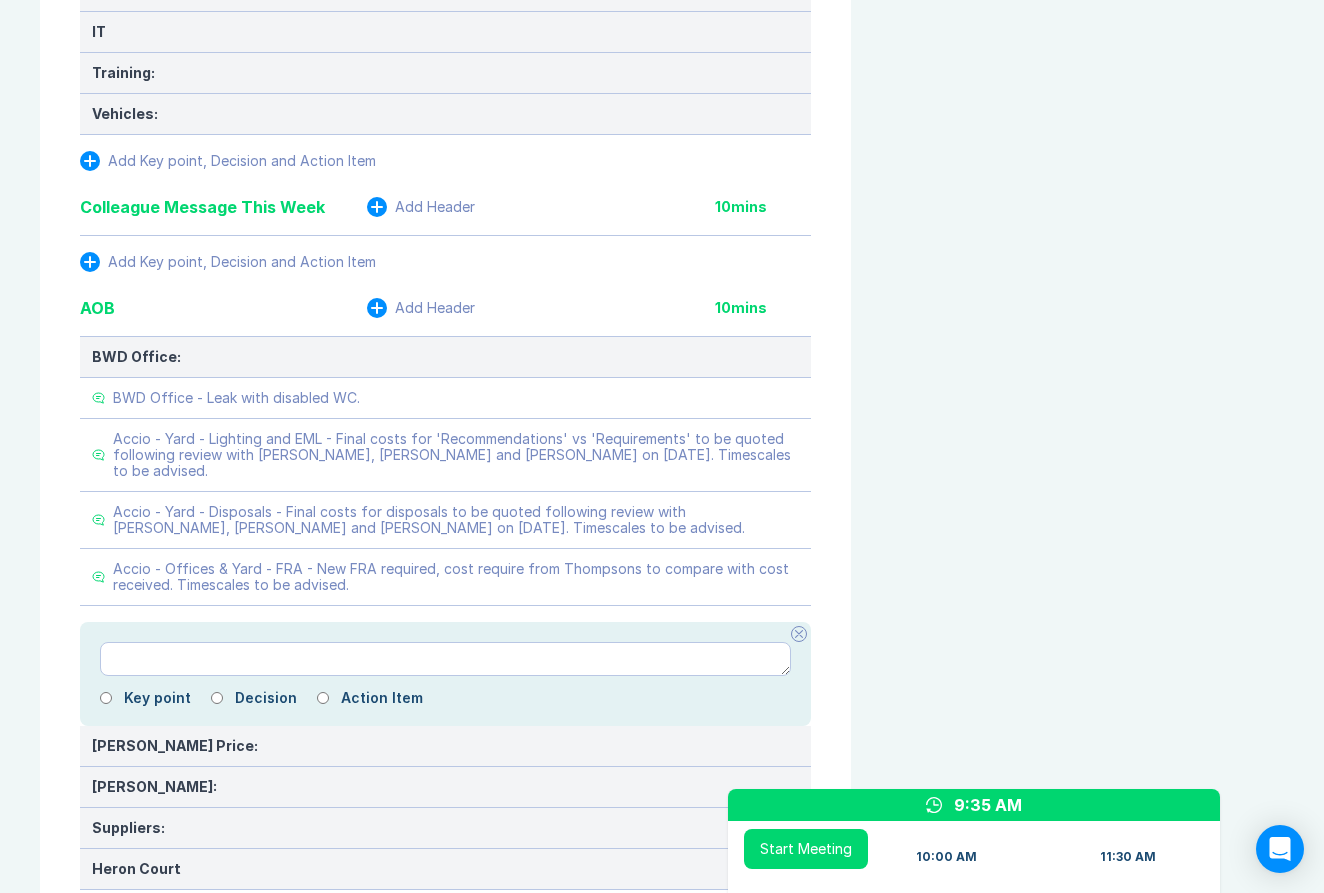 click at bounding box center [799, 634] 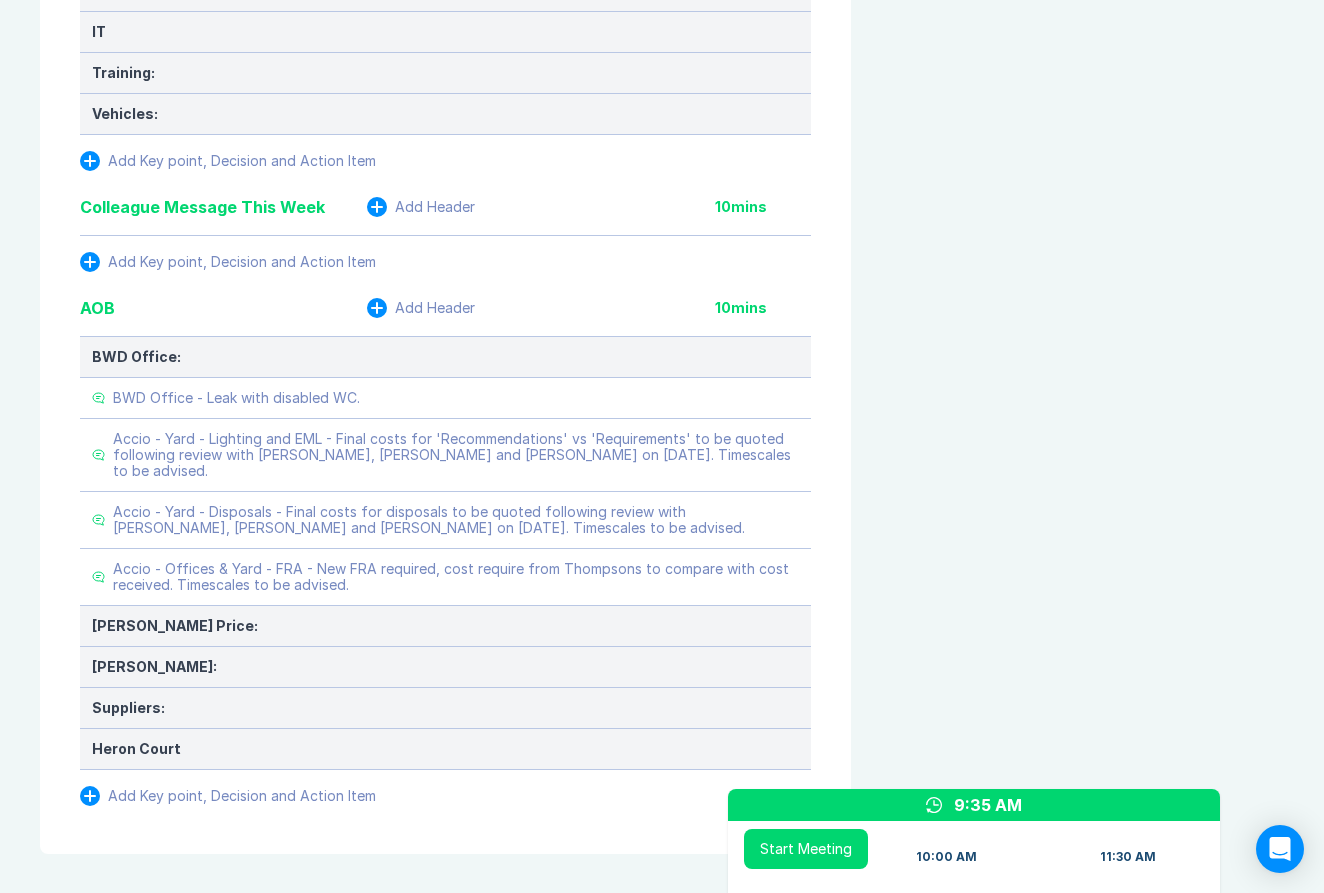click on "Meeting Notes Edit Agenda Duplicate Notes Review Last Meeting Next Steps Add Header 10  mins Add Key point, Decision and Action Item Marketing & Key Client Management Add Header 10  mins Marketing: Key Client Management: Add Key point, Decision and Action Item Delivery Programme - As Pipeline, key items only: Add Header 10  mins HSS: HSS - Old Kent Road - Asbestos lighting Removal Royal Mail: Royal Mail - Cardiff - Awaiting confirmation of access route to basement to enable moving of doors to Amazon: Asda: Fisco / CHEP: Landsec: Landsec - NSS - Day 2 Works - TIKTOK to confirm when data tablets to be removed from walls, HV chasing. Liberty Global: Tesco: Virgin Media: VMO2 - Cambridge Compartmentation - Variation instructed for encapsulation of Asbestos, provisionally planned for 21/07/25 VMO2 - Sunderland - Airco attended 11/07/25 - Air test failed due to volume/size of room re attendance required with 2 Nr Fans. CES (ABird / Apex): SWCLT Delivery AOB Add Key point, Decision and Action Item Add Header 10 10 A" at bounding box center [662, 46622] 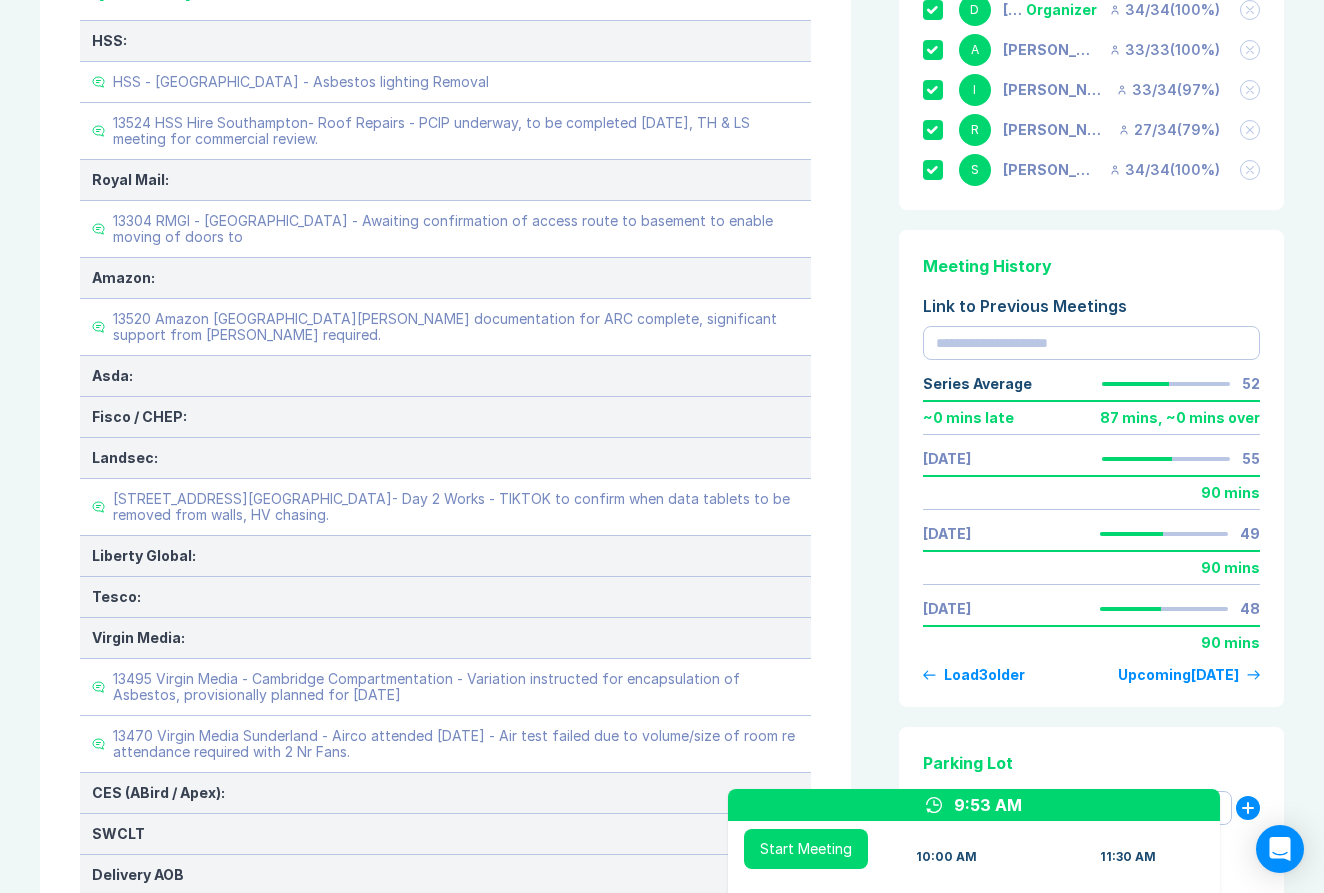 scroll, scrollTop: 632, scrollLeft: 0, axis: vertical 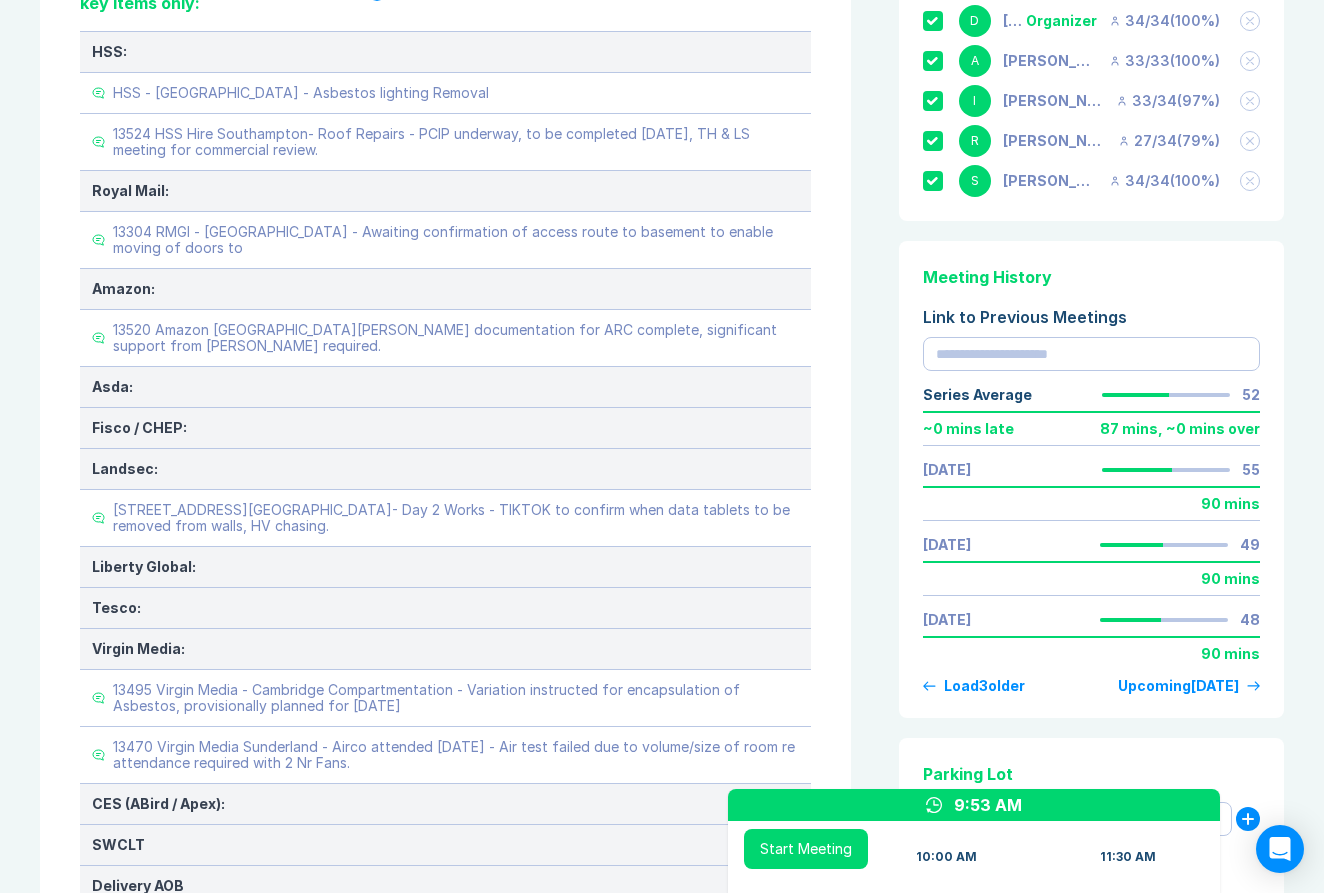 click on "Agenda View Invite Resend Agenda Meeting Goals
To pick up a draggable item, press the space bar.
While dragging, use the arrow keys to move the item.
Press space again to drop the item in its new position, or press escape to cancel.
Attendance Uncheck all Attendee email D [PERSON_NAME] Organizer 34 / 34  ( 100 %) A [PERSON_NAME] 33 / 33  ( 100 %) I [PERSON_NAME] 33 / 34  ( 97 %) R [PERSON_NAME] 27 / 34  ( 79 %) S [PERSON_NAME] 34 / 34  ( 100 %) Meeting History Link to Previous Meetings Series Average 52 ~ 0 mins late 87 mins , ~ 0 mins over [DATE] 90 mins [DATE] 90 mins [DATE] 90 mins Load  3  older Upcoming  [DATE] Parking Lot Parking Lot History Nothing To Show Documents & Images  Upload File(s) 4MB max per file Drag file(s) to upload" at bounding box center (1087, 48493) 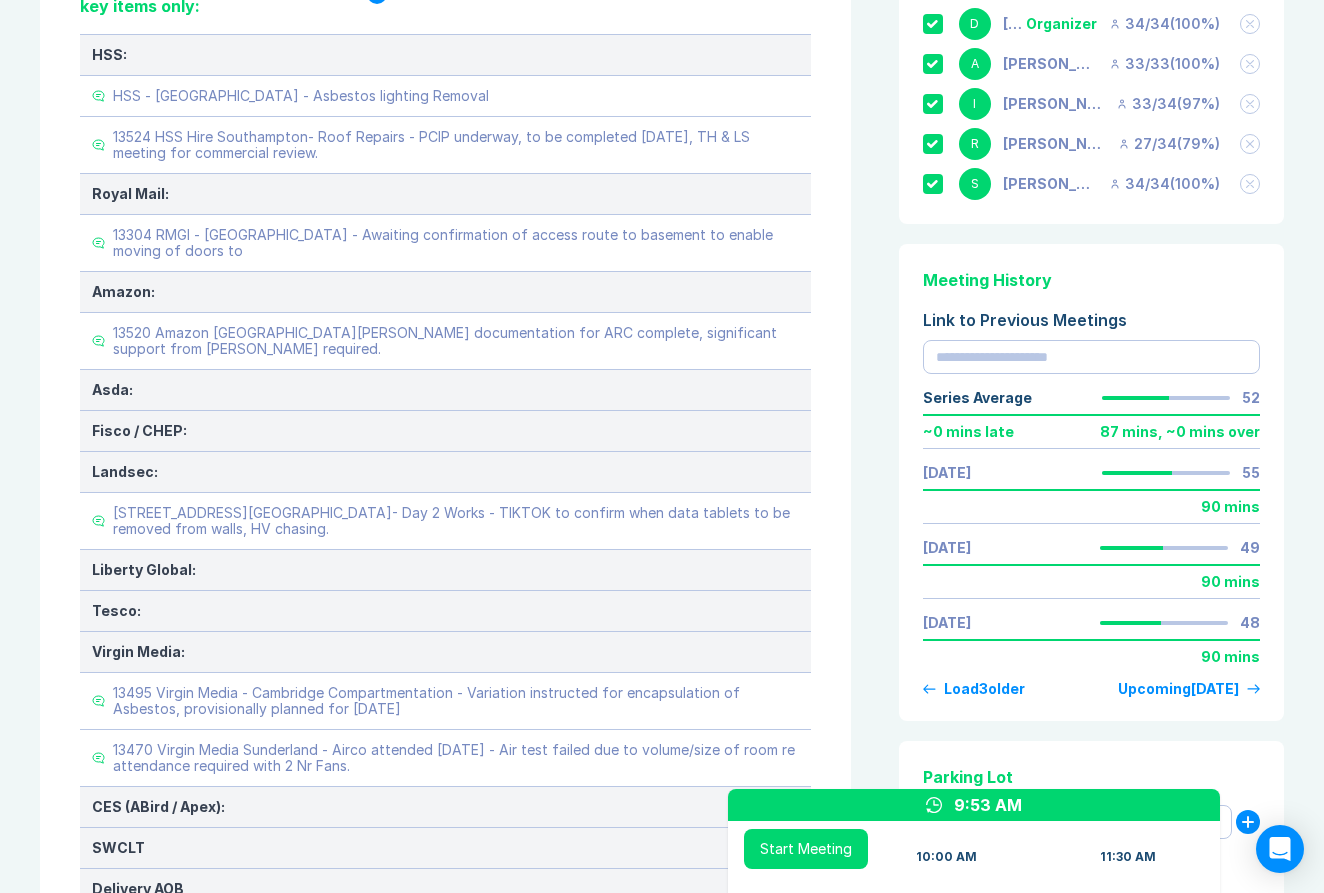 click on "Meeting Notes Edit Agenda Duplicate Notes Review Last Meeting Next Steps Add Header 10  mins Add Key point, Decision and Action Item Marketing & Key Client Management Add Header 10  mins Marketing: Key Client Management: Add Key point, Decision and Action Item Delivery Programme - As Pipeline, key items only: Add Header 10  mins HSS: HSS - Old Kent Road - Asbestos lighting Removal 13524	HSS Hire	Southampton- Roof Repairs - PCIP underway, to be completed 15/07/25, TH & LS meeting for commercial review. Royal Mail: 13304	RMGl - Cardiff - Awaiting confirmation of access route to basement to enable moving of doors to Amazon: 13520	Amazon	Milton Keynes - Avetta documentation for ARC complete, significant support from Craig required. Asda: Fisco / CHEP: Landsec: 13285	Landsec	New Street Square- Day 2 Works - TIKTOK to confirm when data tablets to be removed from walls, HV chasing. Liberty Global: Tesco: Virgin Media: CES (ABird / Apex): SWCLT Delivery AOB Add Key point, Decision and Action Item Add Header 10  mins" at bounding box center [662, 48496] 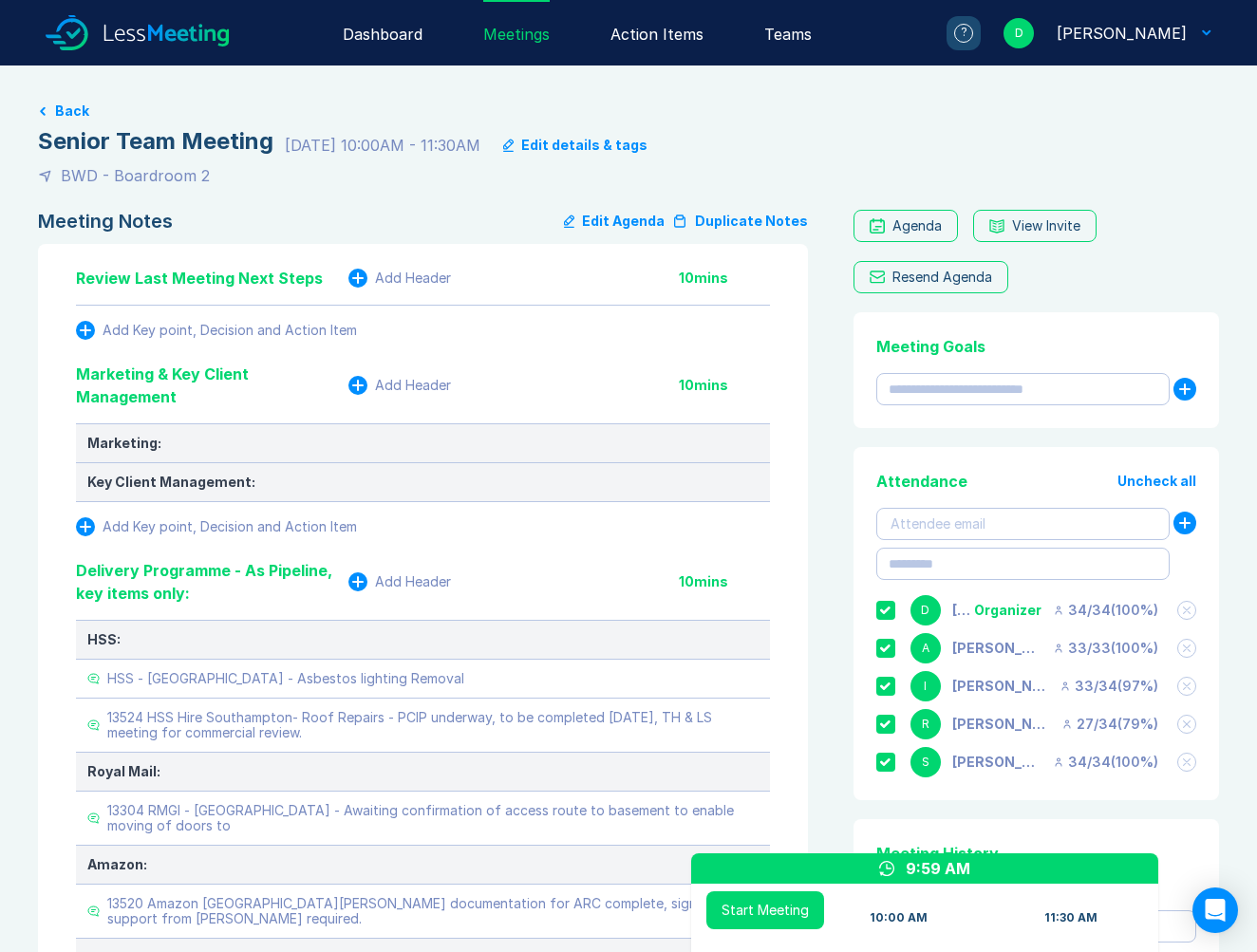 scroll, scrollTop: -1, scrollLeft: 0, axis: vertical 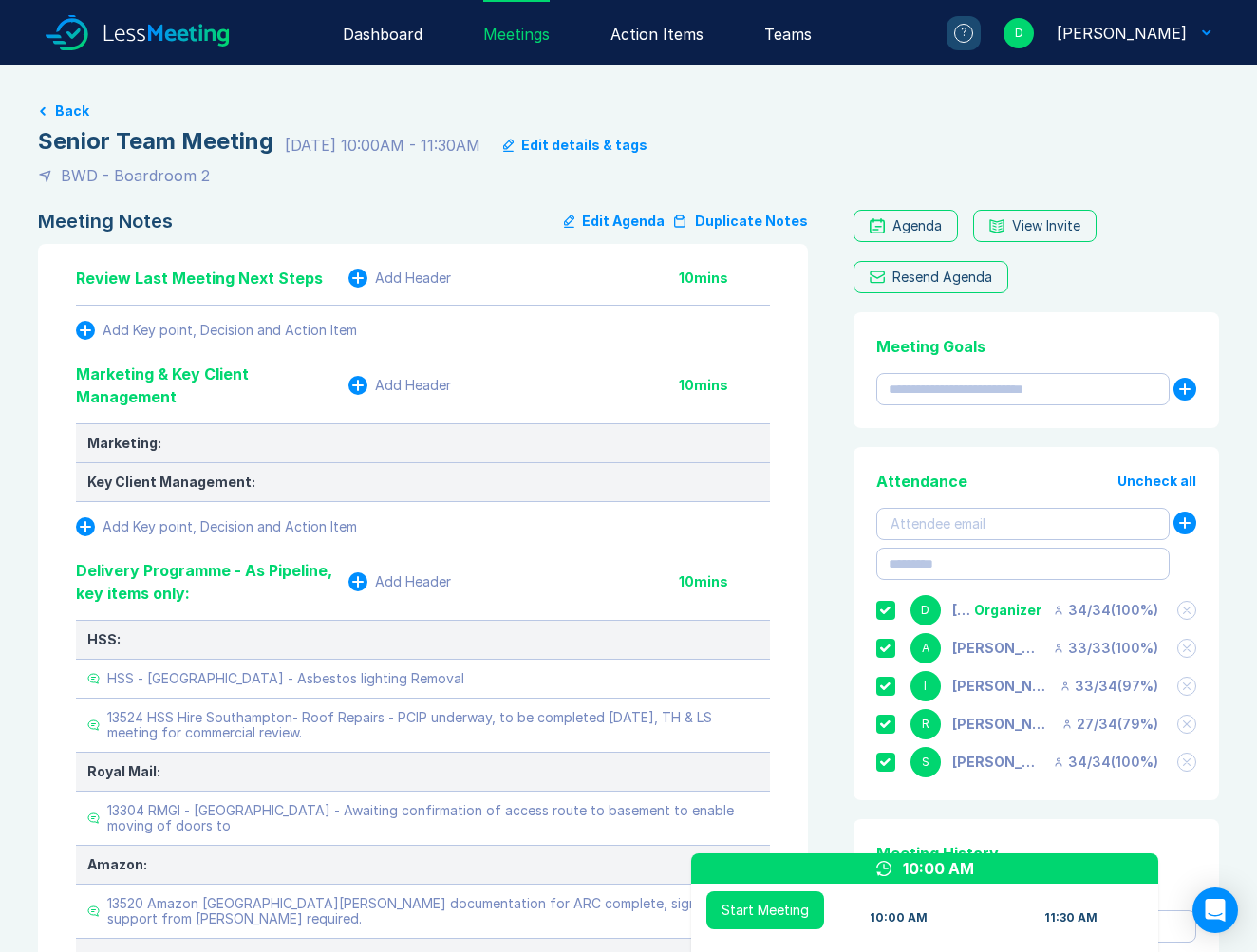 click on "Meeting Notes Edit Agenda Duplicate Notes Review Last Meeting Next Steps Add Header 10  mins Add Key point, Decision and Action Item Marketing & Key Client Management Add Header 10  mins Marketing: Key Client Management: Add Key point, Decision and Action Item Delivery Programme - As Pipeline, key items only: Add Header 10  mins HSS: HSS - Old Kent Road - Asbestos lighting Removal 13524	HSS Hire	Southampton- Roof Repairs - PCIP underway, to be completed 15/07/25, TH & LS meeting for commercial review. Royal Mail: 13304	RMGl - Cardiff - Awaiting confirmation of access route to basement to enable moving of doors to Amazon: 13520	Amazon	Milton Keynes - Avetta documentation for ARC complete, significant support from Craig required. Asda: Fisco / CHEP: Landsec: 13285	Landsec	New Street Square- Day 2 Works - TIKTOK to confirm when data tablets to be removed from walls, HV chasing. Liberty Global: Tesco: Virgin Media: CES (ABird / Apex): SWCLT Delivery AOB Add Key point, Decision and Action Item Add Header 10  mins" at bounding box center (628, 46618) 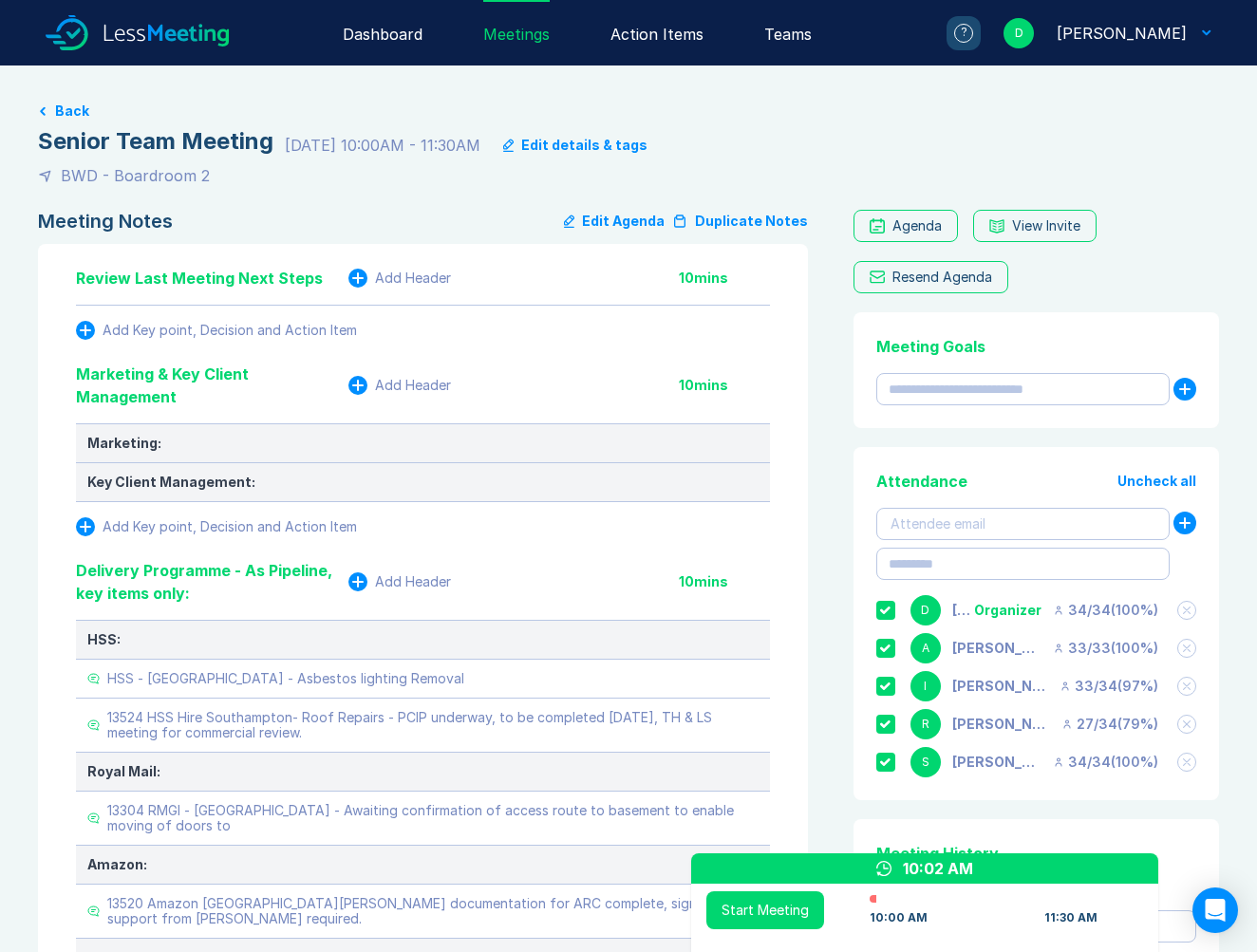 click on "Meeting Notes Edit Agenda Duplicate Notes Review Last Meeting Next Steps Add Header 10  mins Add Key point, Decision and Action Item Marketing & Key Client Management Add Header 10  mins Marketing: Key Client Management: Add Key point, Decision and Action Item Delivery Programme - As Pipeline, key items only: Add Header 10  mins HSS: HSS - Old Kent Road - Asbestos lighting Removal 13524	HSS Hire	Southampton- Roof Repairs - PCIP underway, to be completed 15/07/25, TH & LS meeting for commercial review. Royal Mail: 13304	RMGl - Cardiff - Awaiting confirmation of access route to basement to enable moving of doors to Amazon: 13520	Amazon	Milton Keynes - Avetta documentation for ARC complete, significant support from Craig required. Asda: Fisco / CHEP: Landsec: 13285	Landsec	New Street Square- Day 2 Works - TIKTOK to confirm when data tablets to be removed from walls, HV chasing. Liberty Global: Tesco: Virgin Media: CES (ABird / Apex): SWCLT Delivery AOB Add Key point, Decision and Action Item Add Header 10  mins" at bounding box center [426, 46618] 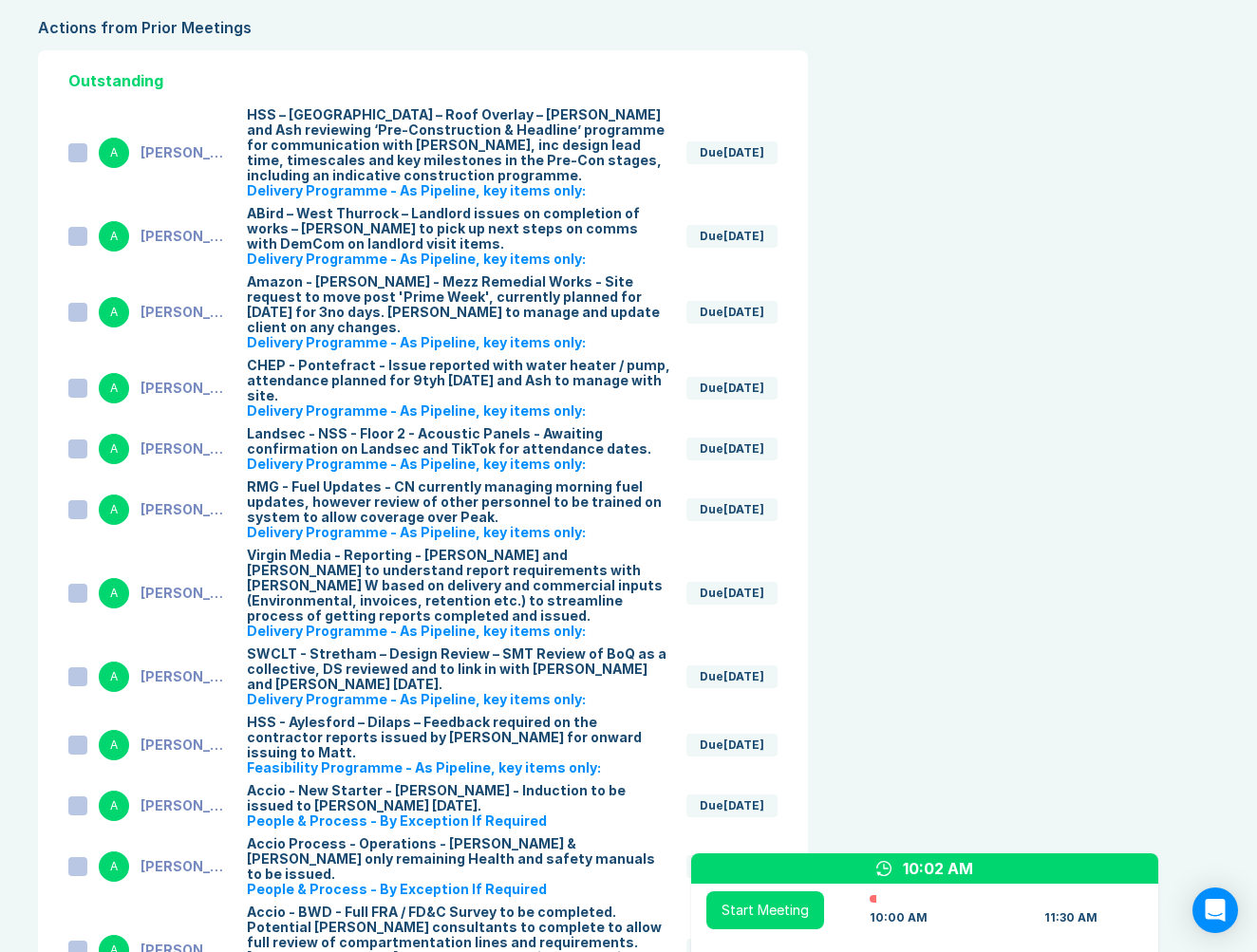 scroll, scrollTop: 3325, scrollLeft: 0, axis: vertical 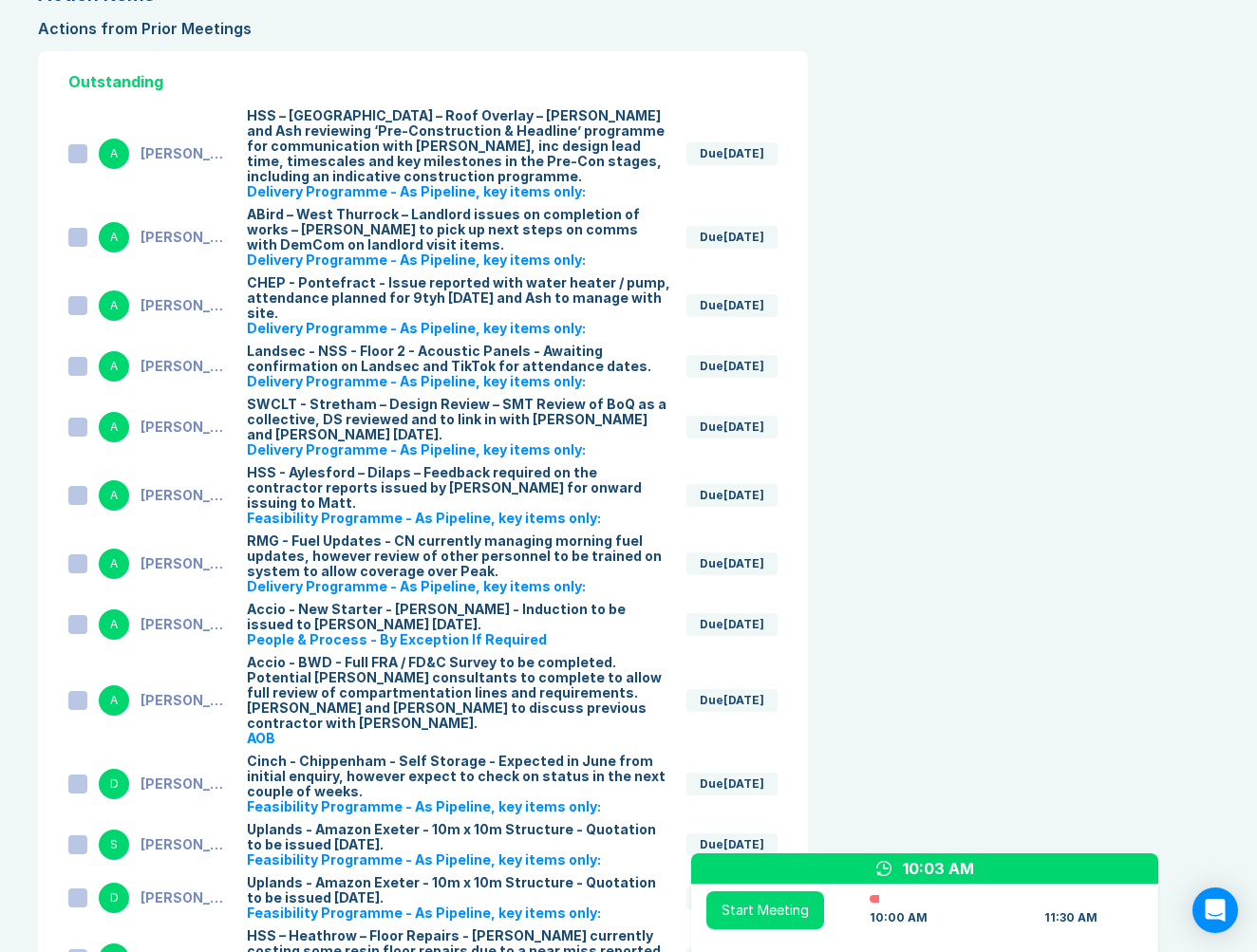 click at bounding box center [78, 154] 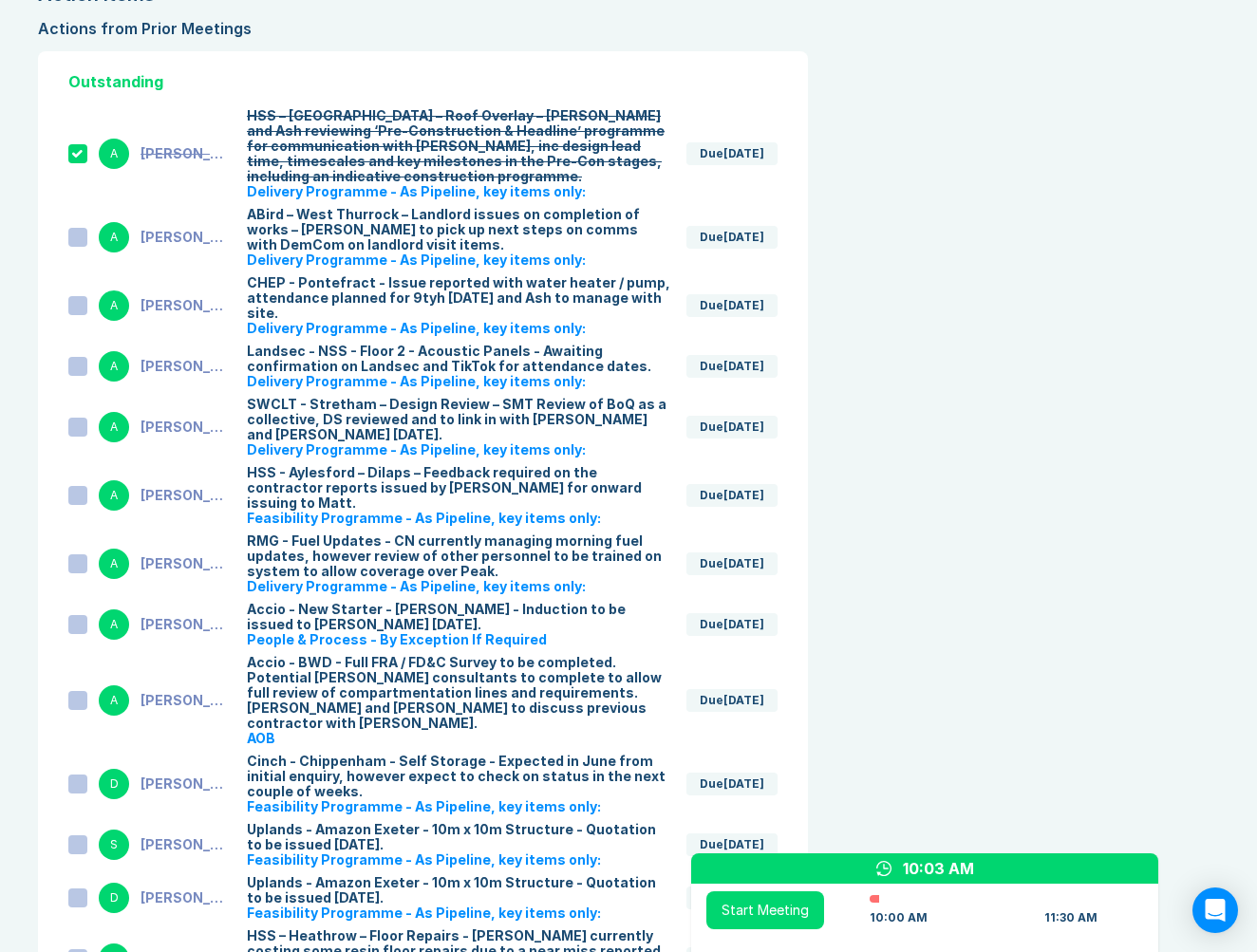 click at bounding box center [78, 237] 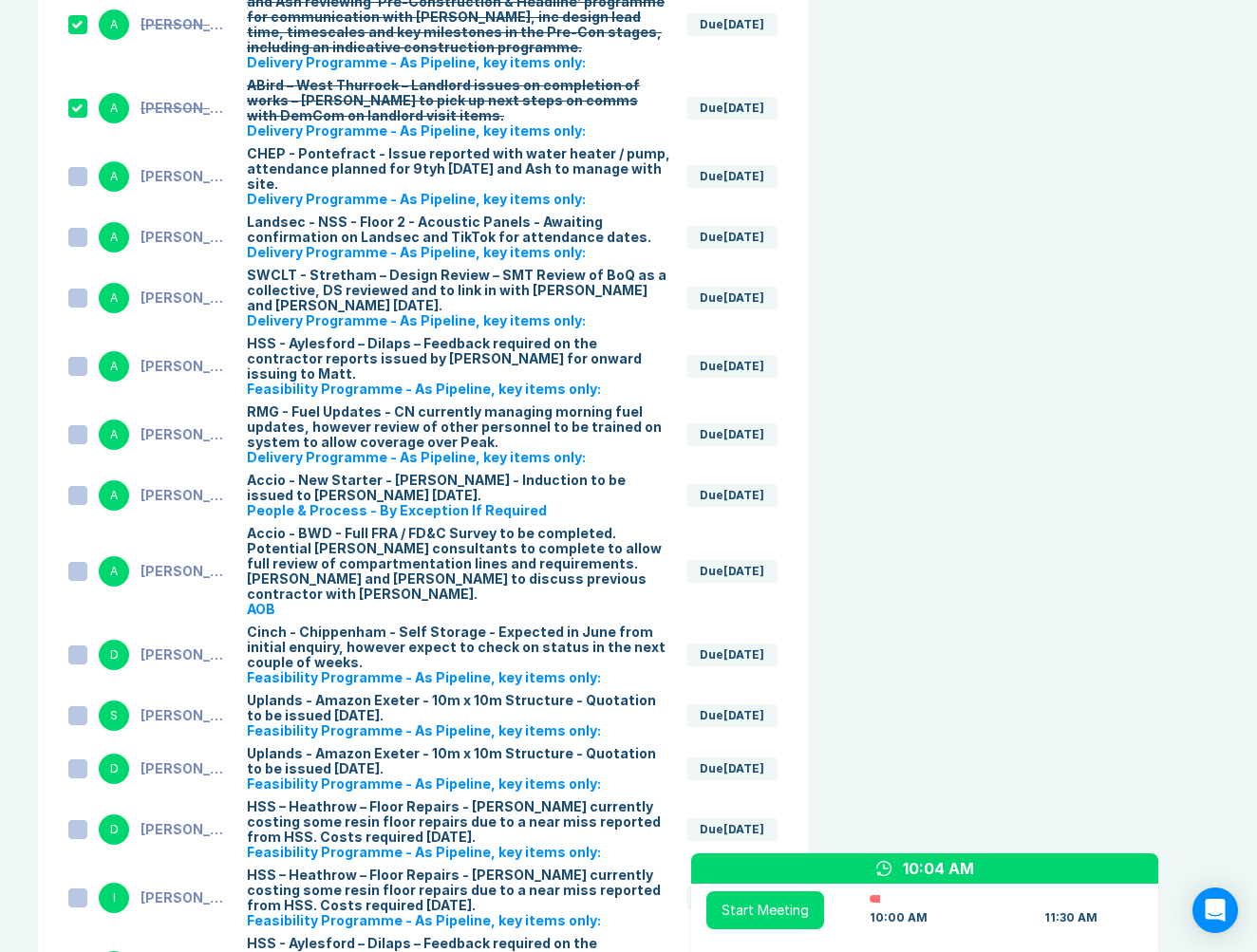 scroll, scrollTop: 3455, scrollLeft: 0, axis: vertical 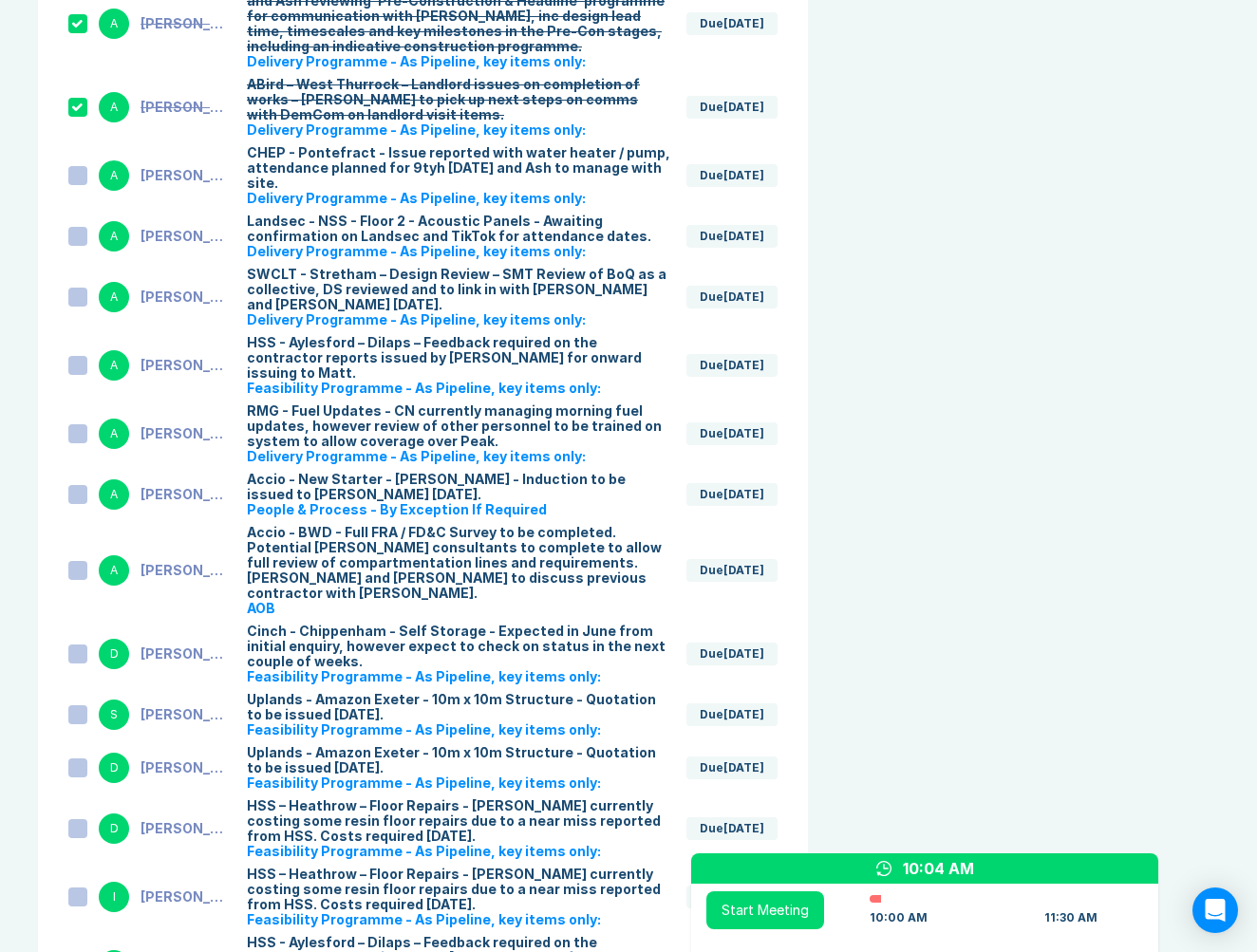 click at bounding box center [78, 176] 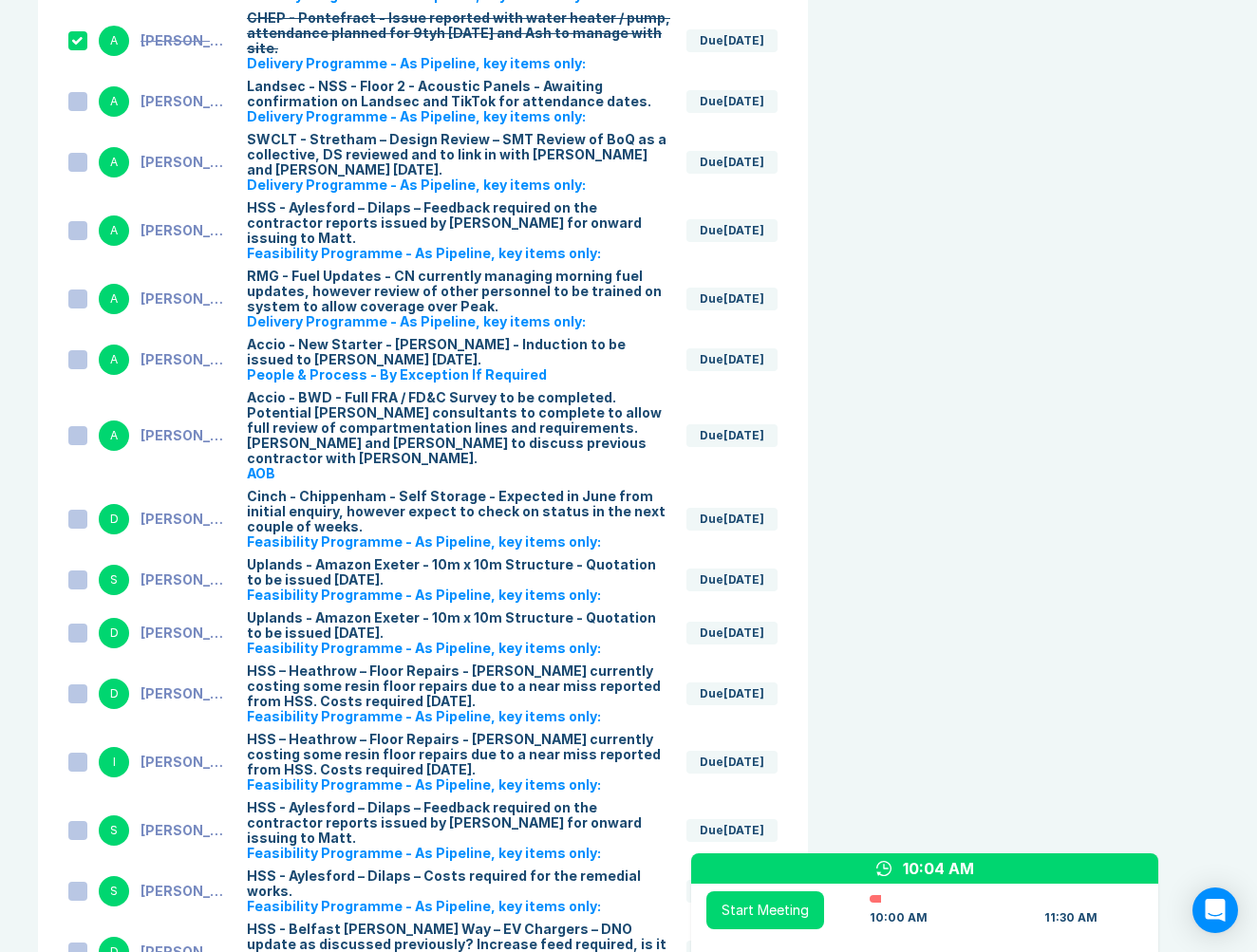 scroll, scrollTop: 3593, scrollLeft: 0, axis: vertical 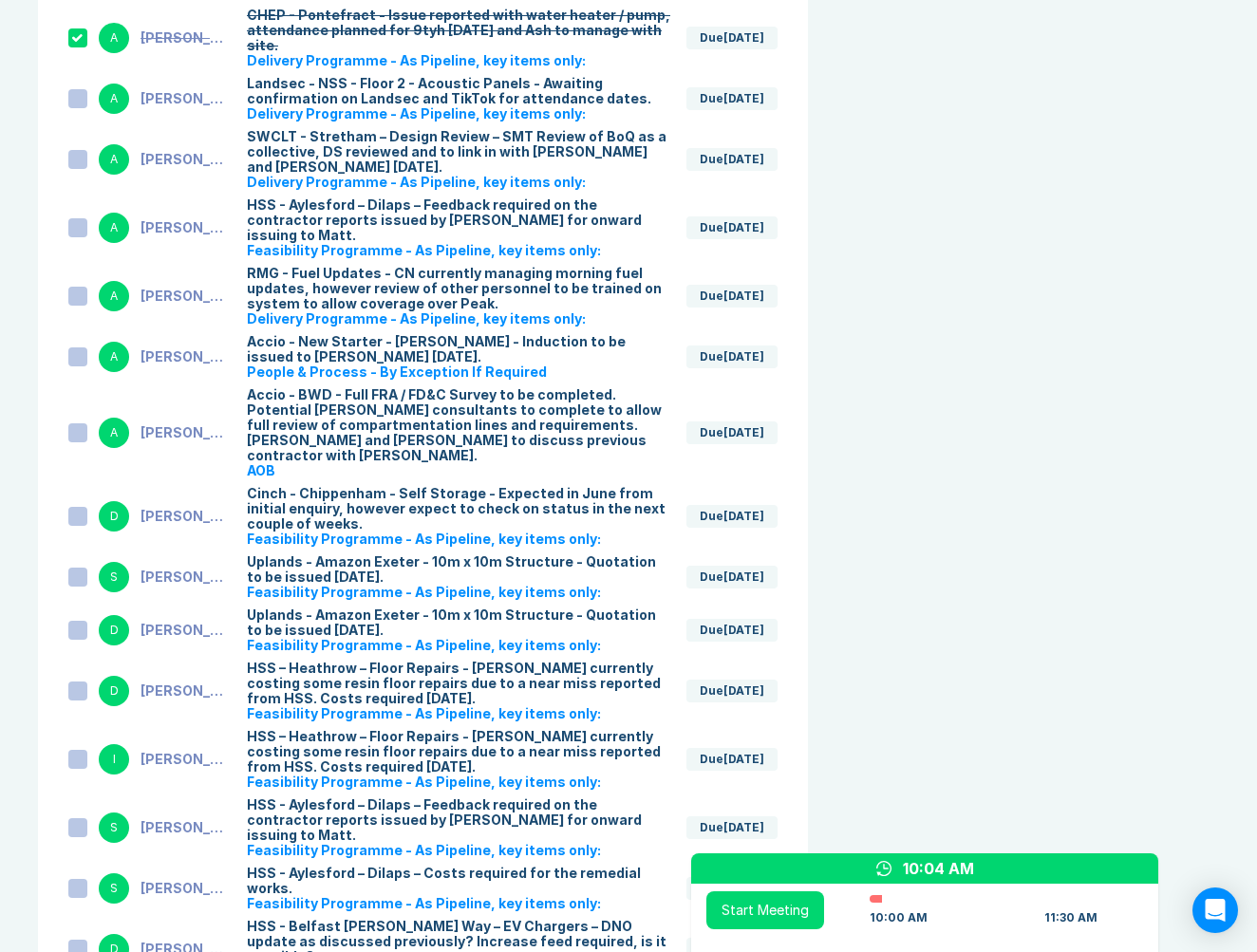 click at bounding box center [78, 99] 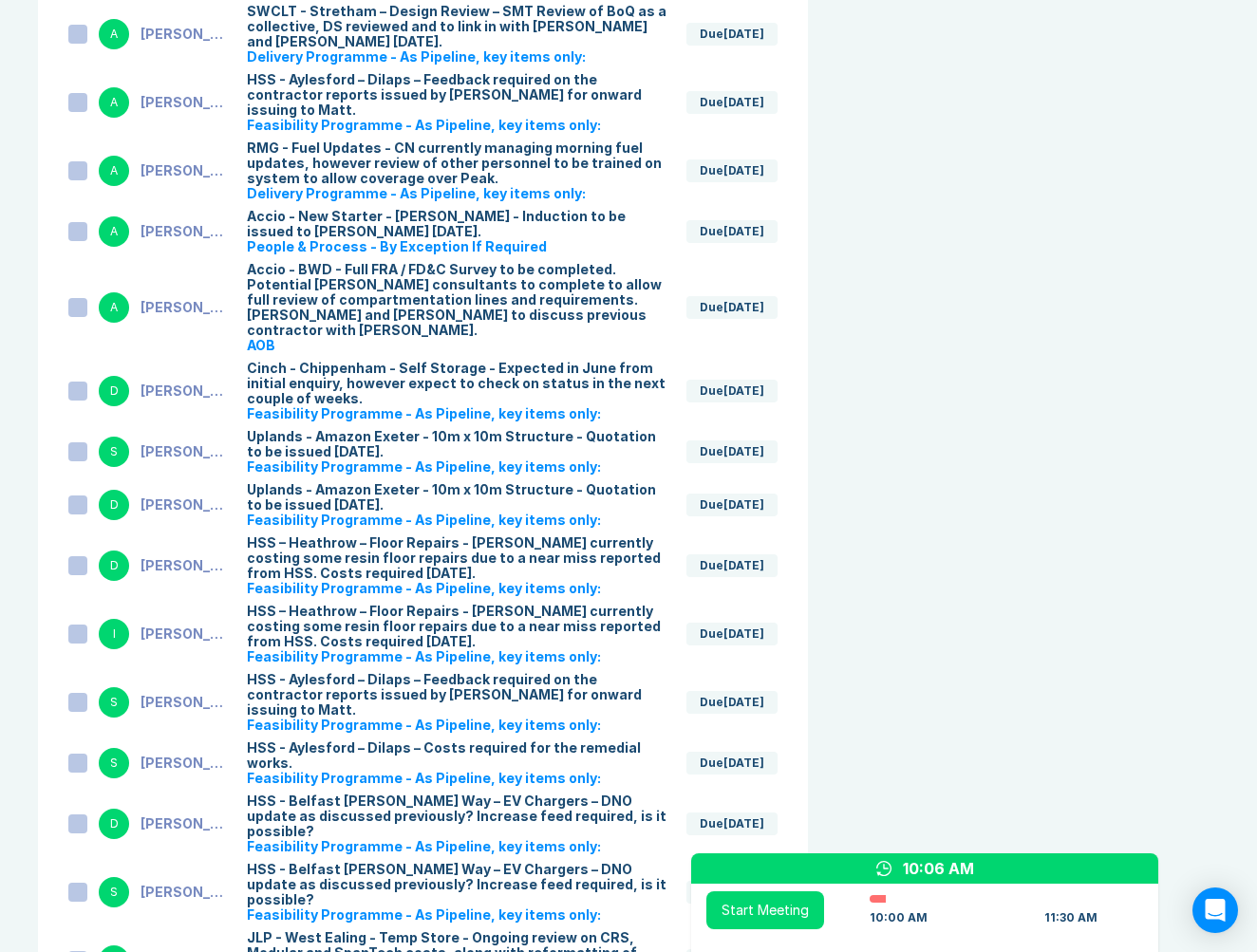 scroll, scrollTop: 3720, scrollLeft: 0, axis: vertical 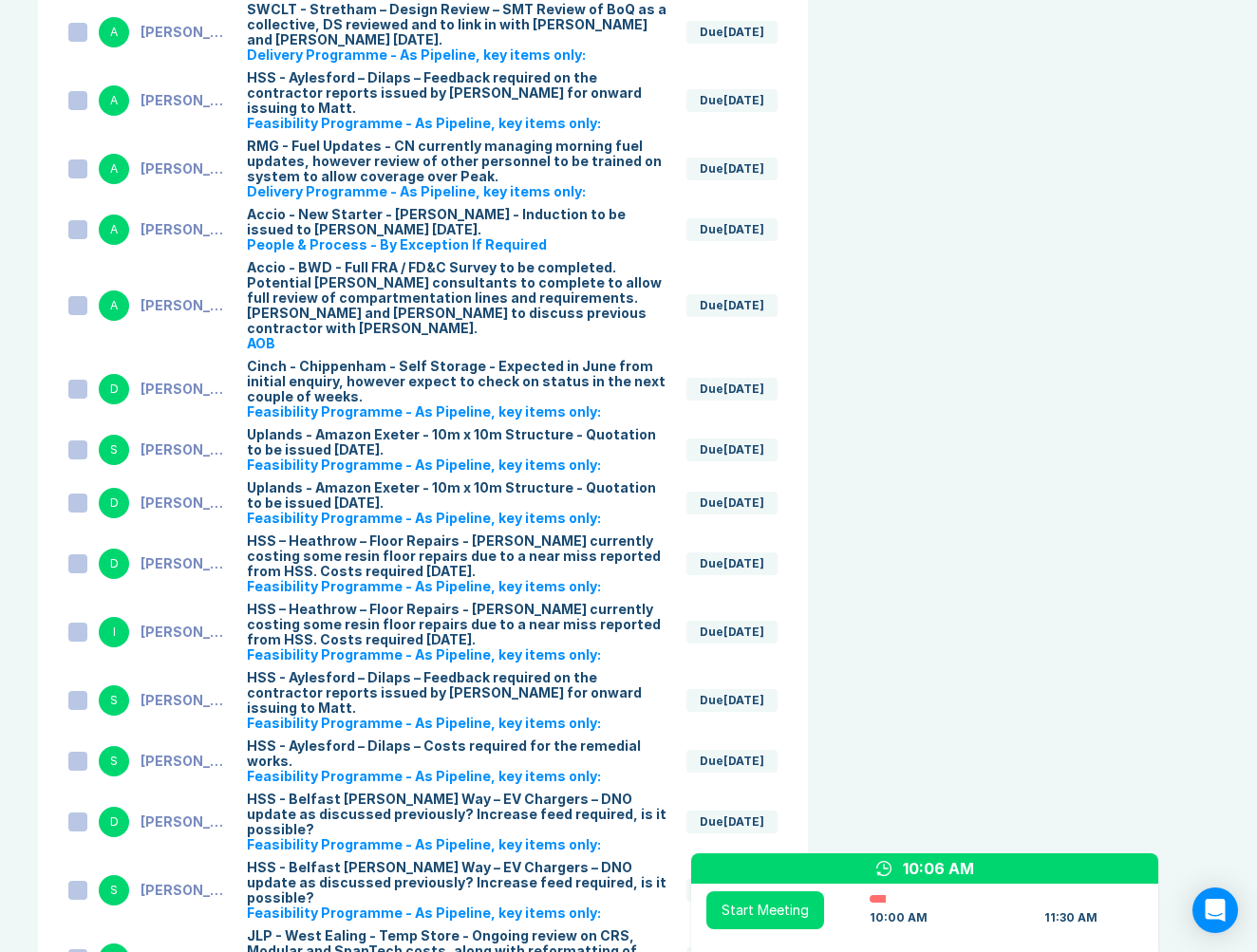 click on "Meeting Notes Edit Agenda Duplicate Notes Review Last Meeting Next Steps Add Header 10  mins Add Key point, Decision and Action Item Marketing & Key Client Management Add Header 10  mins Marketing: Key Client Management: Add Key point, Decision and Action Item Delivery Programme - As Pipeline, key items only: Add Header 10  mins HSS: HSS - Old Kent Road - Asbestos lighting Removal 13524	HSS Hire	Southampton- Roof Repairs - PCIP underway, to be completed 15/07/25, TH & LS meeting for commercial review. Royal Mail: 13304	RMGl - Cardiff - Awaiting confirmation of access route to basement to enable moving of doors to Amazon: 13520	Amazon	Milton Keynes - Avetta documentation for ARC complete, significant support from Craig required. Asda: Fisco / CHEP: Landsec: 13285	Landsec	New Street Square- Day 2 Works - TIKTOK to confirm when data tablets to be removed from walls, HV chasing. Liberty Global: Tesco: Virgin Media: CES (ABird / Apex): SWCLT Delivery AOB Add Key point, Decision and Action Item Add Header 10  mins" at bounding box center [628, 42936] 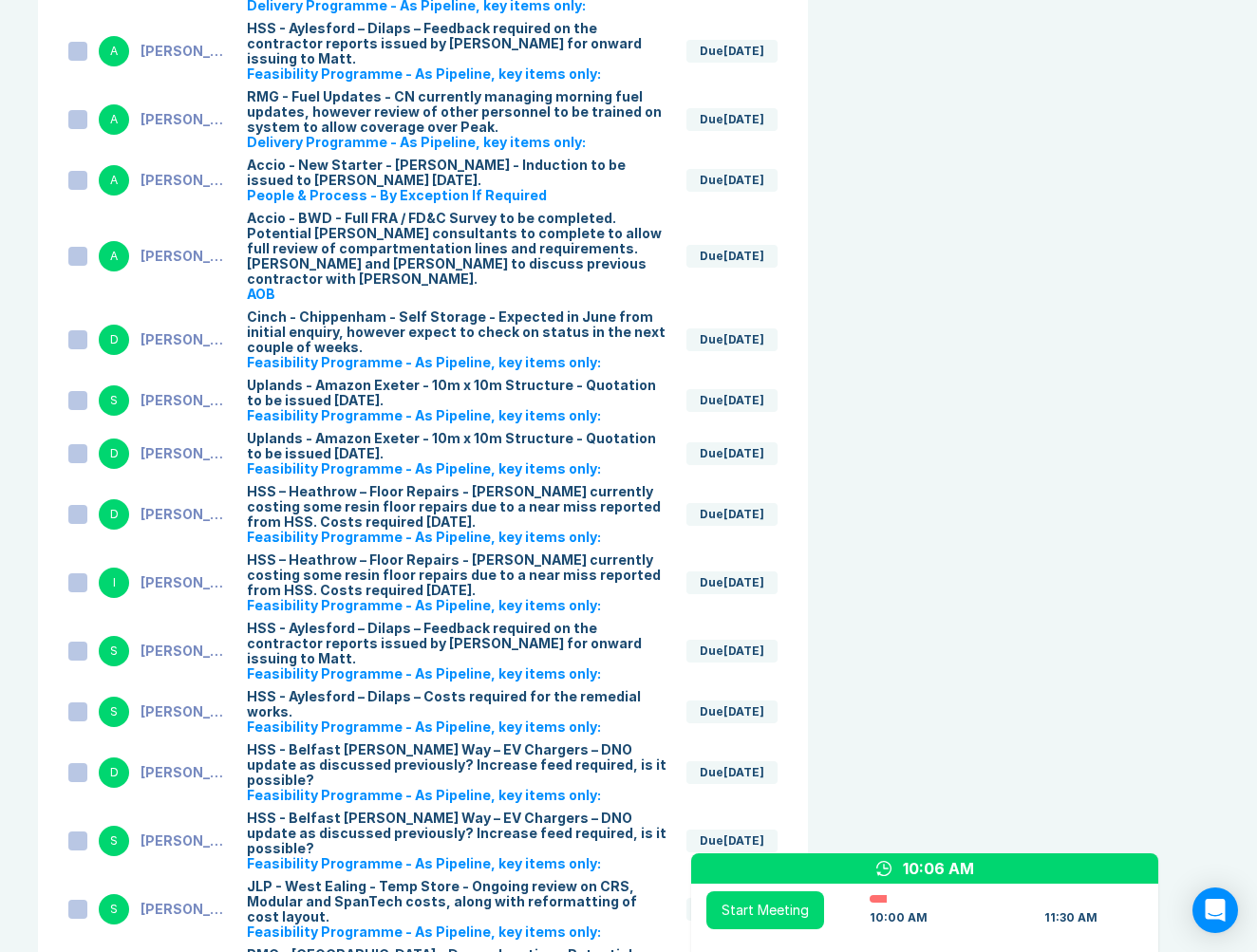 scroll, scrollTop: 3769, scrollLeft: 0, axis: vertical 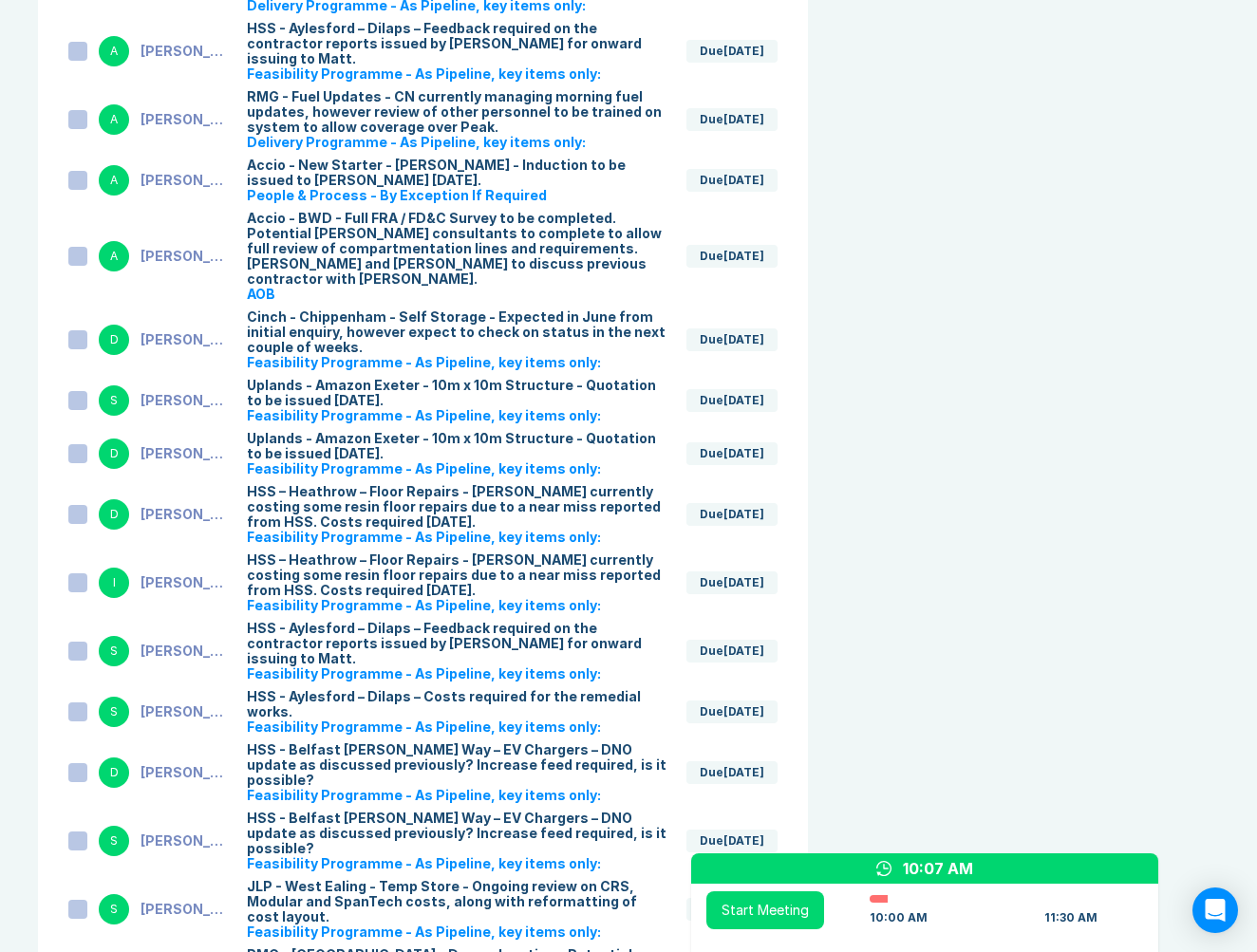 click on "Meeting Notes Edit Agenda Duplicate Notes Review Last Meeting Next Steps Add Header 10  mins Add Key point, Decision and Action Item Marketing & Key Client Management Add Header 10  mins Marketing: Key Client Management: Add Key point, Decision and Action Item Delivery Programme - As Pipeline, key items only: Add Header 10  mins HSS: HSS - Old Kent Road - Asbestos lighting Removal 13524	HSS Hire	Southampton- Roof Repairs - PCIP underway, to be completed 15/07/25, TH & LS meeting for commercial review. Royal Mail: 13304	RMGl - Cardiff - Awaiting confirmation of access route to basement to enable moving of doors to Amazon: 13520	Amazon	Milton Keynes - Avetta documentation for ARC complete, significant support from Craig required. Asda: Fisco / CHEP: Landsec: 13285	Landsec	New Street Square- Day 2 Works - TIKTOK to confirm when data tablets to be removed from walls, HV chasing. Liberty Global: Tesco: Virgin Media: CES (ABird / Apex): SWCLT Delivery AOB Add Key point, Decision and Action Item Add Header 10  mins" at bounding box center [628, 42887] 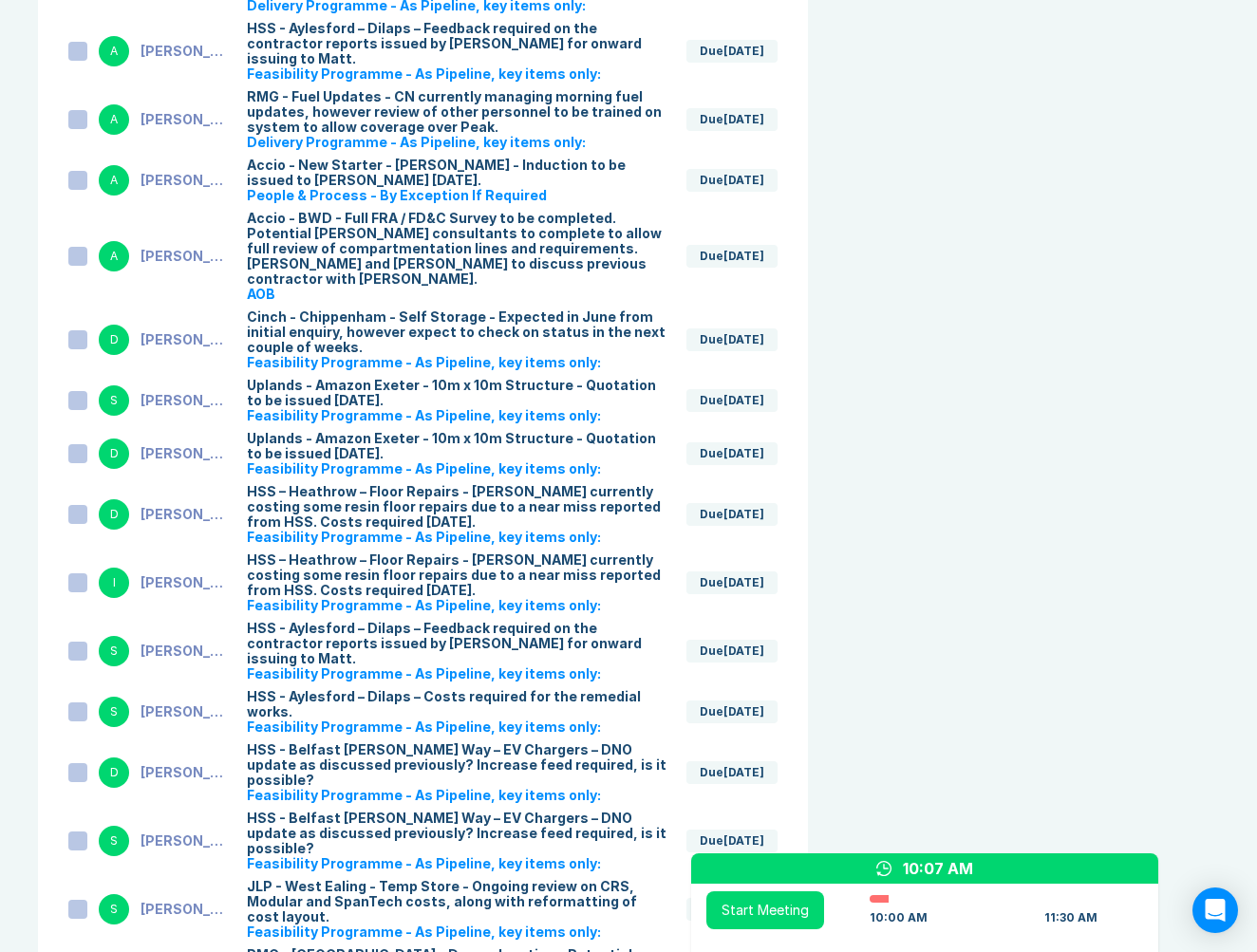 click on "Meeting Notes Edit Agenda Duplicate Notes Review Last Meeting Next Steps Add Header 10  mins Add Key point, Decision and Action Item Marketing & Key Client Management Add Header 10  mins Marketing: Key Client Management: Add Key point, Decision and Action Item Delivery Programme - As Pipeline, key items only: Add Header 10  mins HSS: HSS - Old Kent Road - Asbestos lighting Removal 13524	HSS Hire	Southampton- Roof Repairs - PCIP underway, to be completed 15/07/25, TH & LS meeting for commercial review. Royal Mail: 13304	RMGl - Cardiff - Awaiting confirmation of access route to basement to enable moving of doors to Amazon: 13520	Amazon	Milton Keynes - Avetta documentation for ARC complete, significant support from Craig required. Asda: Fisco / CHEP: Landsec: 13285	Landsec	New Street Square- Day 2 Works - TIKTOK to confirm when data tablets to be removed from walls, HV chasing. Liberty Global: Tesco: Virgin Media: CES (ABird / Apex): SWCLT Delivery AOB Add Key point, Decision and Action Item Add Header 10  mins" at bounding box center [628, 42887] 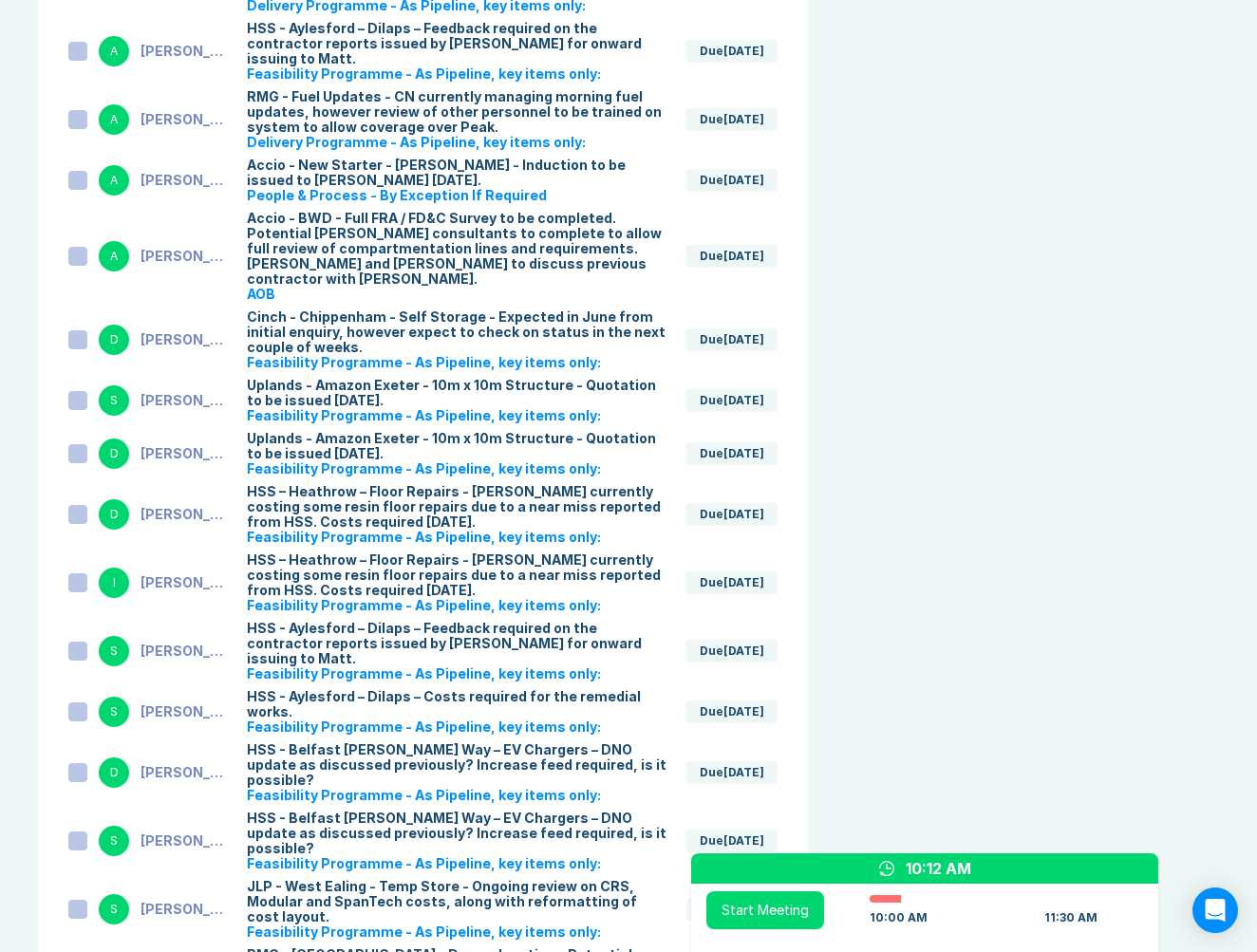 click on "Agenda View Invite Resend Agenda Meeting Goals
To pick up a draggable item, press the space bar.
While dragging, use the arrow keys to move the item.
Press space again to drop the item in its new position, or press escape to cancel.
Attendance Uncheck all Attendee email D [PERSON_NAME] Organizer 34 / 34  ( 100 %) A [PERSON_NAME] 33 / 33  ( 100 %) I [PERSON_NAME] 33 / 34  ( 97 %) R [PERSON_NAME] 27 / 34  ( 79 %) S [PERSON_NAME] 34 / 34  ( 100 %) Meeting History Link to Previous Meetings Series Average 52 ~ 0 mins late 87 mins , ~ 0 mins over [DATE] 90 mins [DATE] 90 mins [DATE] 90 mins Load  3  older Upcoming  [DATE] Parking Lot Parking Lot History Nothing To Show Documents & Images  Upload File(s) 4MB max per file Drag file(s) to upload" at bounding box center (1032, 42887) 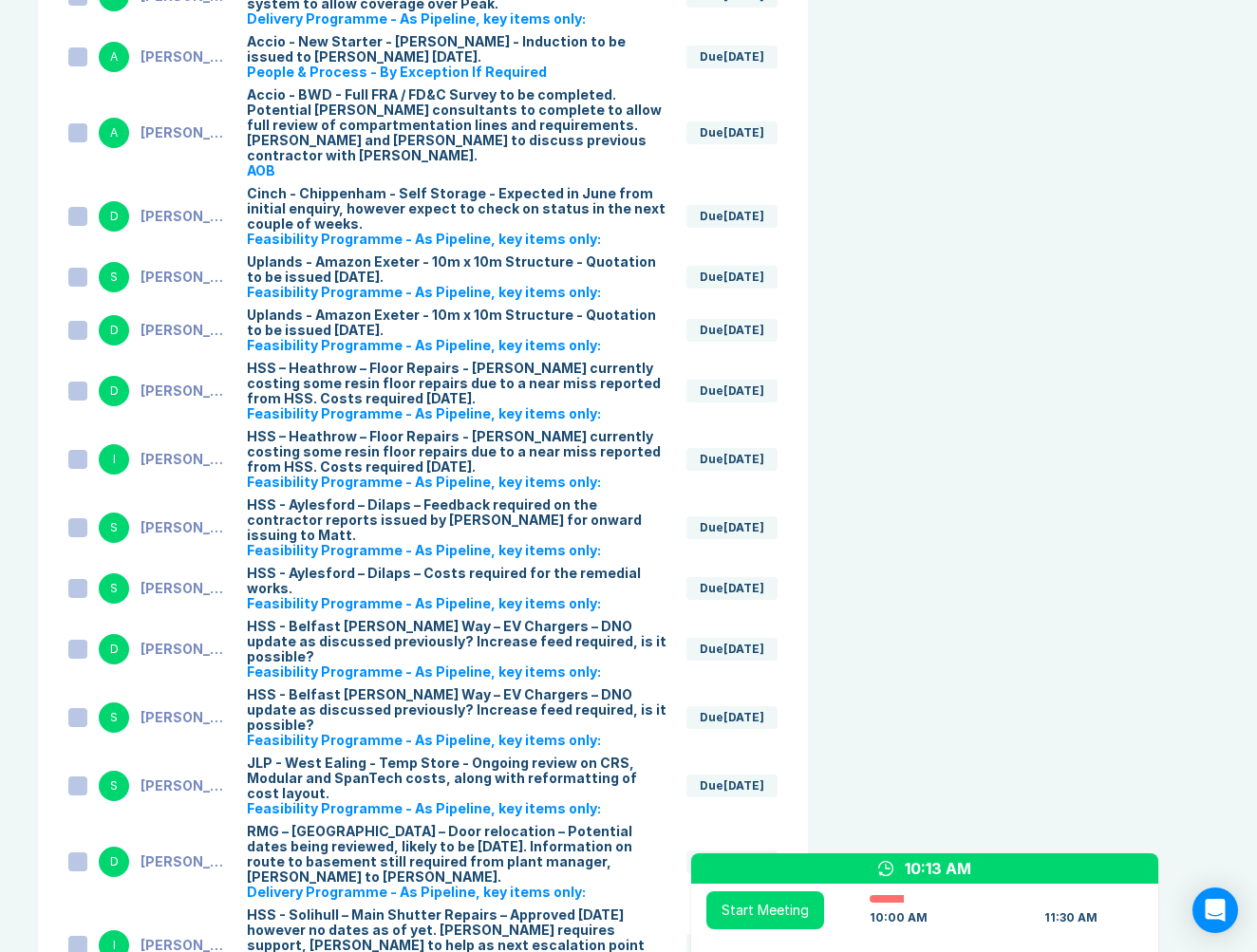 scroll, scrollTop: 3888, scrollLeft: 0, axis: vertical 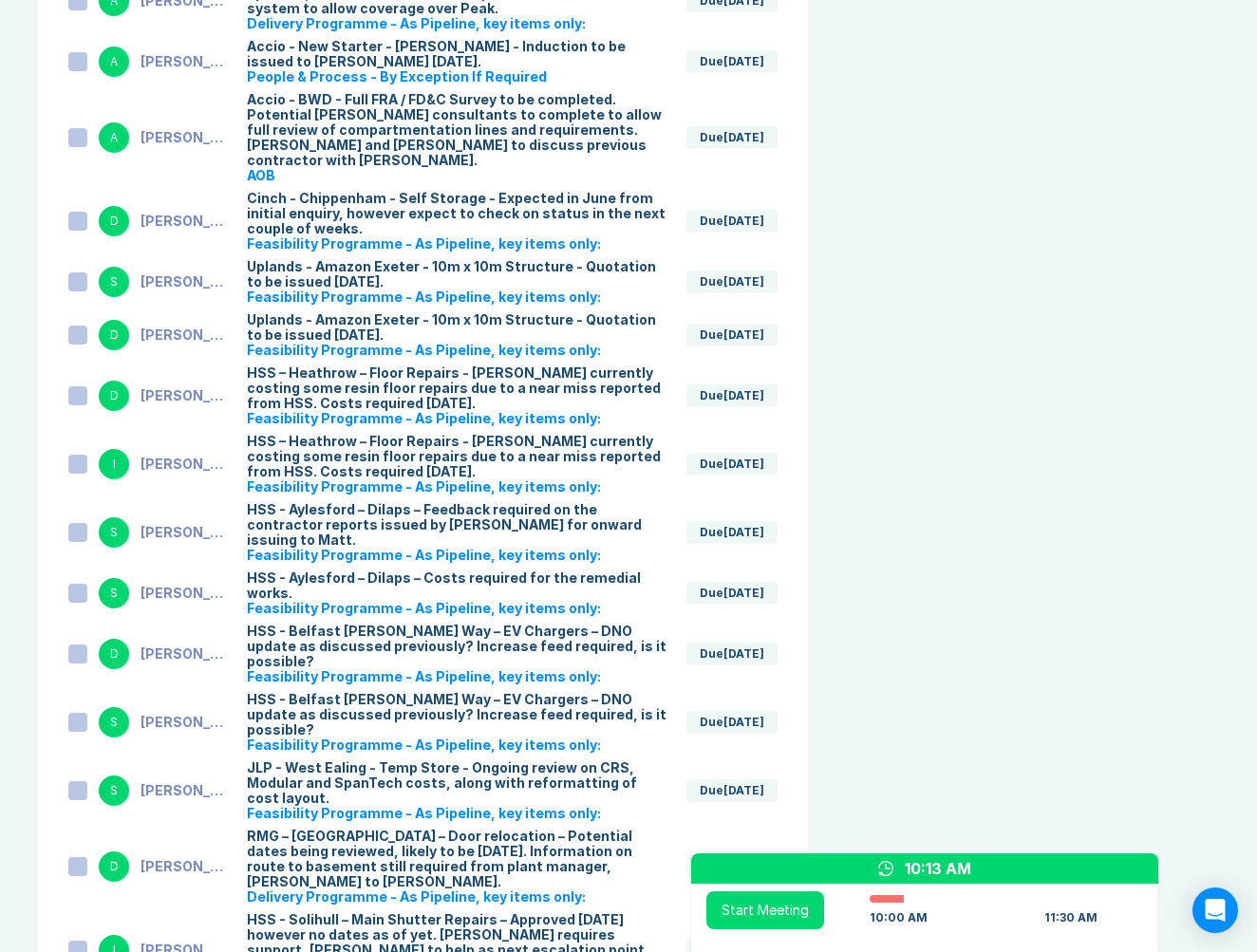 click at bounding box center (78, 138) 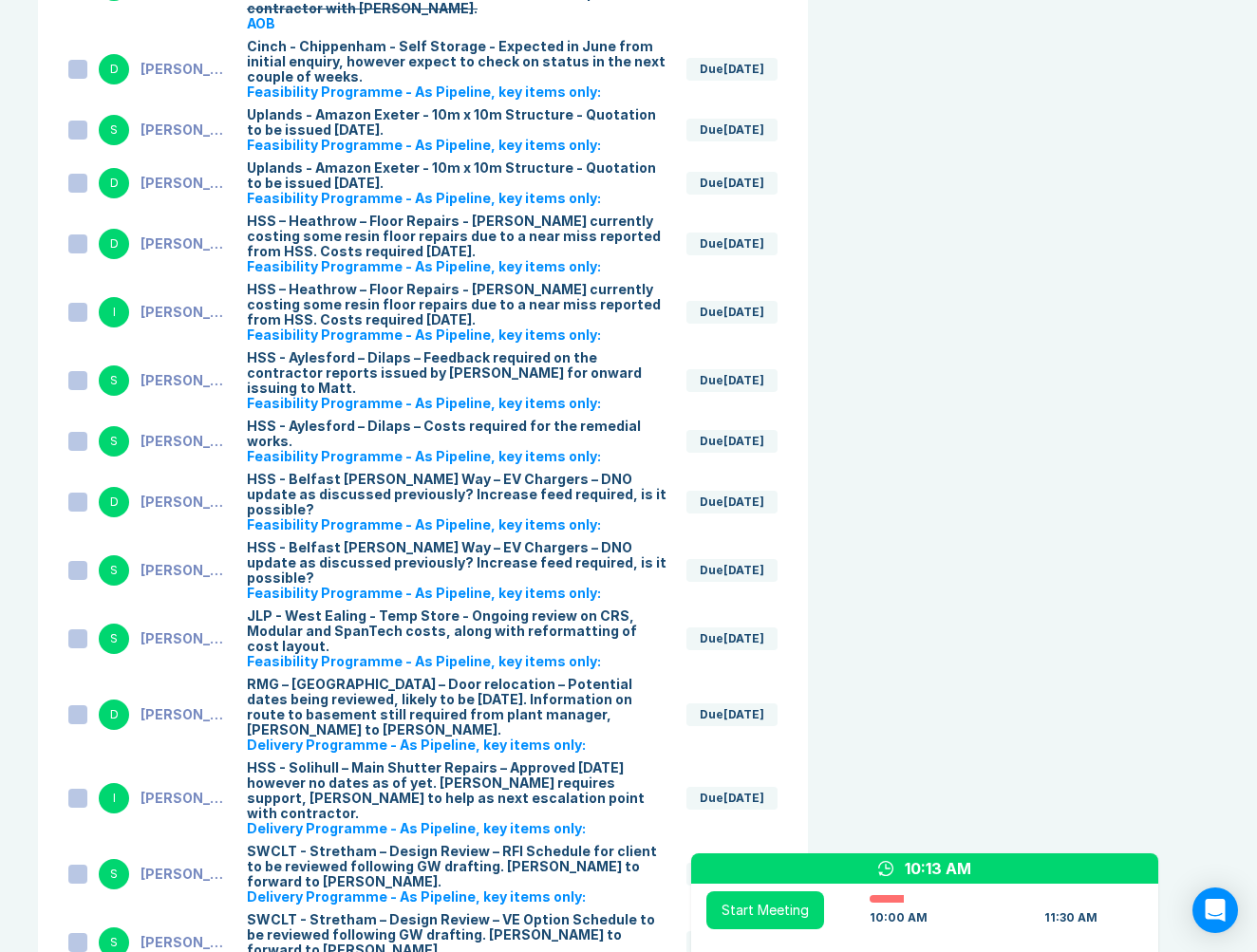 scroll, scrollTop: 4080, scrollLeft: 0, axis: vertical 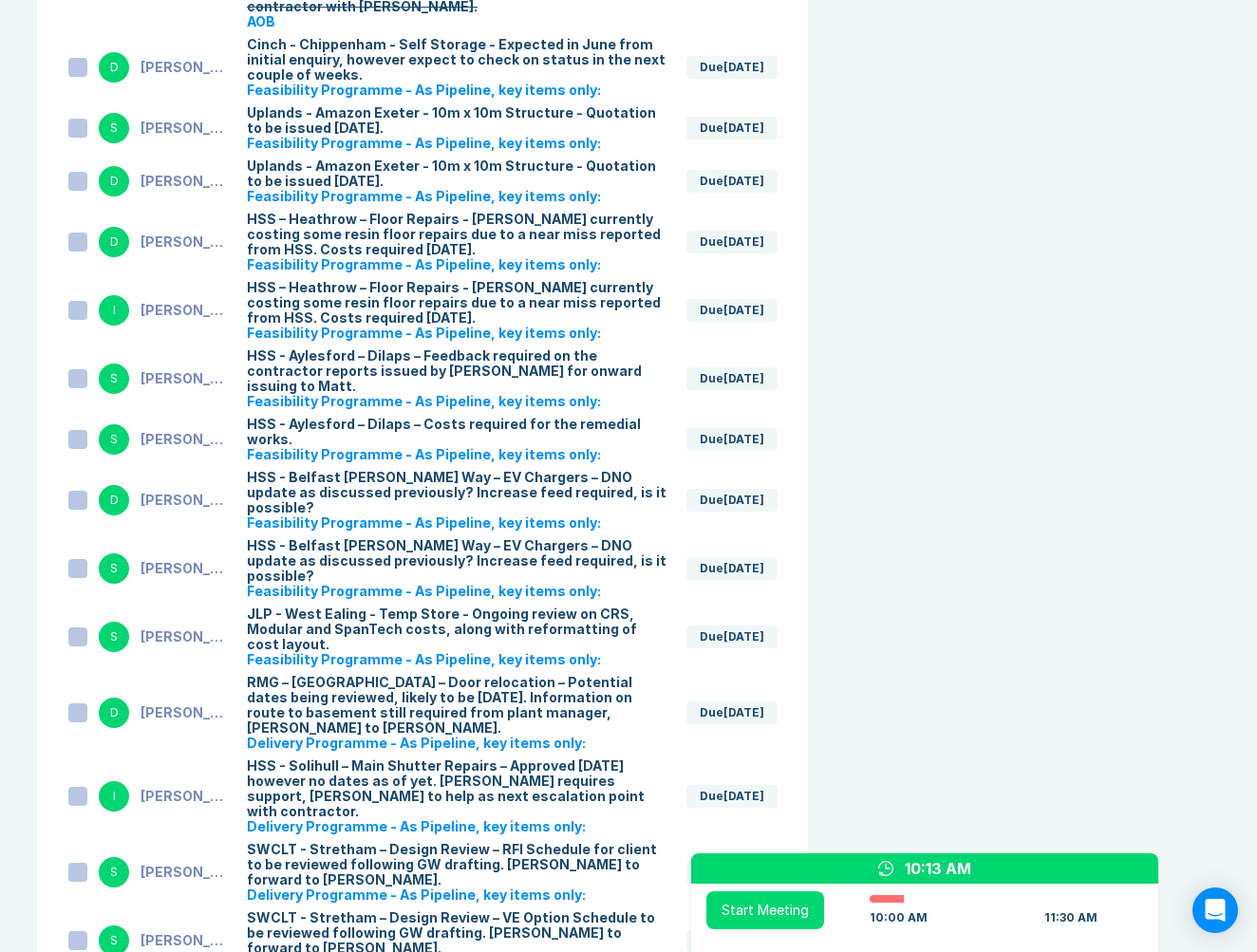 click at bounding box center (78, 128) 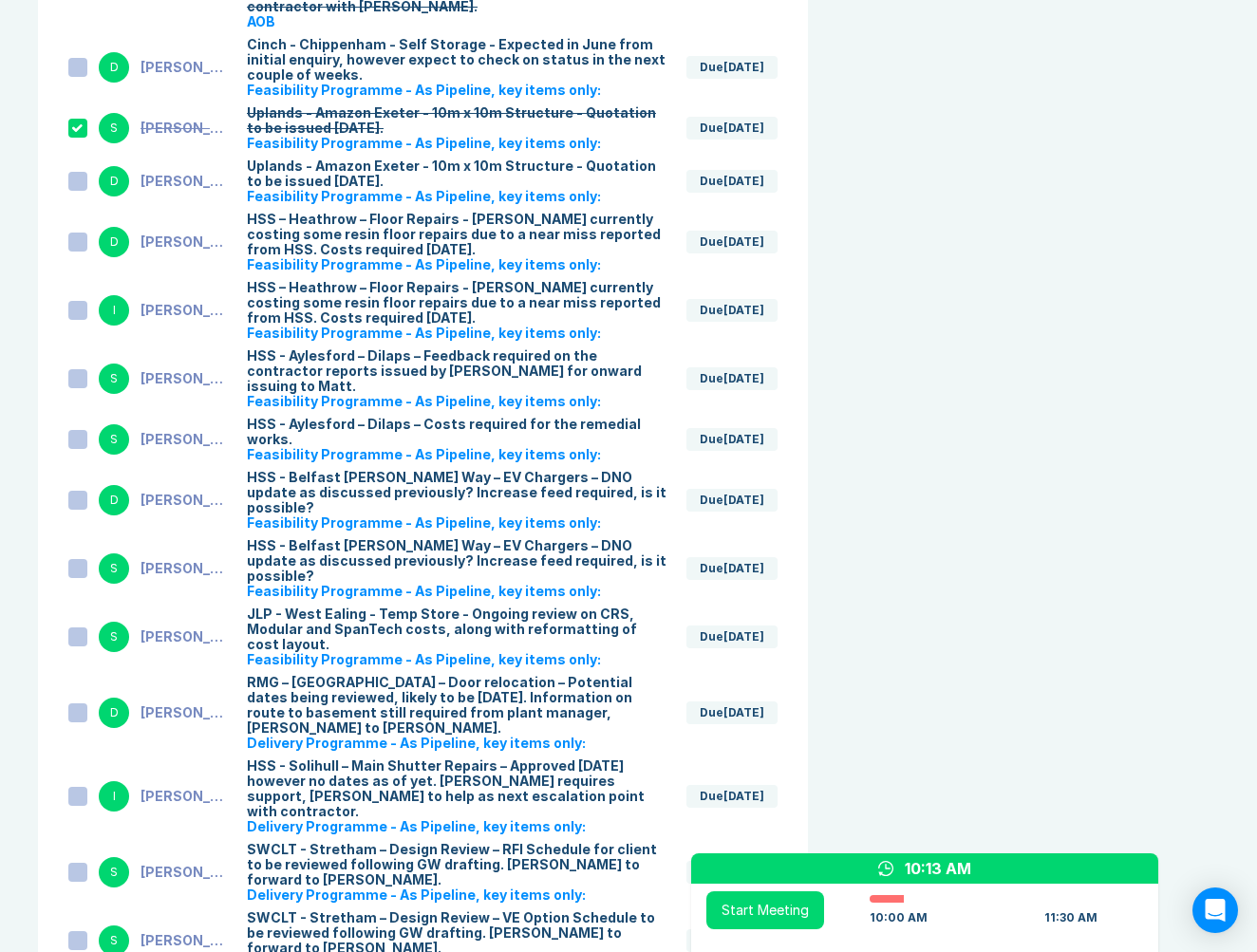 click at bounding box center (78, 181) 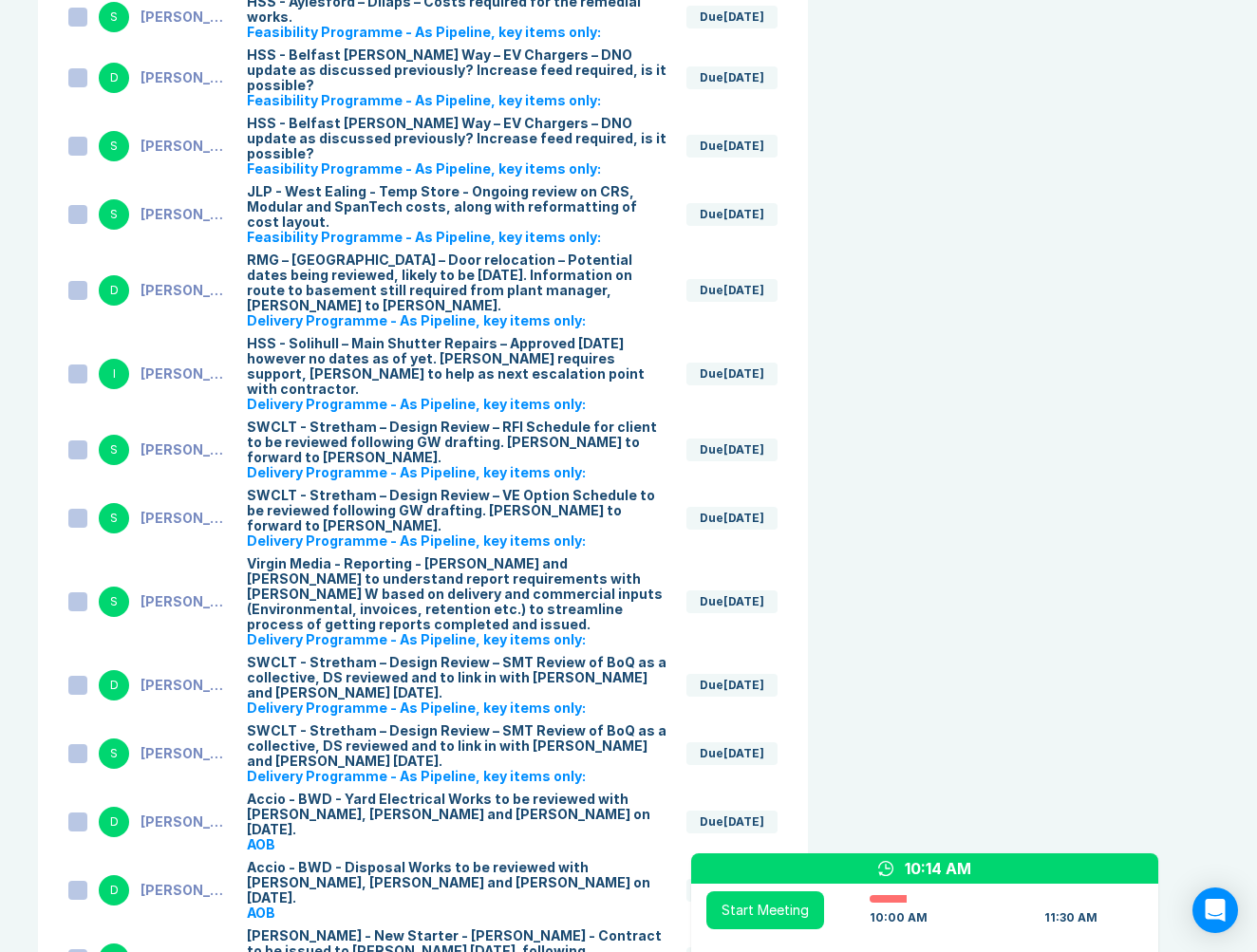 scroll, scrollTop: 4504, scrollLeft: 0, axis: vertical 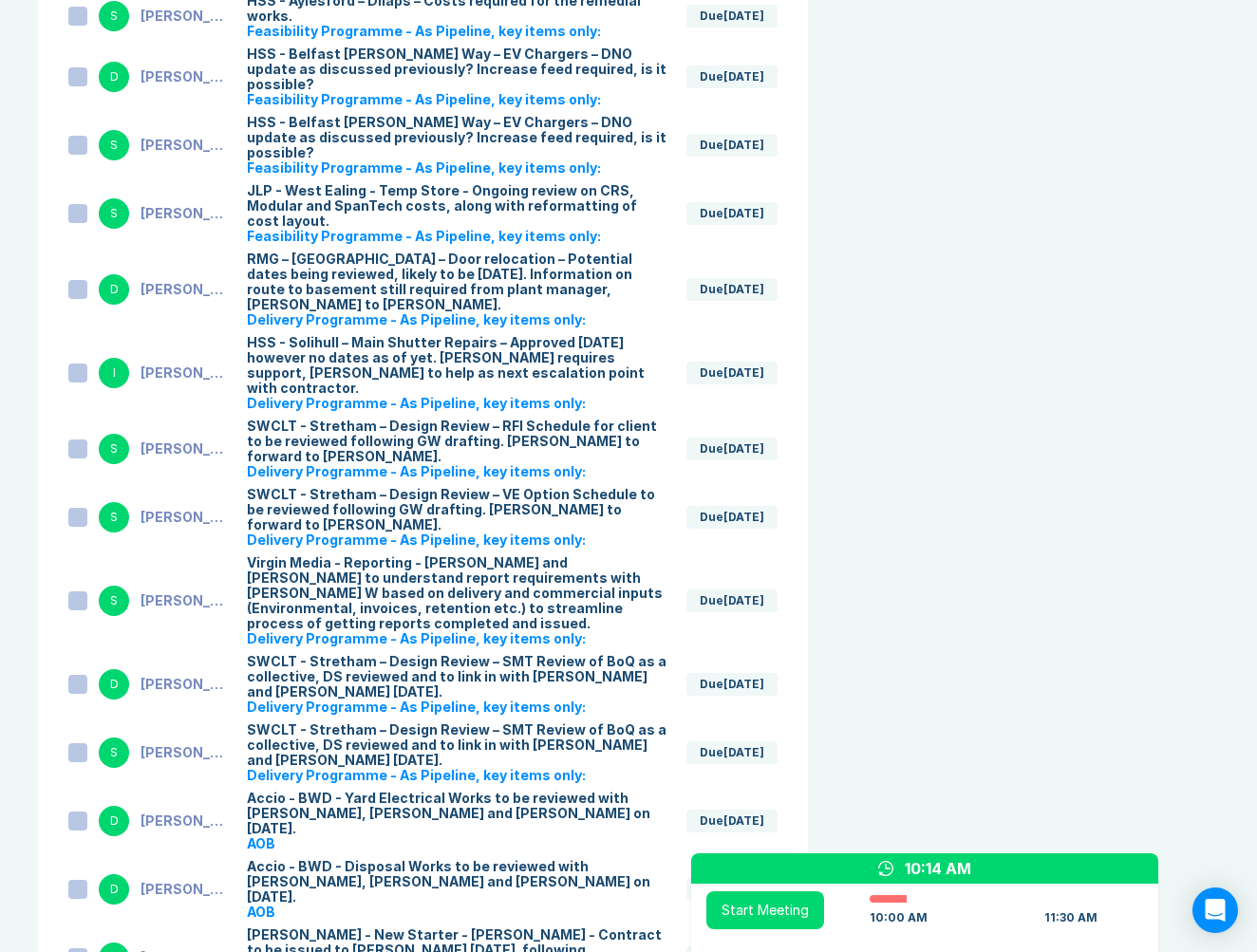 click at bounding box center [78, 214] 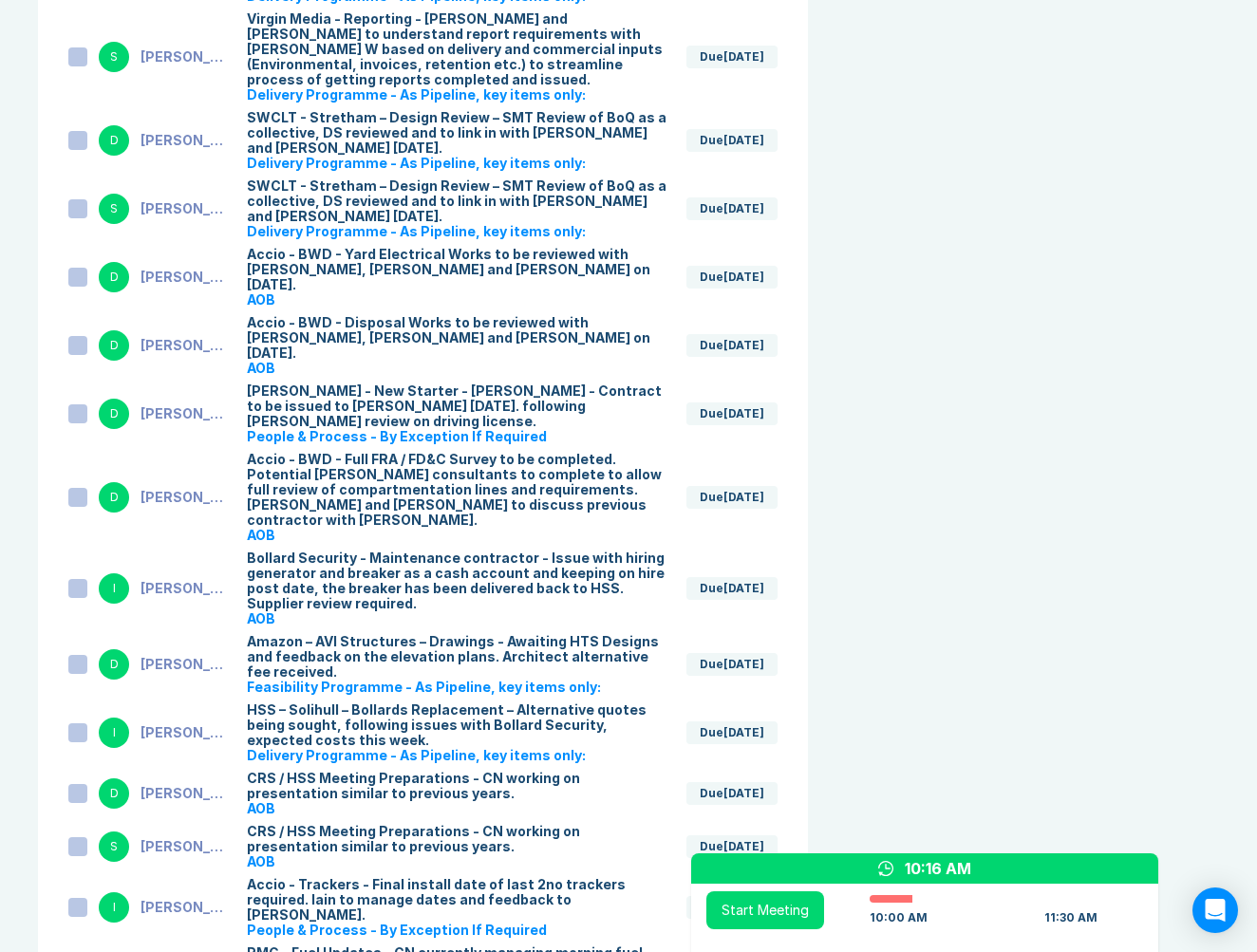 scroll, scrollTop: 5052, scrollLeft: 0, axis: vertical 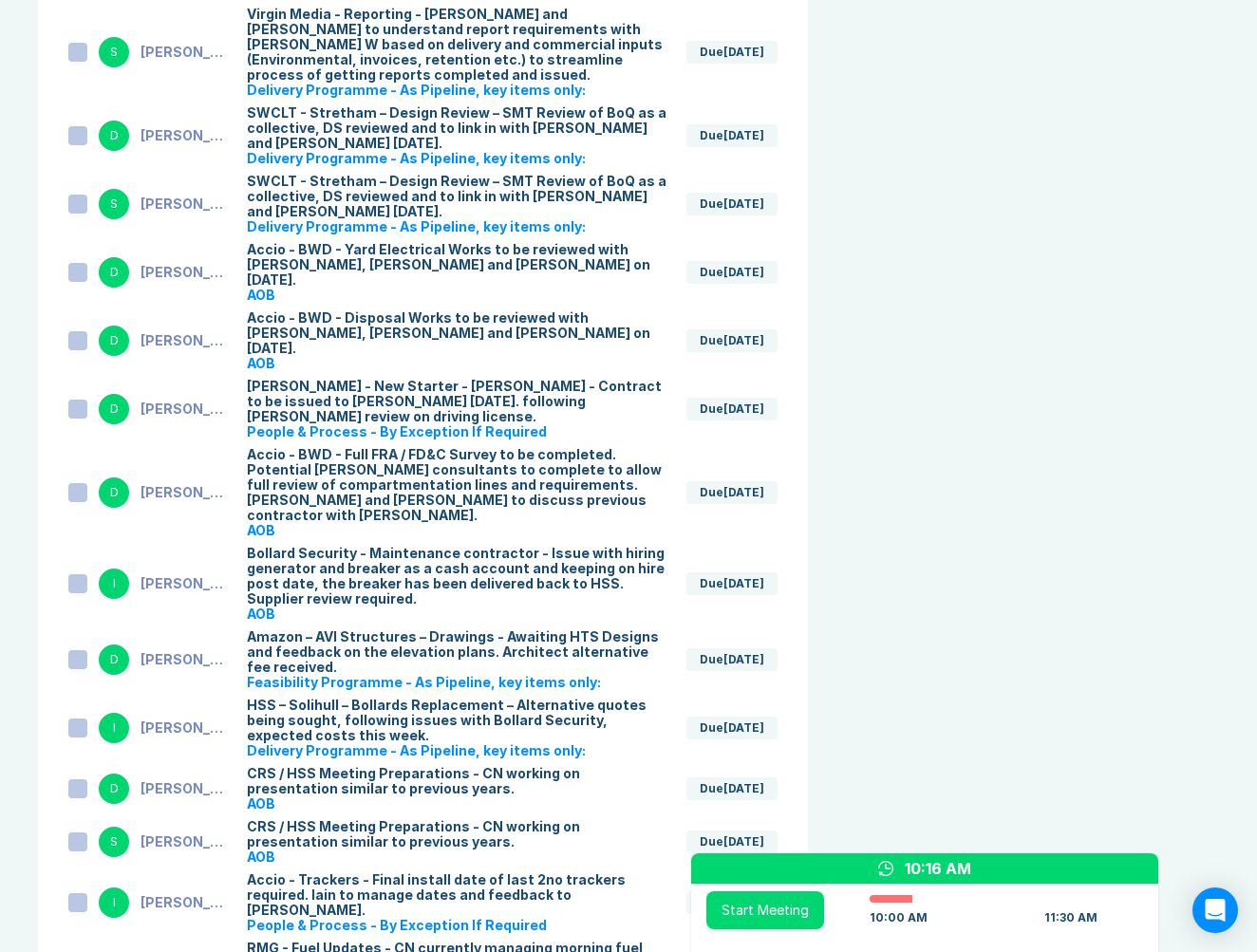 click at bounding box center (78, 272) 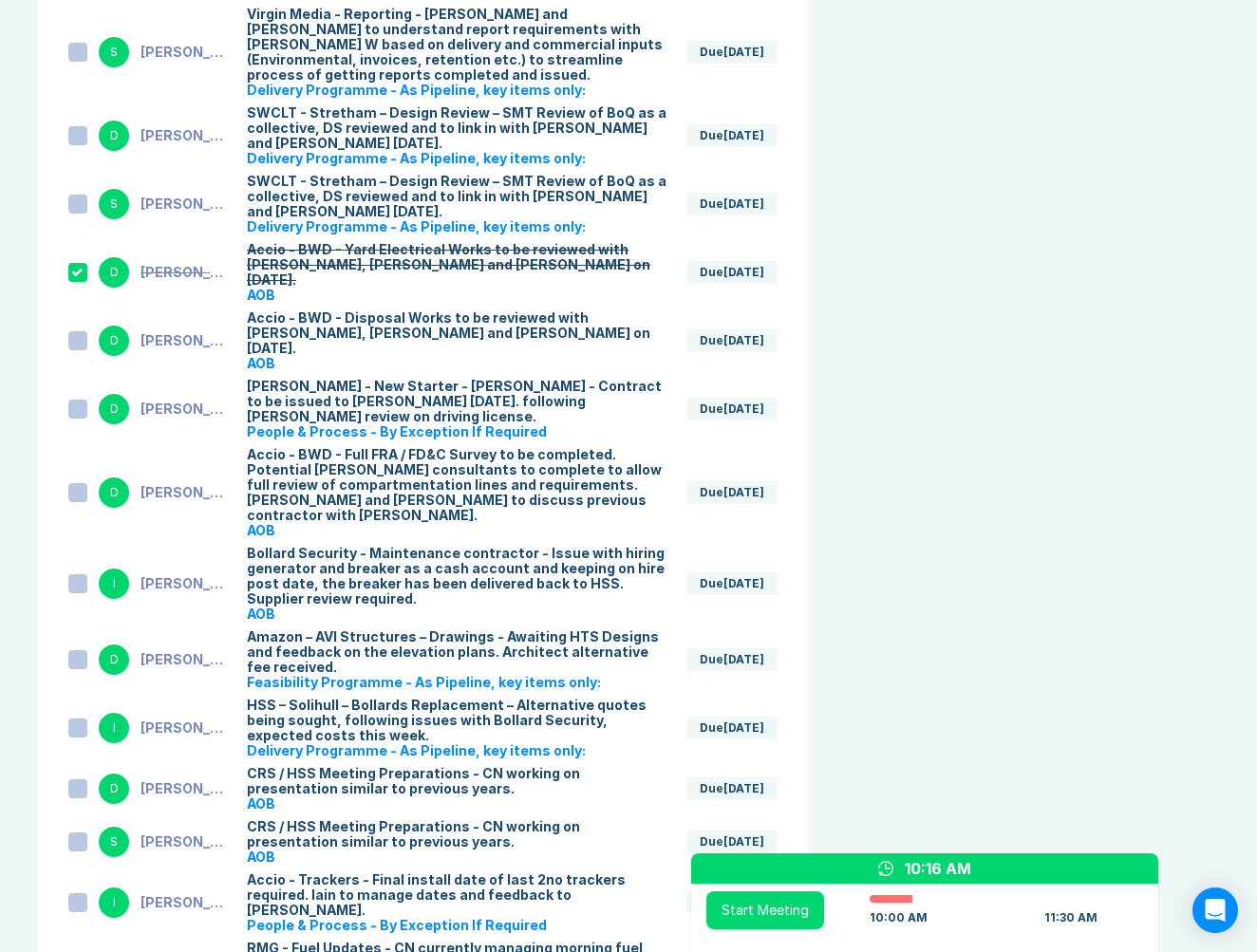 click at bounding box center [78, 341] 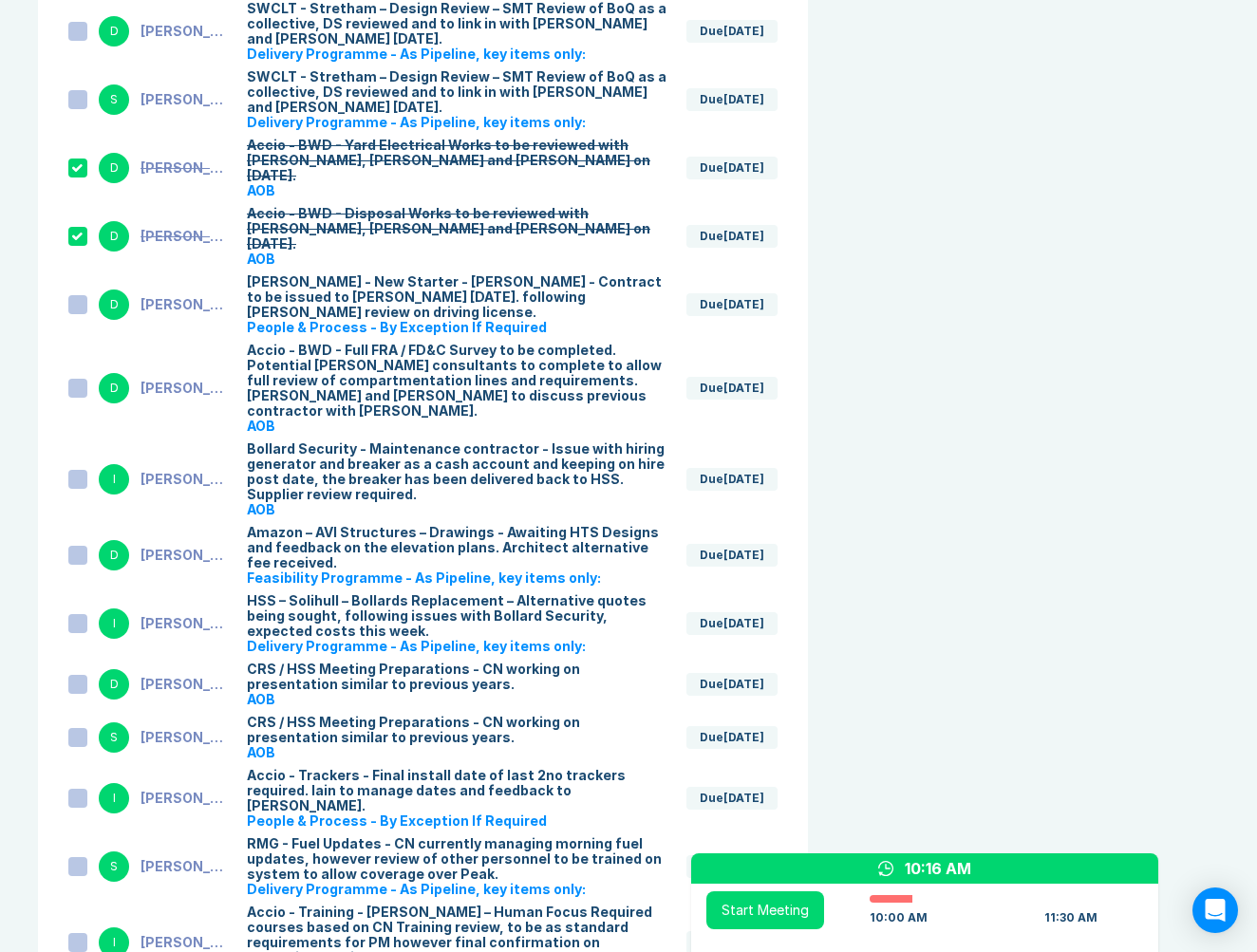 scroll, scrollTop: 5160, scrollLeft: 0, axis: vertical 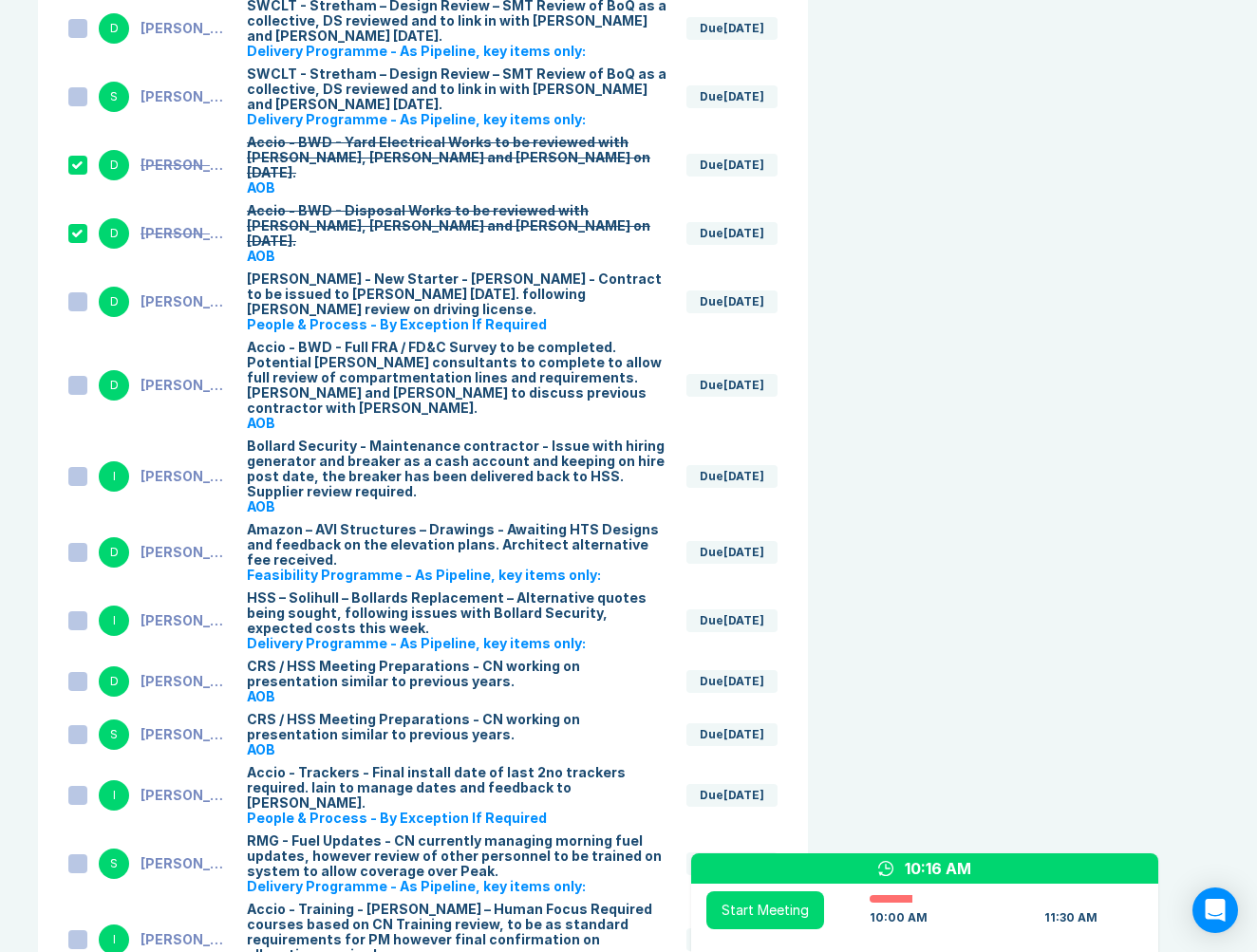click at bounding box center (78, 302) 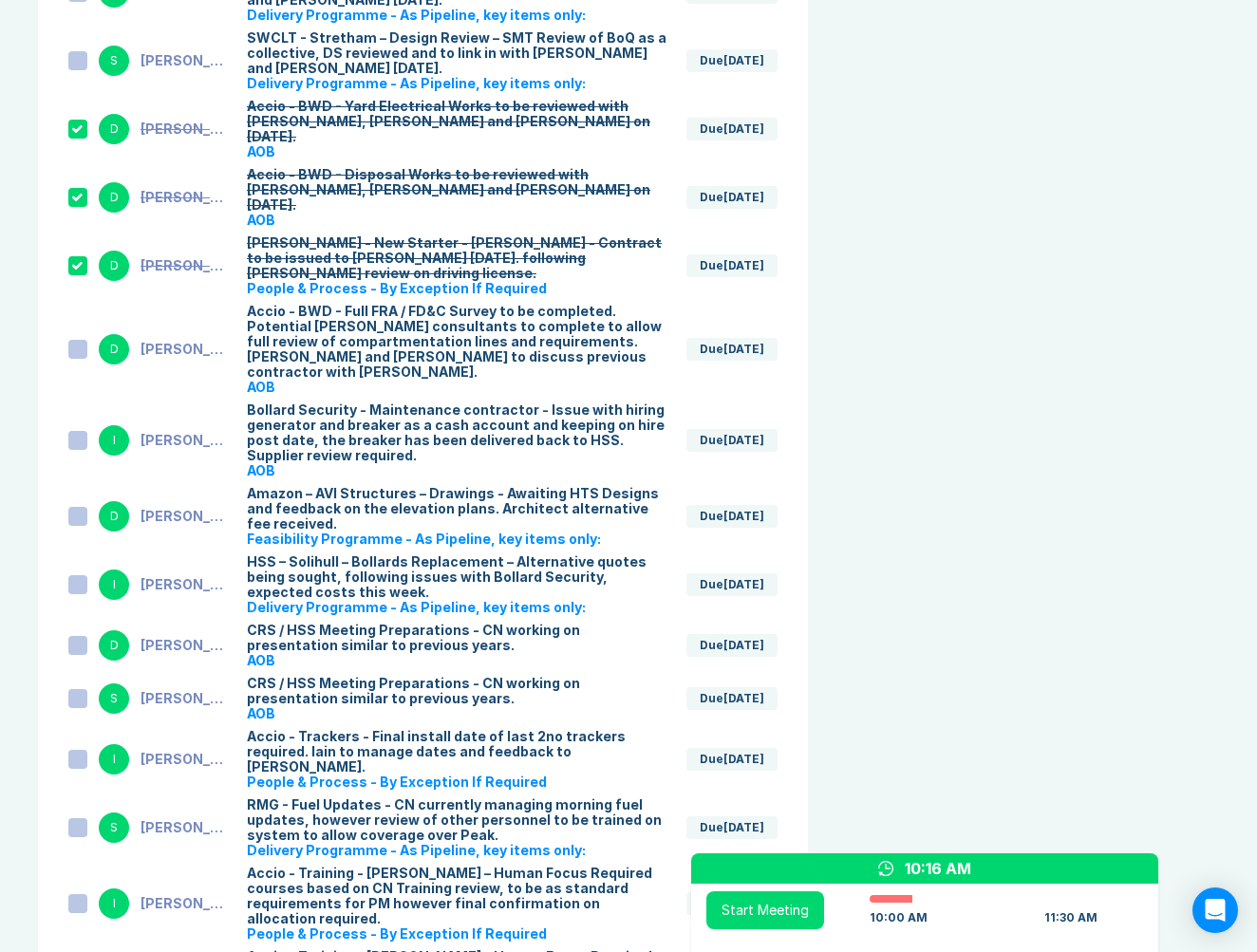 scroll, scrollTop: 5197, scrollLeft: 0, axis: vertical 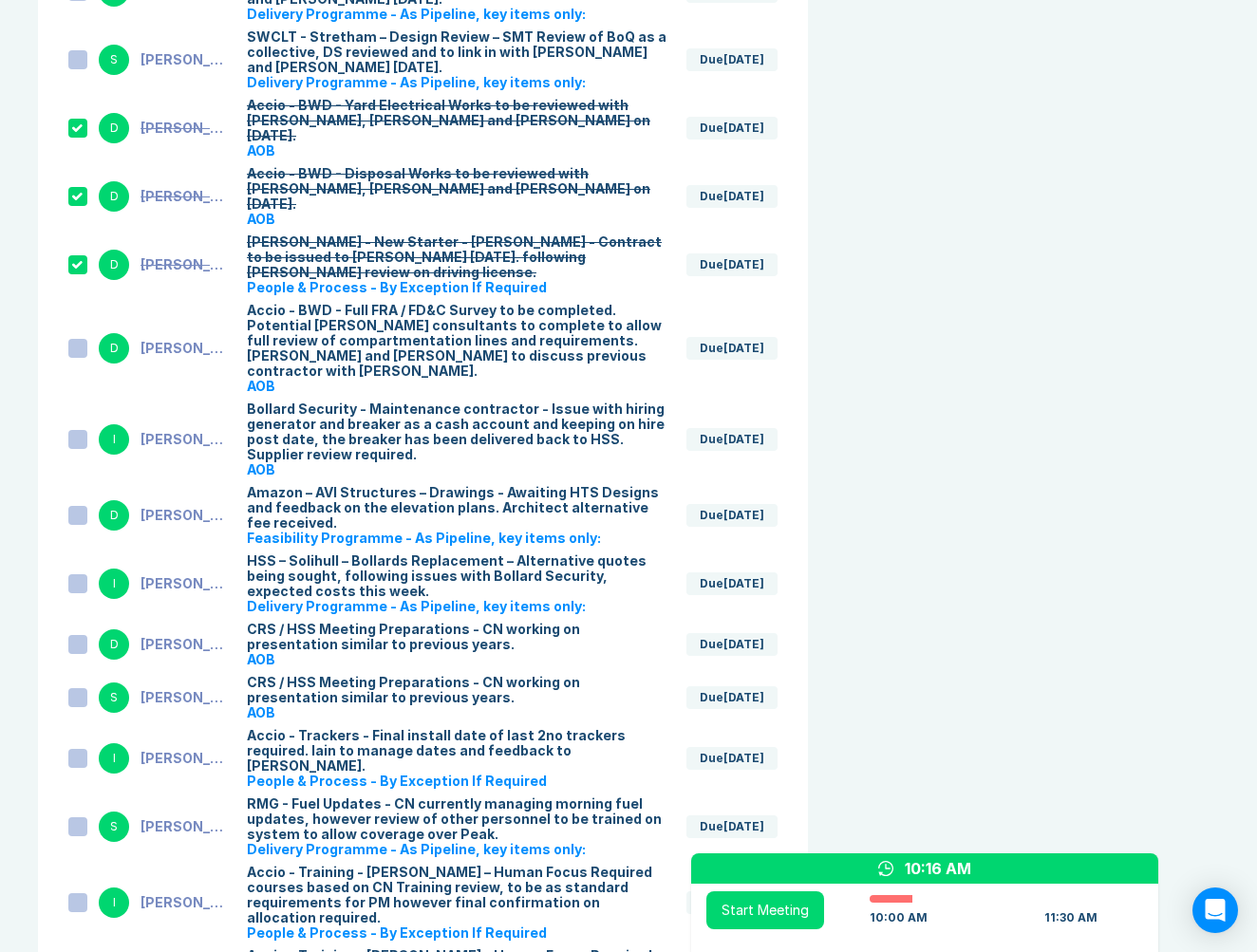click at bounding box center [78, 348] 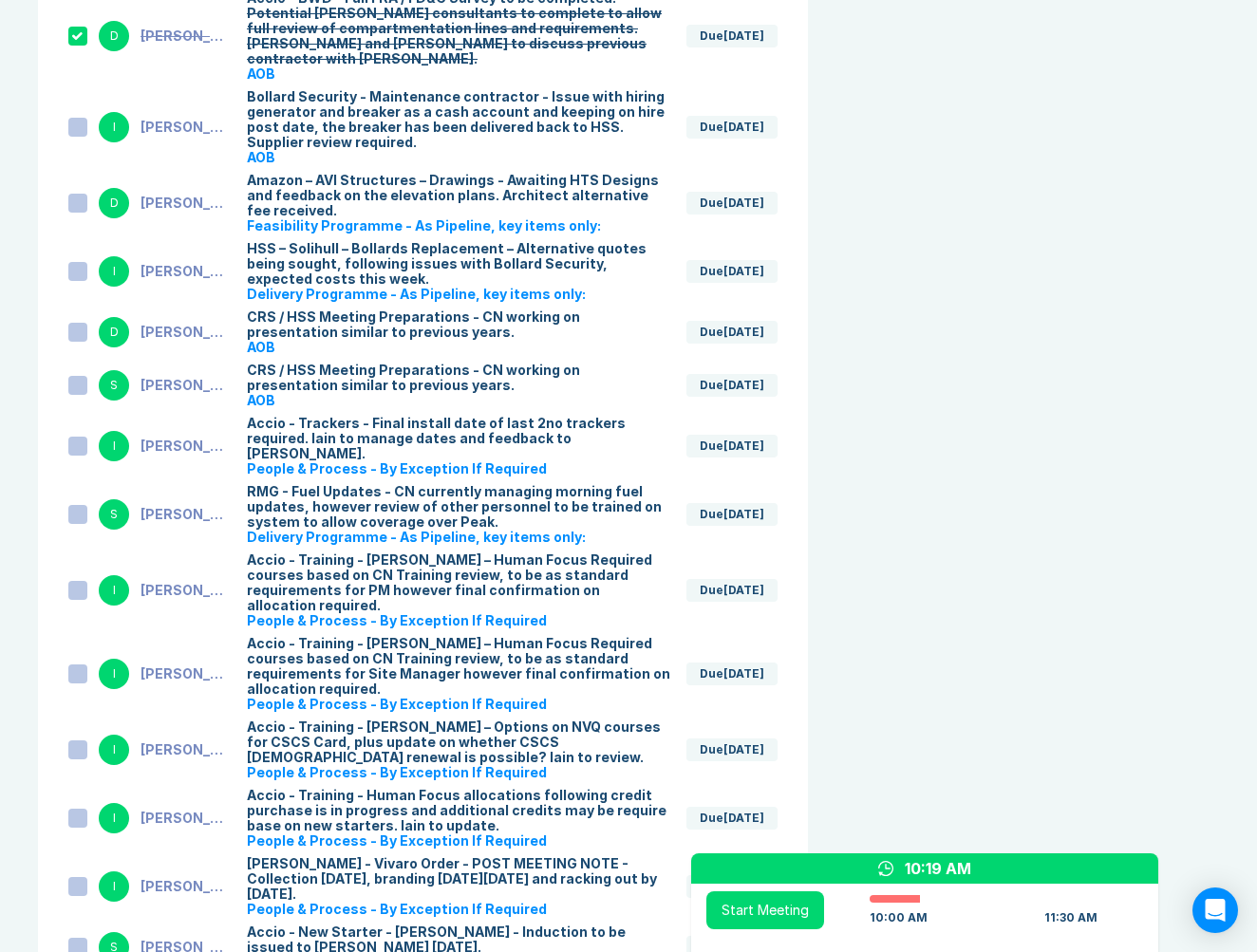 scroll, scrollTop: 5515, scrollLeft: 0, axis: vertical 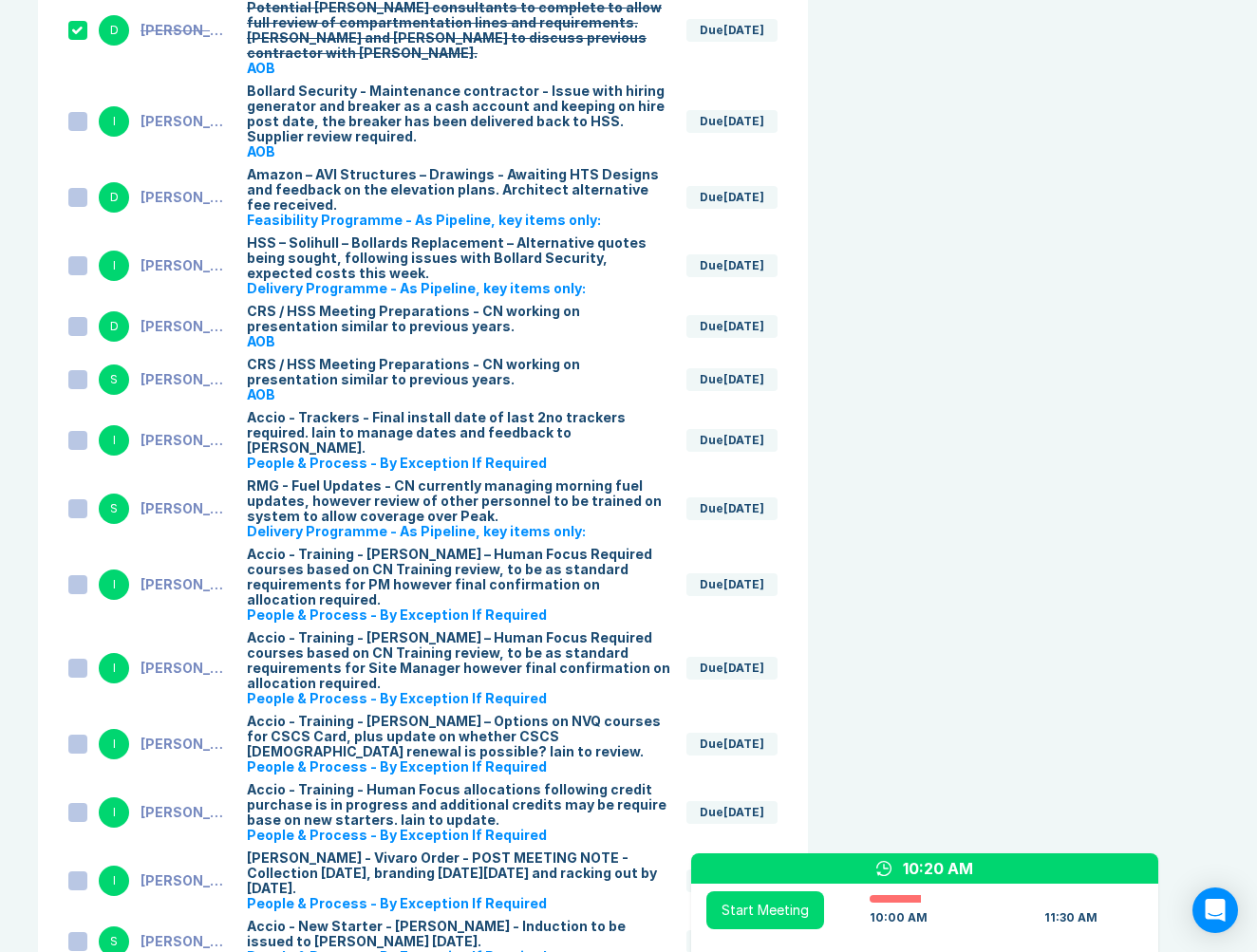 click at bounding box center [78, 327] 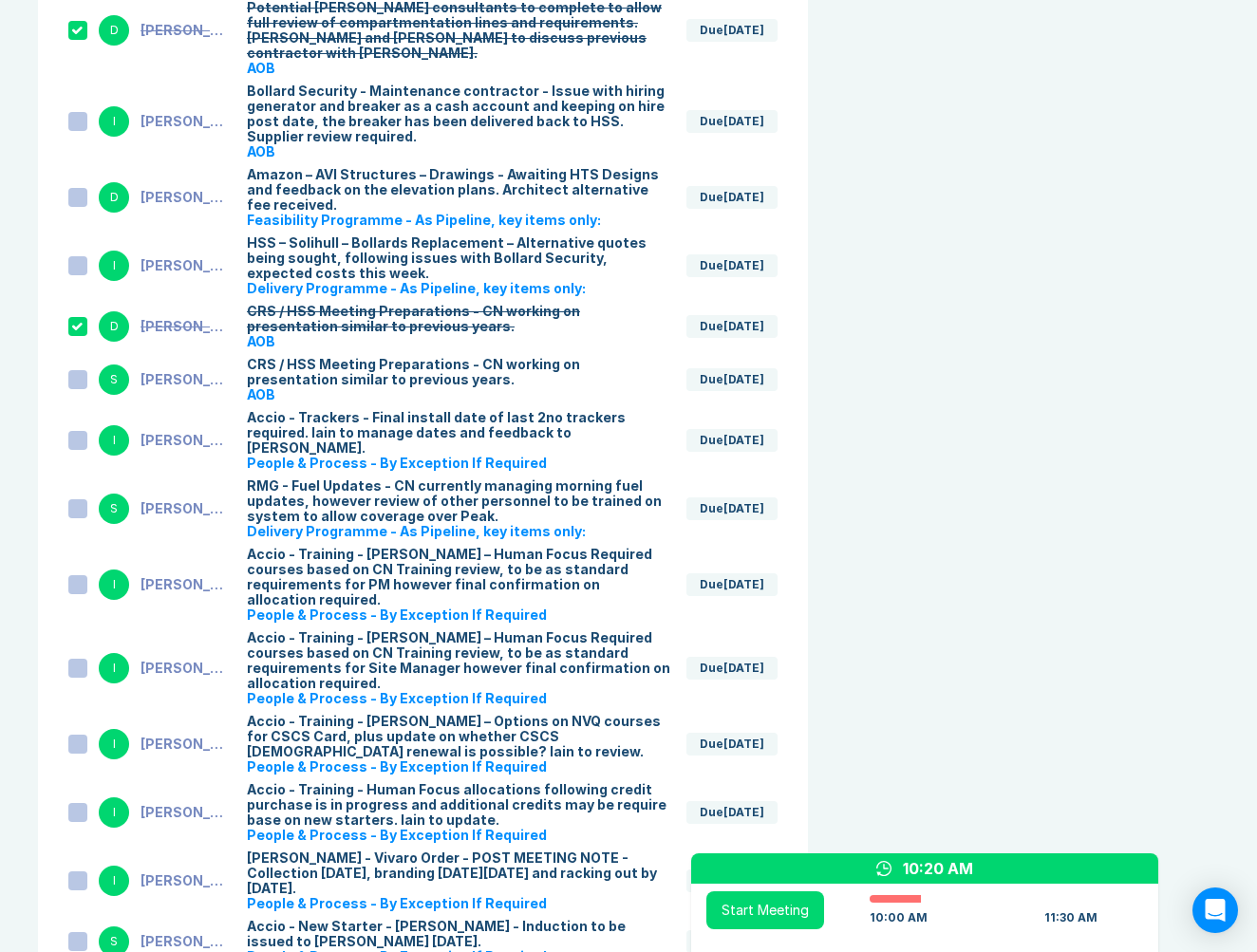 click at bounding box center [78, 380] 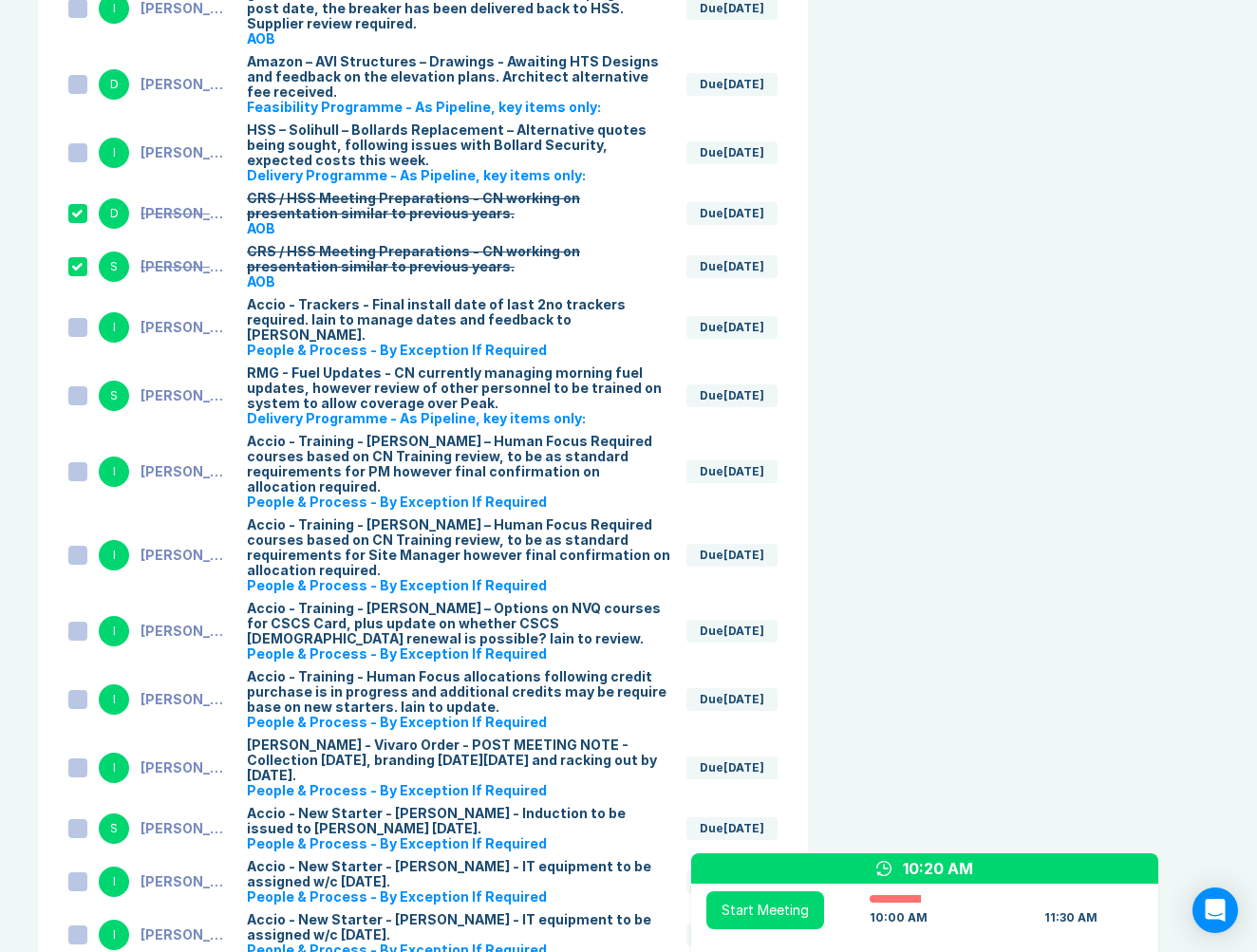 scroll, scrollTop: 5628, scrollLeft: 0, axis: vertical 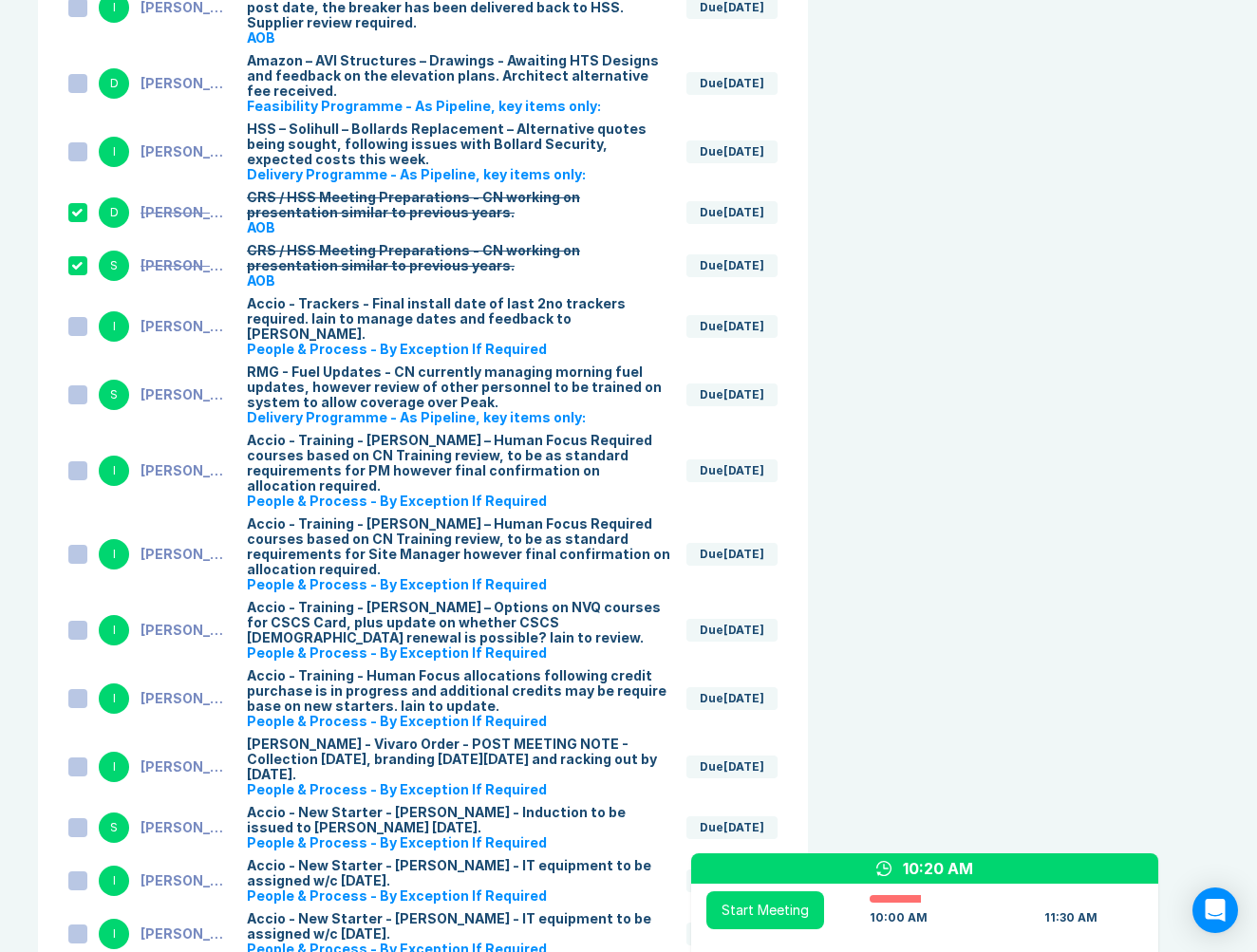 click at bounding box center (78, 327) 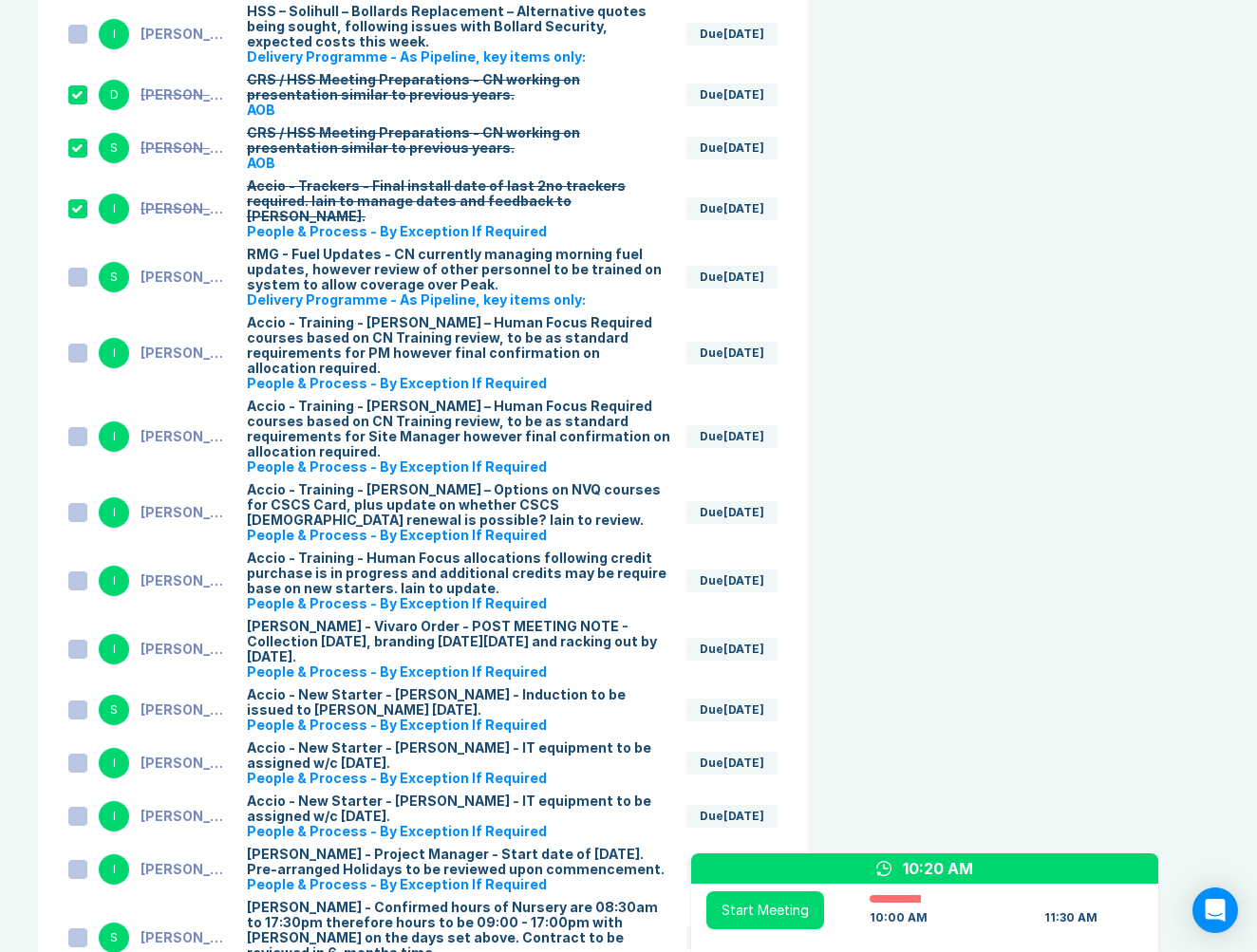 scroll, scrollTop: 5746, scrollLeft: 0, axis: vertical 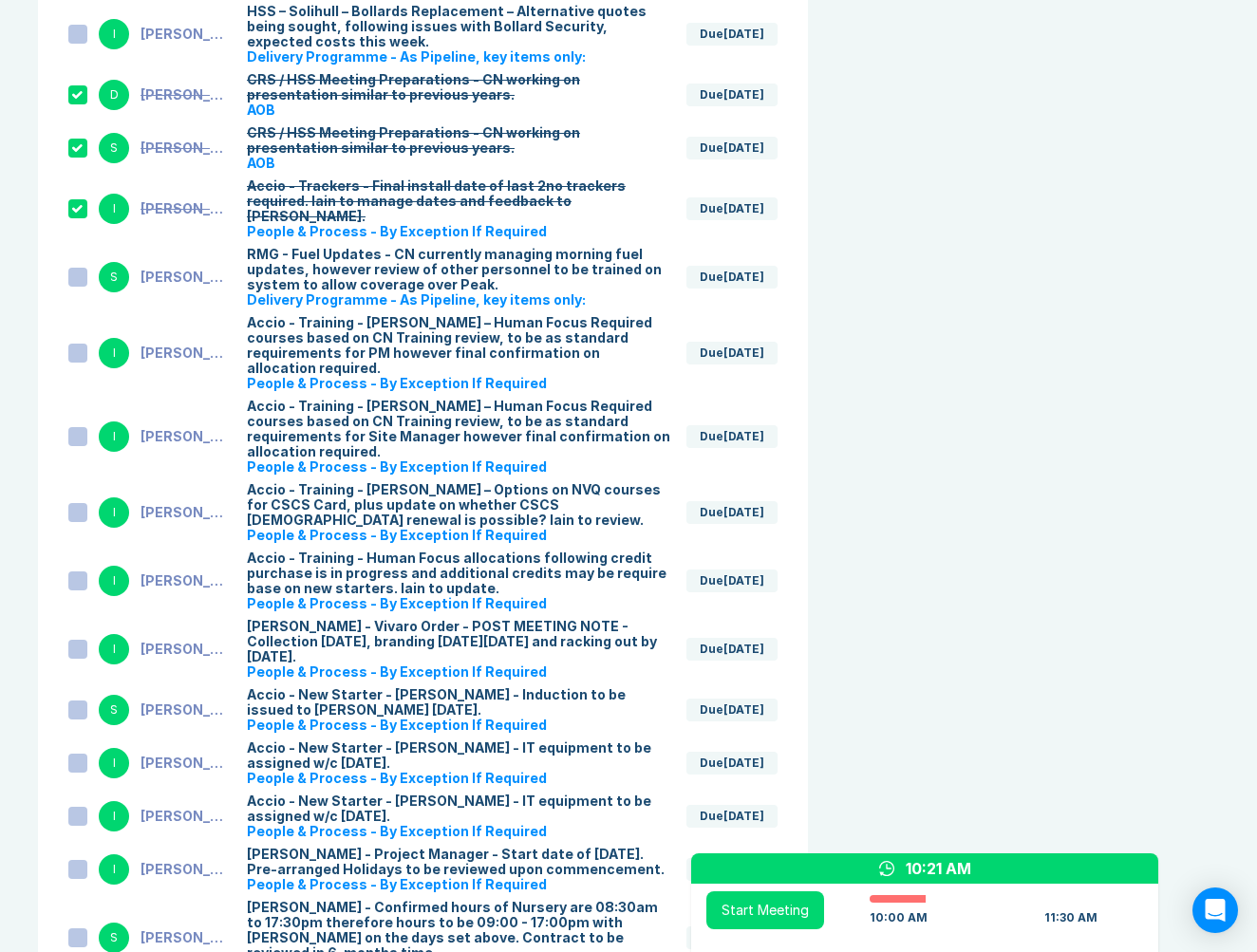 click on "Agenda View Invite Resend Agenda Meeting Goals
To pick up a draggable item, press the space bar.
While dragging, use the arrow keys to move the item.
Press space again to drop the item in its new position, or press escape to cancel.
Attendance Uncheck all Attendee email D [PERSON_NAME] Organizer 34 / 34  ( 100 %) A [PERSON_NAME] 33 / 33  ( 100 %) I [PERSON_NAME] 33 / 34  ( 97 %) R [PERSON_NAME] 27 / 34  ( 79 %) S [PERSON_NAME] 34 / 34  ( 100 %) Meeting History Link to Previous Meetings Series Average 52 ~ 0 mins late 87 mins , ~ 0 mins over [DATE] 90 mins [DATE] 90 mins [DATE] 90 mins Load  3  older Upcoming  [DATE] Parking Lot Parking Lot History Nothing To Show Documents & Images  Upload File(s) 4MB max per file Drag file(s) to upload" at bounding box center [1032, 40928] 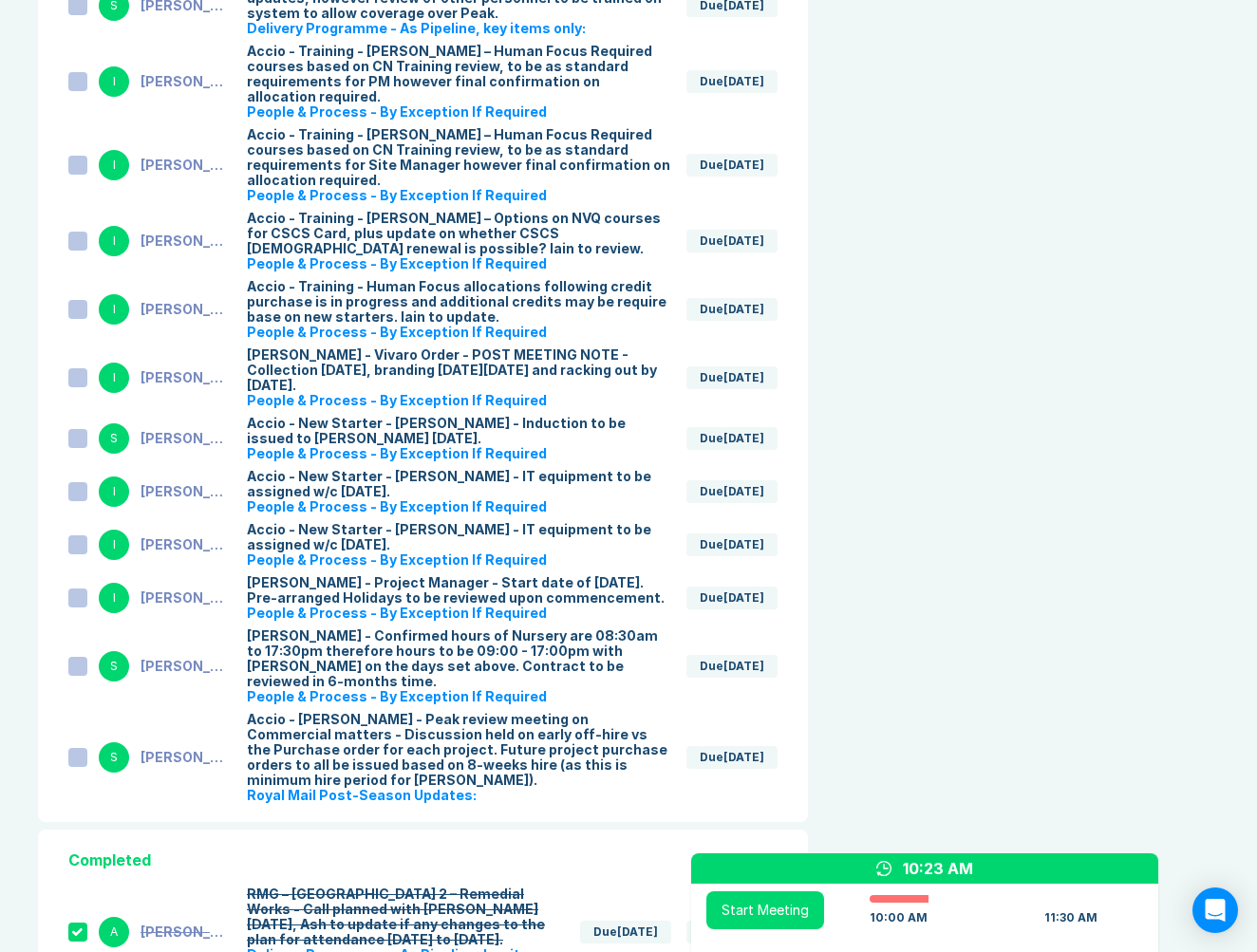 scroll, scrollTop: 6020, scrollLeft: 0, axis: vertical 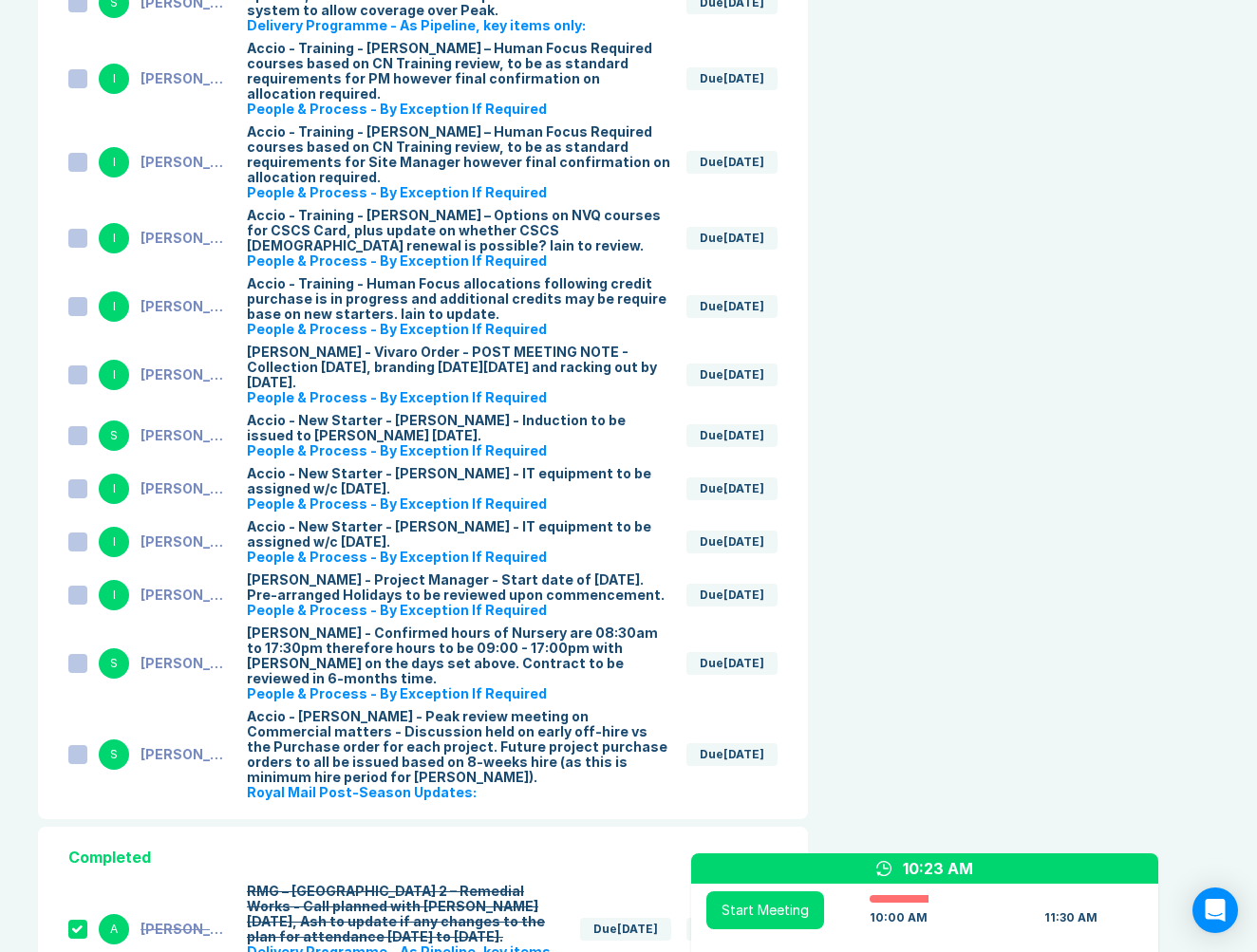 click at bounding box center (78, 375) 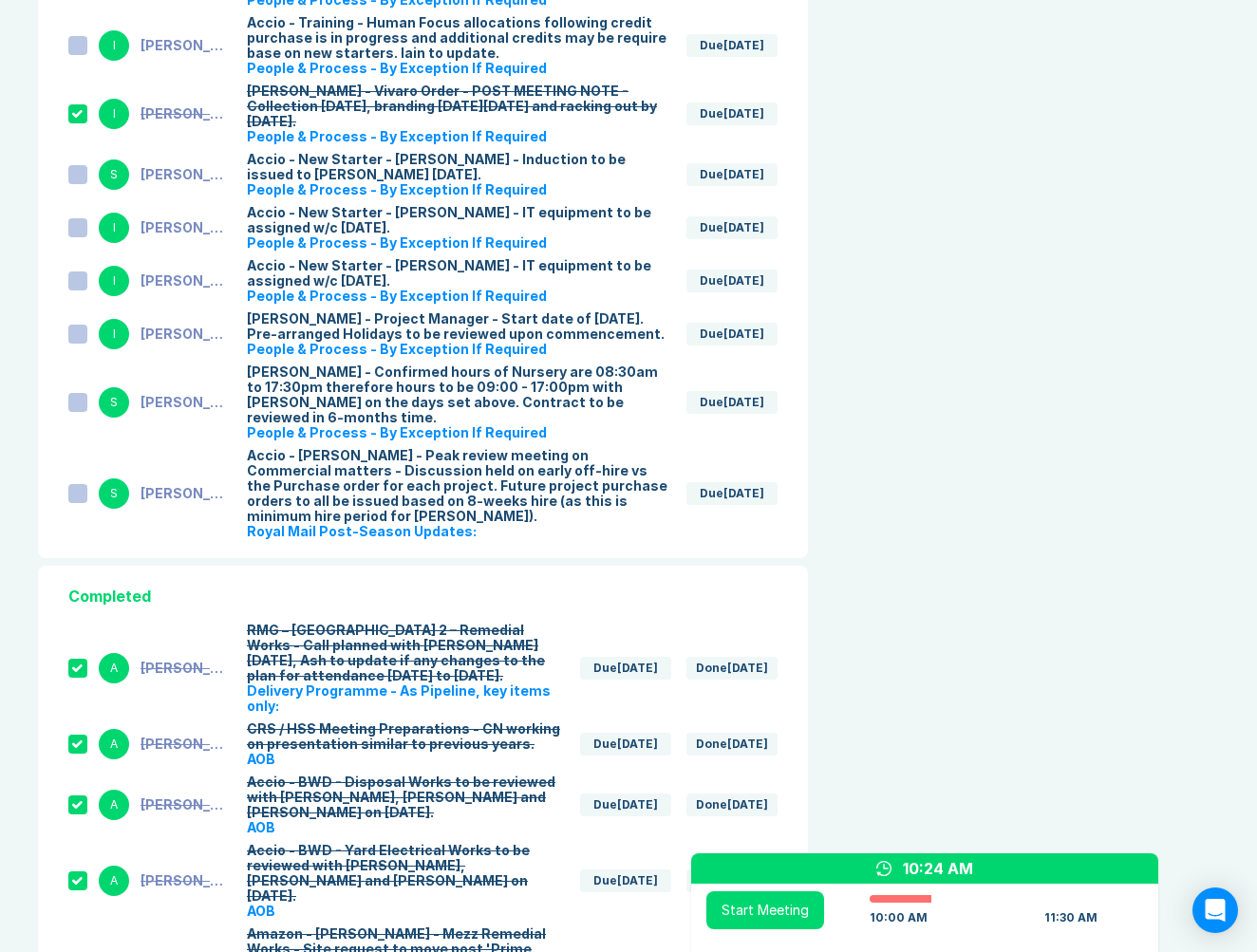 scroll, scrollTop: 6285, scrollLeft: 0, axis: vertical 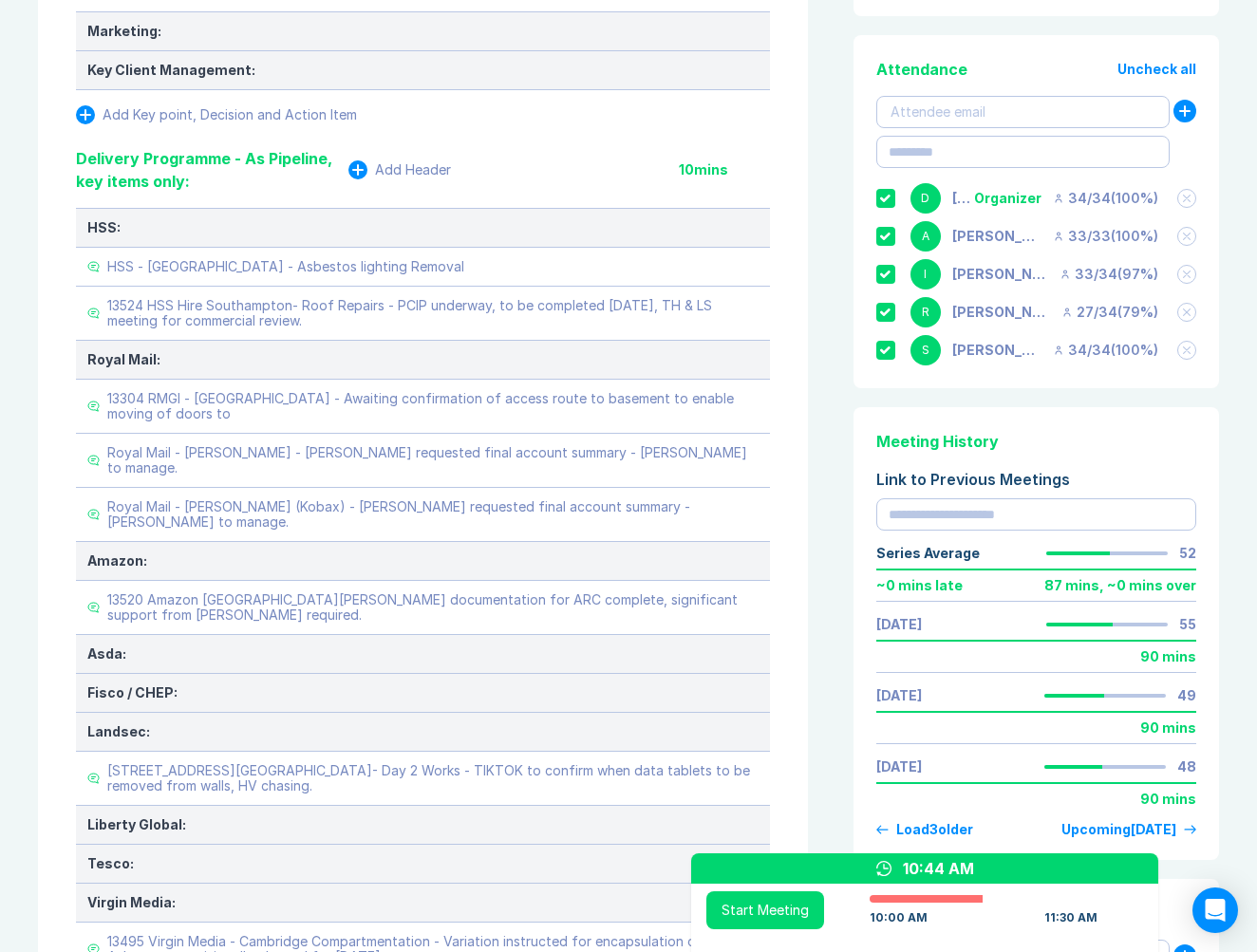 click on "Review Last Meeting Next Steps Add Header 10  mins Add Key point, Decision and Action Item Marketing & Key Client Management Add Header 10  mins Marketing: Key Client Management: Add Key point, Decision and Action Item Delivery Programme - As Pipeline, key items only: Add Header 10  mins HSS: HSS - Old Kent Road - Asbestos lighting Removal 13524	HSS Hire	Southampton- Roof Repairs - PCIP underway, to be completed [DATE], TH & LS meeting for commercial review. Royal Mail: 13304	RMGl - [GEOGRAPHIC_DATA] - Awaiting confirmation of access route to basement to enable moving of doors to Royal Mail - [PERSON_NAME] - [PERSON_NAME] requested final account summary - [PERSON_NAME] to manage. Royal Mail - [PERSON_NAME] (Kobax) - [PERSON_NAME] requested final account summary - [PERSON_NAME] to manage. Amazon: 13520	Amazon	[GEOGRAPHIC_DATA][PERSON_NAME] documentation for ARC complete, significant support from [PERSON_NAME] required. Asda: Fisco / CHEP: Landsec: Liberty Global: Tesco: Virgin Media: CES (ABird / Apex): SWCLT Delivery AOB Add Key point, Decision and Action Item 10" at bounding box center (422, 1500) 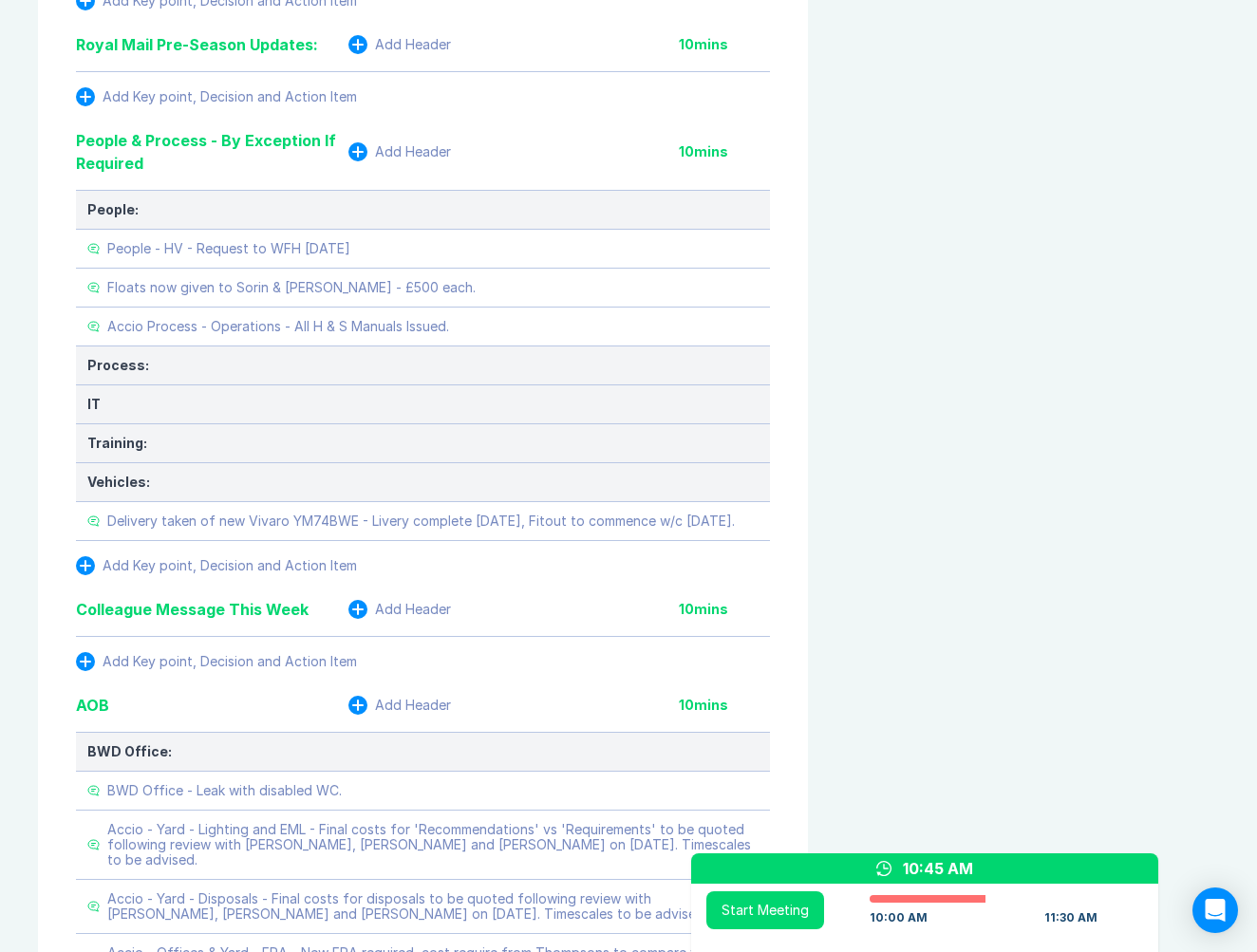 scroll, scrollTop: 2398, scrollLeft: 0, axis: vertical 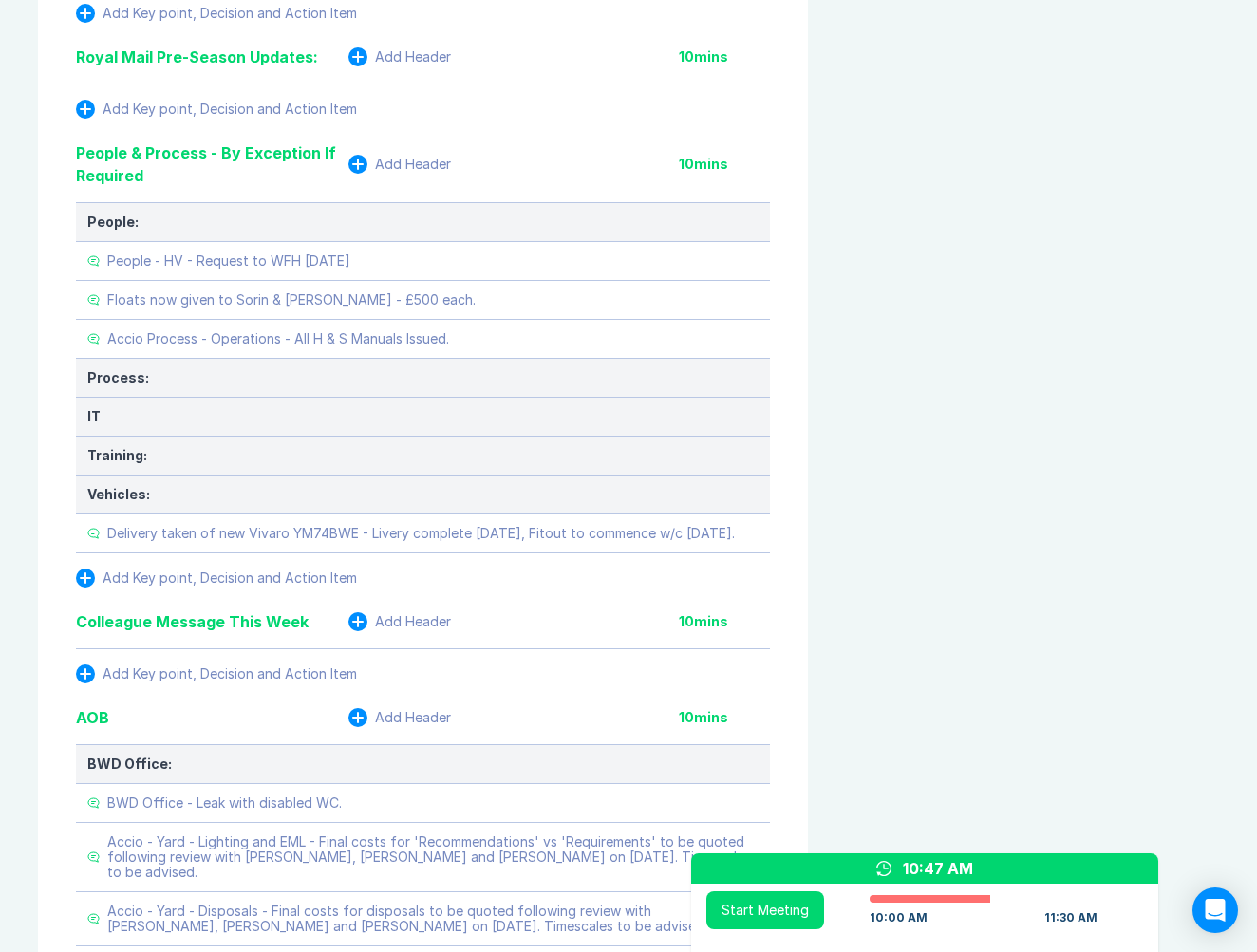 click on "Review Last Meeting Next Steps Add Header 10  mins Add Key point, Decision and Action Item Marketing & Key Client Management Add Header 10  mins Marketing: Key Client Management: Add Key point, Decision and Action Item Delivery Programme - As Pipeline, key items only: Add Header 10  mins HSS: HSS - Old Kent Road - Asbestos lighting Removal 13524	HSS Hire	Southampton- Roof Repairs - PCIP underway, to be completed [DATE], TH & LS meeting for commercial review. Royal Mail: 13304	RMGl - [GEOGRAPHIC_DATA] - Awaiting confirmation of access route to basement to enable moving of doors to Royal Mail - [PERSON_NAME] - [PERSON_NAME] requested final account summary - [PERSON_NAME] to manage. Royal Mail - [PERSON_NAME] (Kobax) - [PERSON_NAME] requested final account summary - [PERSON_NAME] to manage. Amazon: 13520	Amazon	[GEOGRAPHIC_DATA][PERSON_NAME] documentation for ARC complete, significant support from [PERSON_NAME] required. Asda: Fisco / CHEP: Landsec: Liberty Global: Tesco: Virgin Media: CES (ABird / Apex): SWCLT Delivery AOB Add Key point, Decision and Action Item 10" at bounding box center (422, -459) 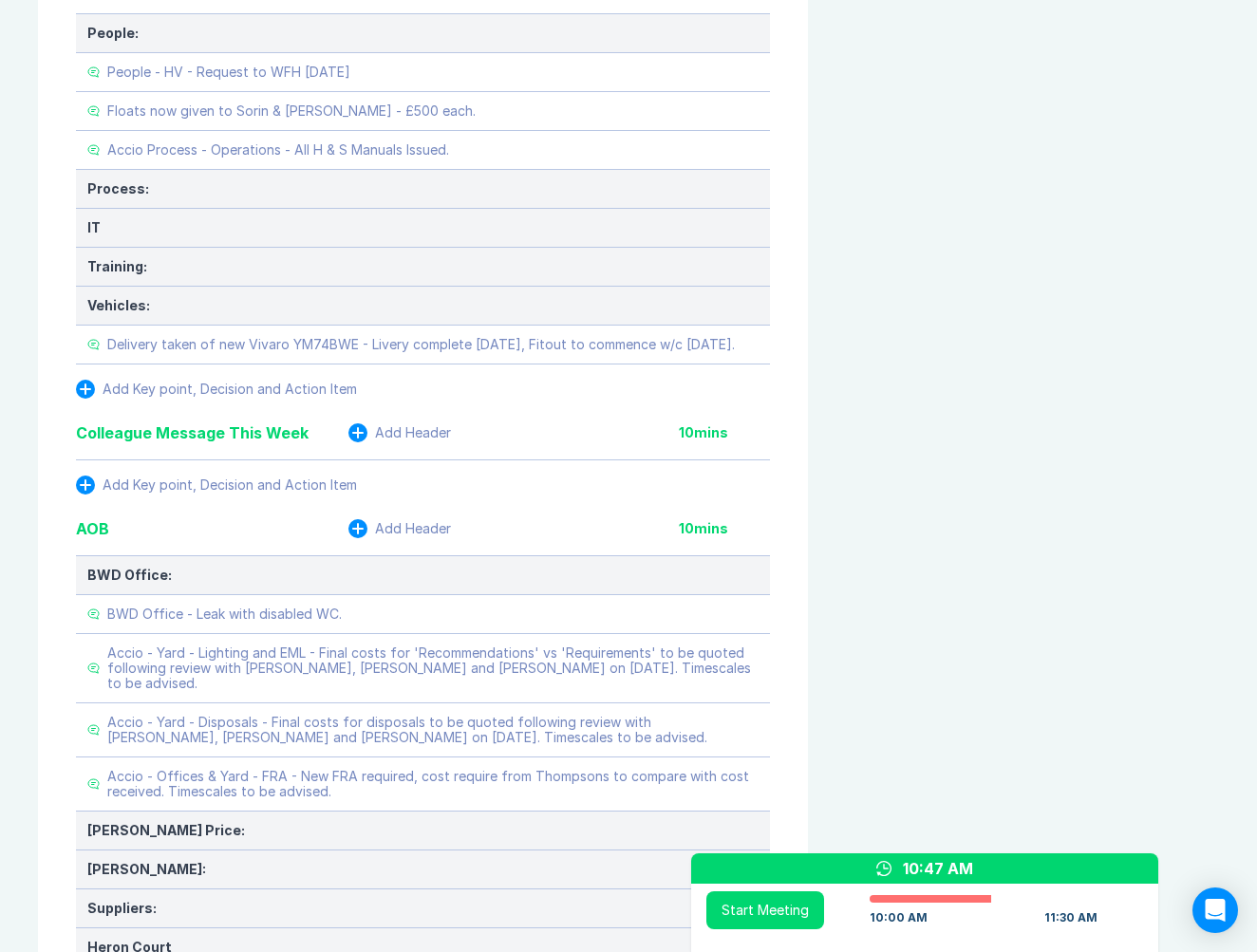 scroll, scrollTop: 2641, scrollLeft: 0, axis: vertical 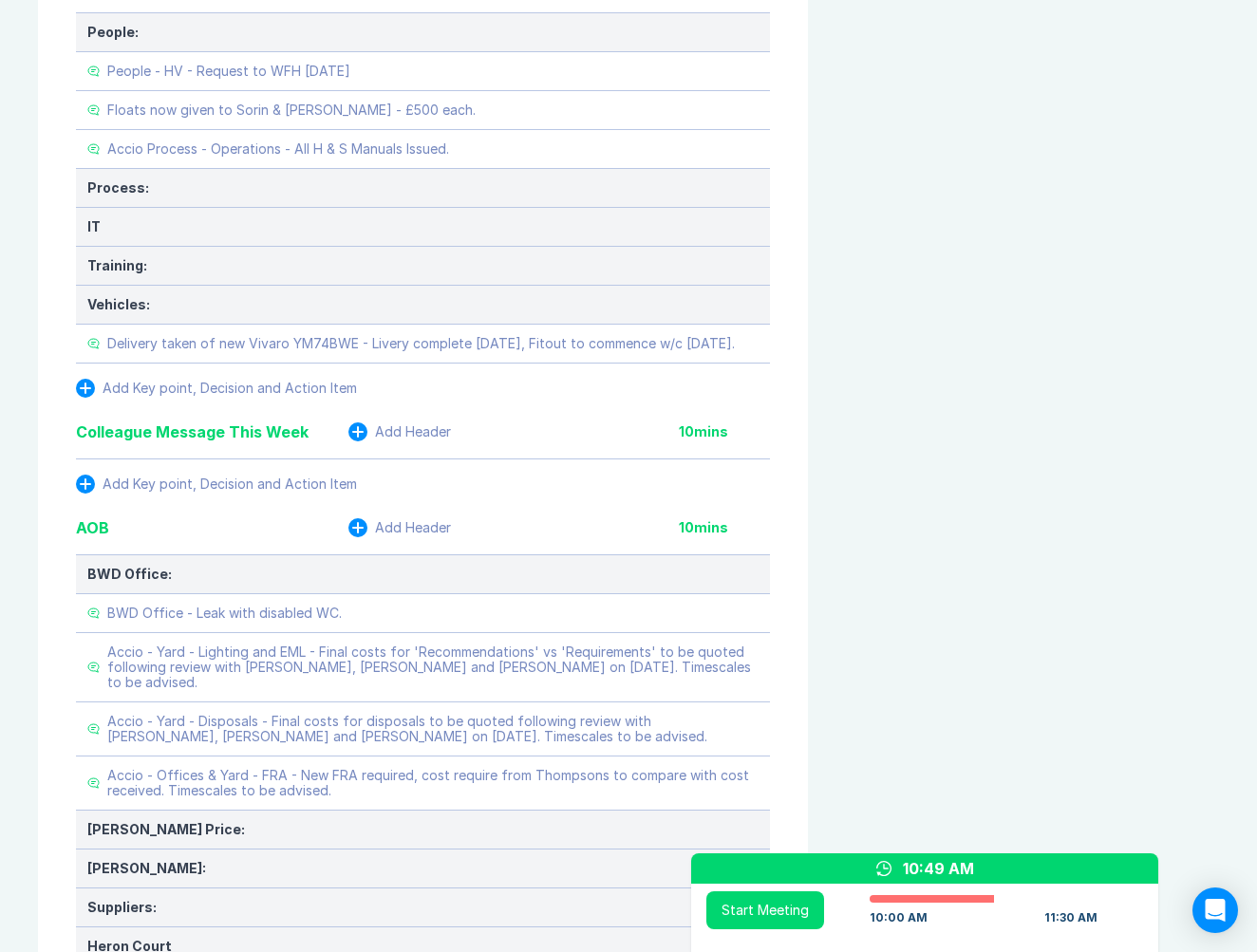 click on "Agenda View Invite Resend Agenda Meeting Goals
To pick up a draggable item, press the space bar.
While dragging, use the arrow keys to move the item.
Press space again to drop the item in its new position, or press escape to cancel.
Attendance Uncheck all Attendee email D [PERSON_NAME] Organizer 34 / 34  ( 100 %) A [PERSON_NAME] 33 / 33  ( 100 %) I [PERSON_NAME] 33 / 34  ( 97 %) R [PERSON_NAME] 27 / 34  ( 79 %) S [PERSON_NAME] 34 / 34  ( 100 %) Meeting History Link to Previous Meetings Series Average 52 ~ 0 mins late 87 mins , ~ 0 mins over [DATE] 90 mins [DATE] 90 mins [DATE] 90 mins Load  3  older Upcoming  [DATE] Parking Lot Parking Lot History Nothing To Show Documents & Images  Upload File(s) 4MB max per file Drag file(s) to upload" at bounding box center [1032, 44352] 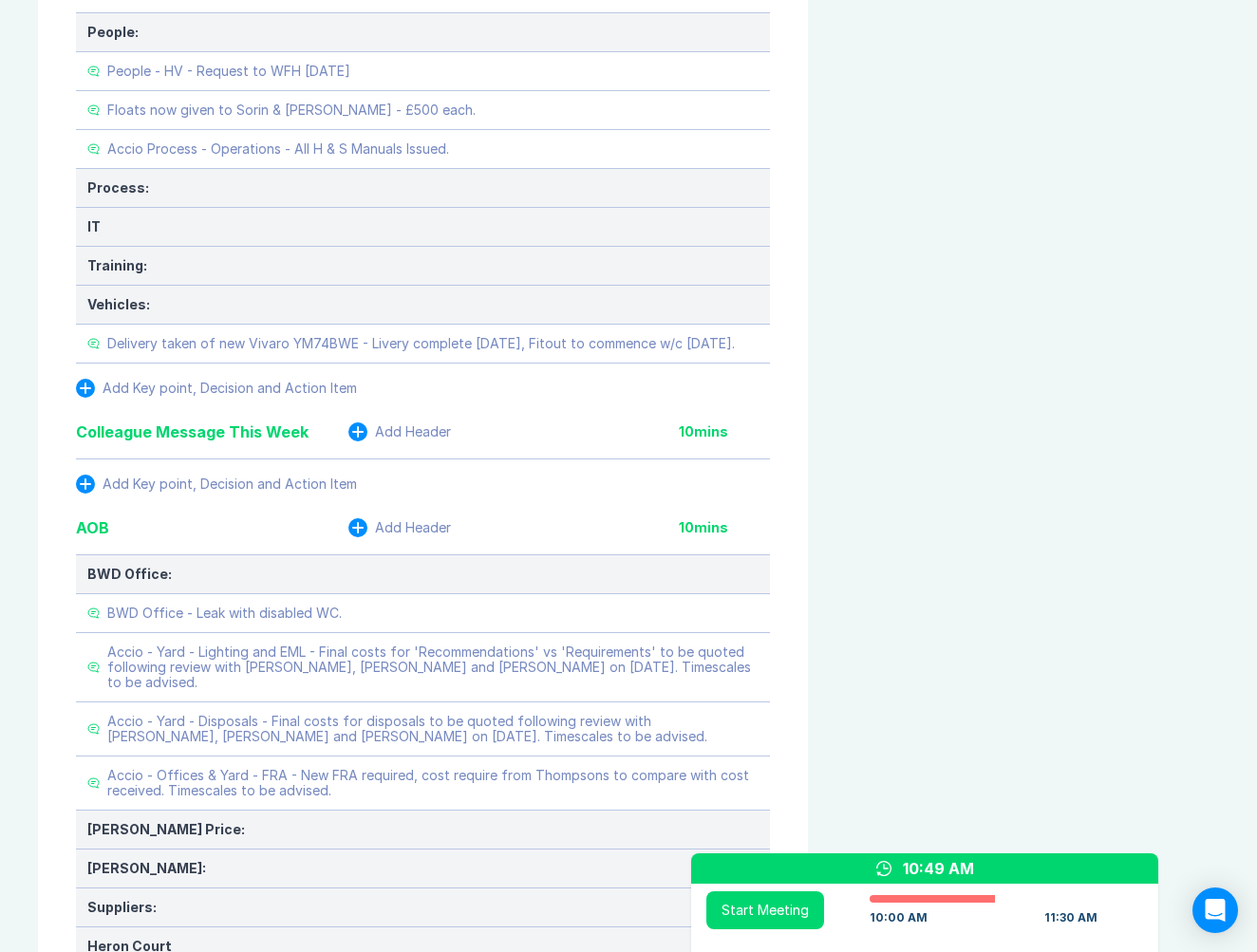 click on "Agenda View Invite Resend Agenda Meeting Goals
To pick up a draggable item, press the space bar.
While dragging, use the arrow keys to move the item.
Press space again to drop the item in its new position, or press escape to cancel.
Attendance Uncheck all Attendee email D [PERSON_NAME] Organizer 34 / 34  ( 100 %) A [PERSON_NAME] 33 / 33  ( 100 %) I [PERSON_NAME] 33 / 34  ( 97 %) R [PERSON_NAME] 27 / 34  ( 79 %) S [PERSON_NAME] 34 / 34  ( 100 %) Meeting History Link to Previous Meetings Series Average 52 ~ 0 mins late 87 mins , ~ 0 mins over [DATE] 90 mins [DATE] 90 mins [DATE] 90 mins Load  3  older Upcoming  [DATE] Parking Lot Parking Lot History Nothing To Show Documents & Images  Upload File(s) 4MB max per file Drag file(s) to upload" at bounding box center (1032, 44352) 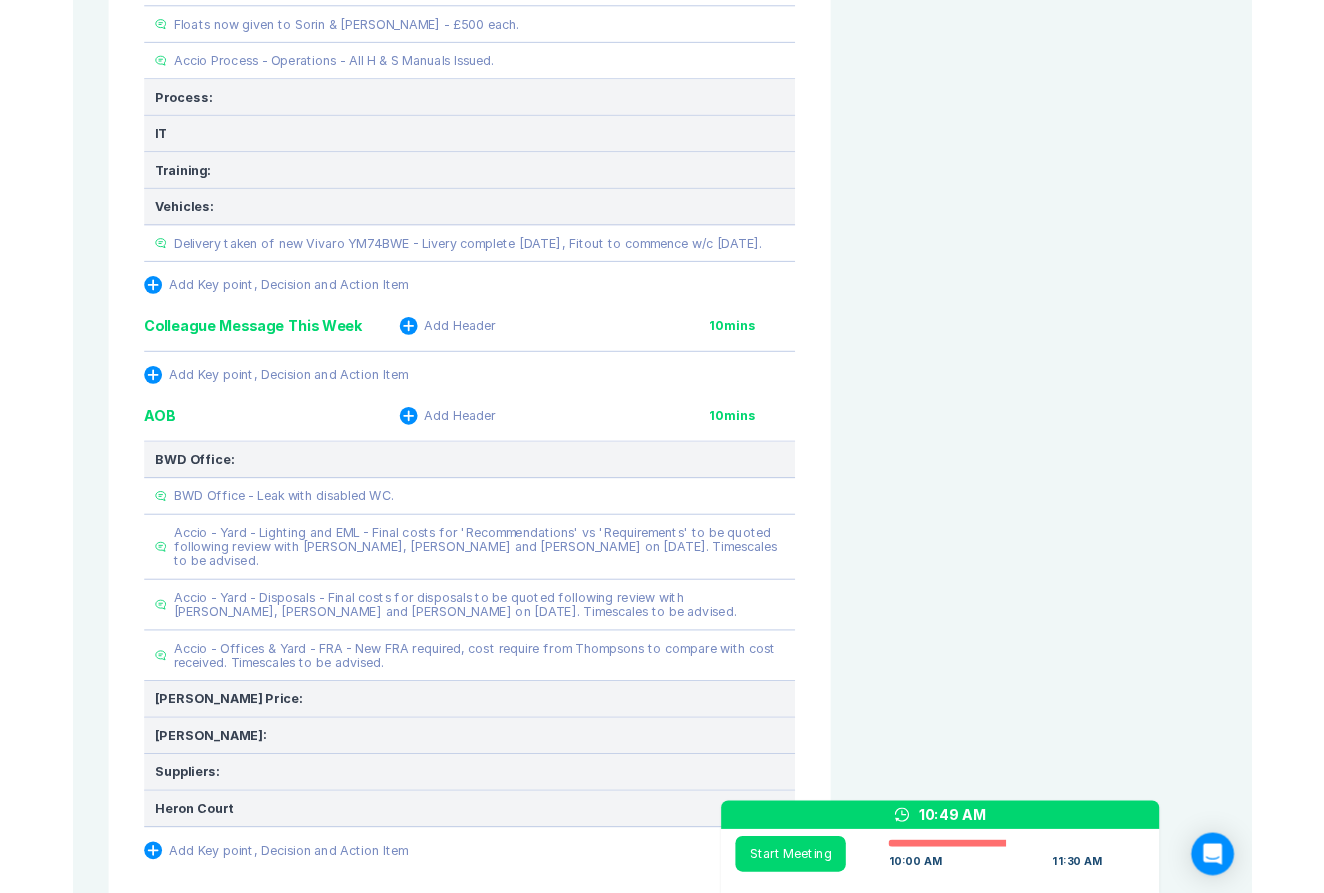 scroll, scrollTop: 2874, scrollLeft: 0, axis: vertical 